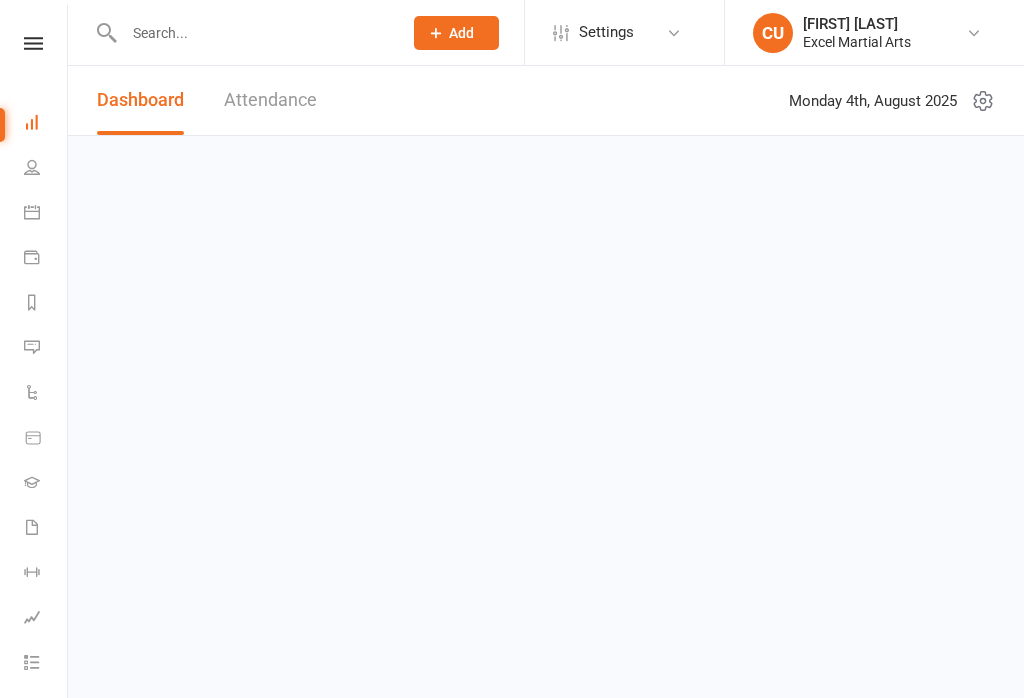 scroll, scrollTop: 0, scrollLeft: 0, axis: both 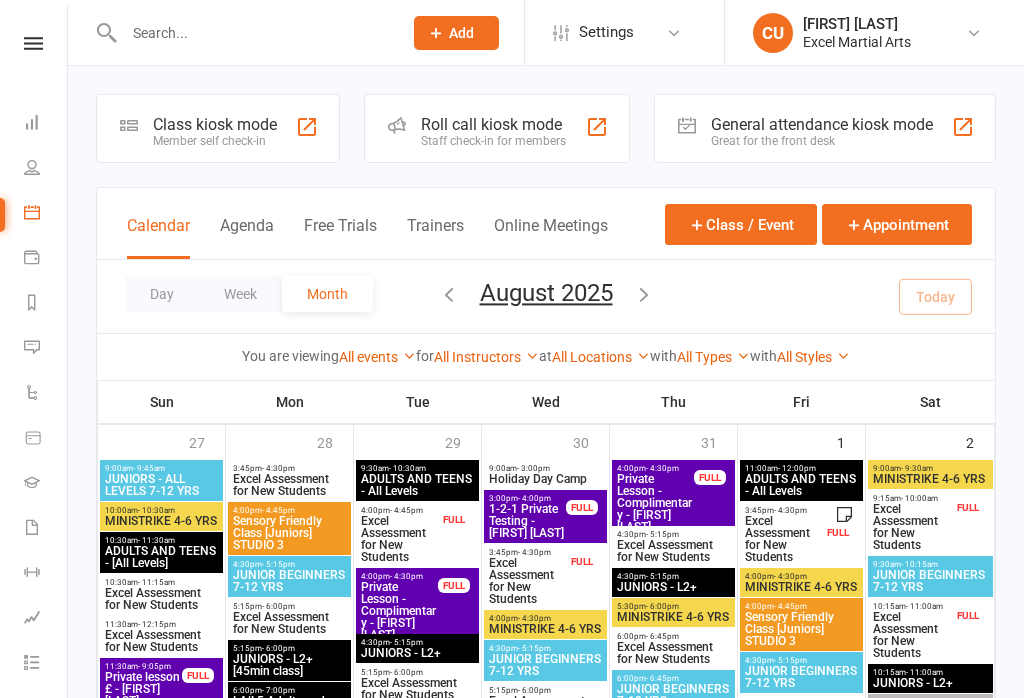 click on "Class kiosk mode" at bounding box center (215, 124) 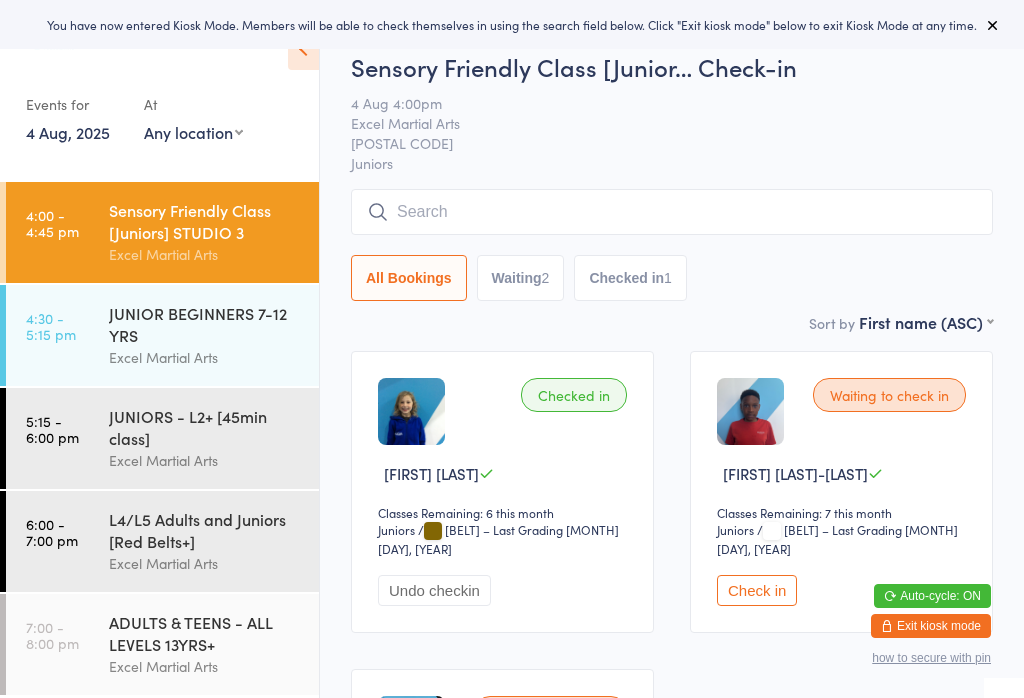 scroll, scrollTop: 0, scrollLeft: 0, axis: both 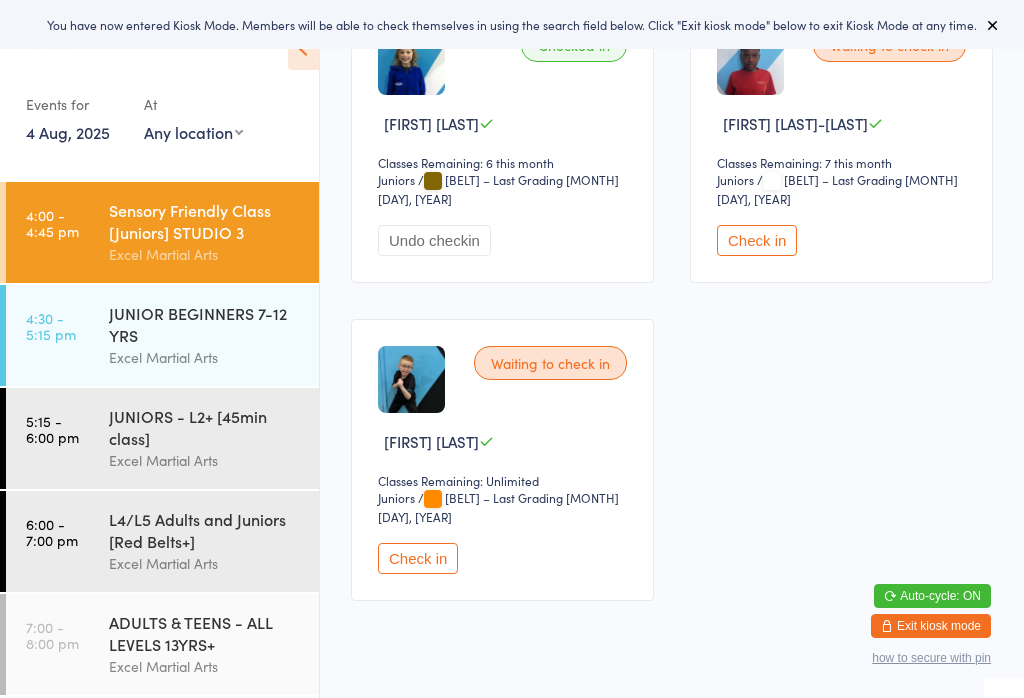 click on "Check in" at bounding box center [418, 558] 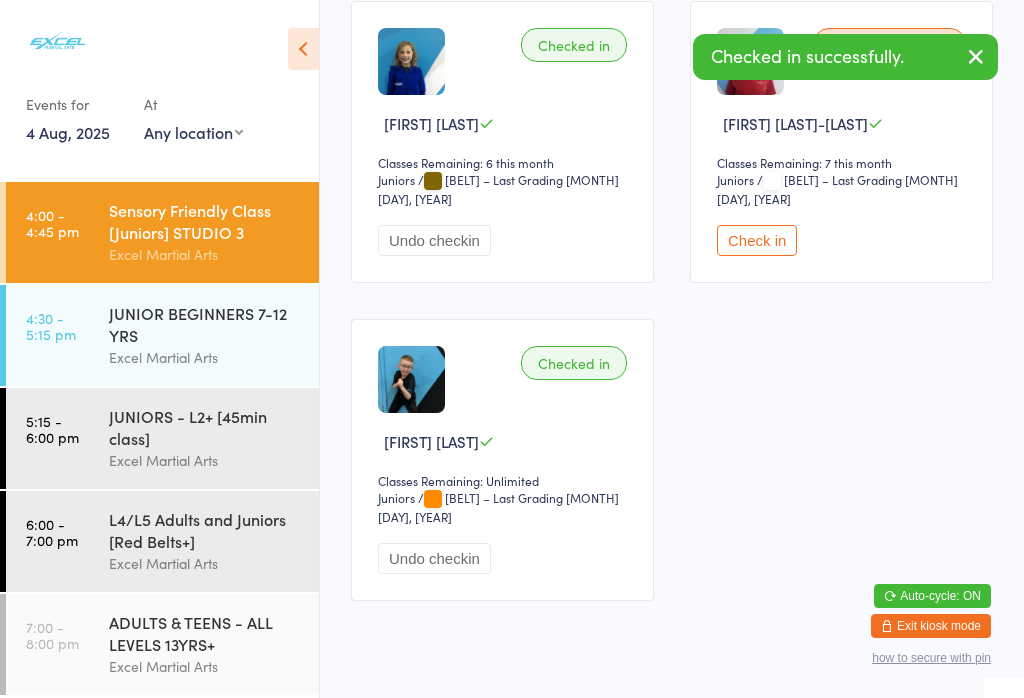 click on "JUNIOR BEGINNERS 7-12 YRS" at bounding box center (205, 324) 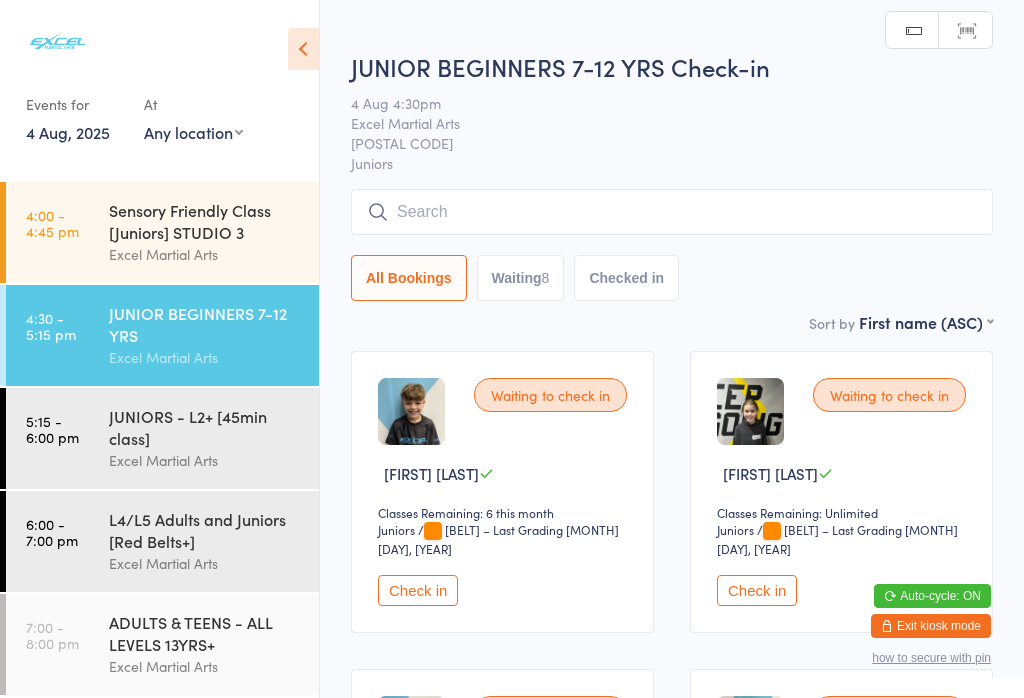 scroll, scrollTop: 214, scrollLeft: 0, axis: vertical 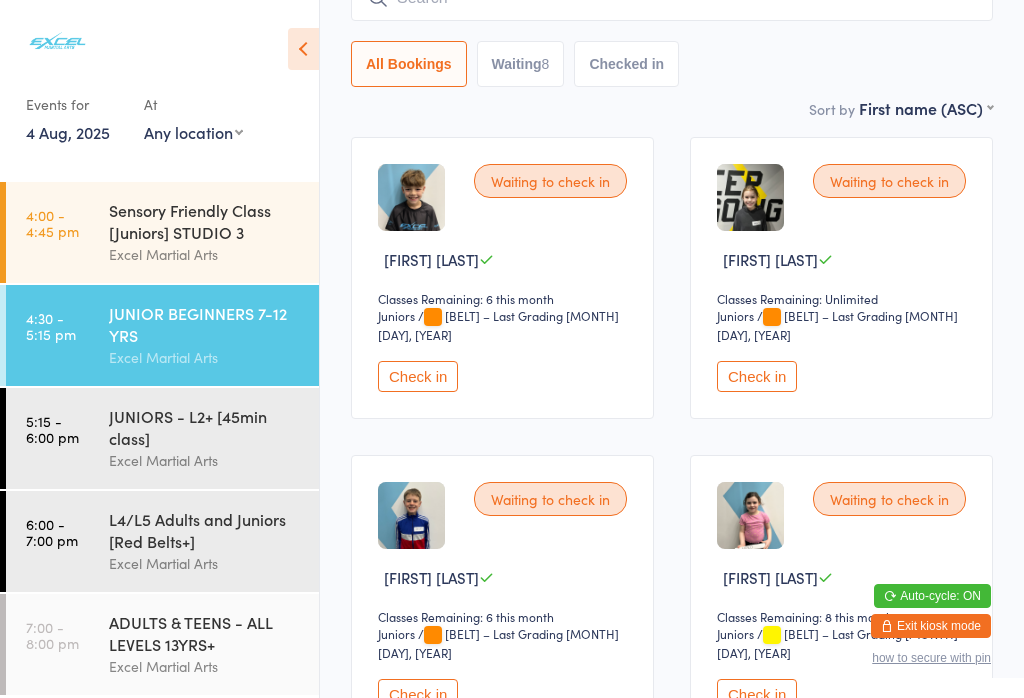 click on "Check in" at bounding box center (418, 376) 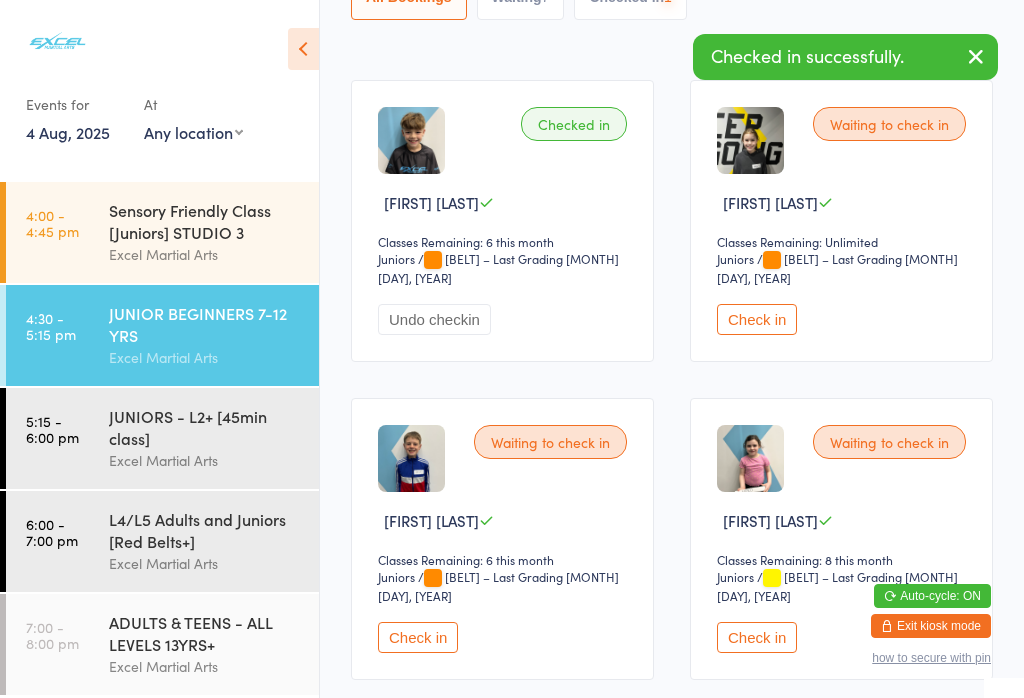 scroll, scrollTop: 500, scrollLeft: 0, axis: vertical 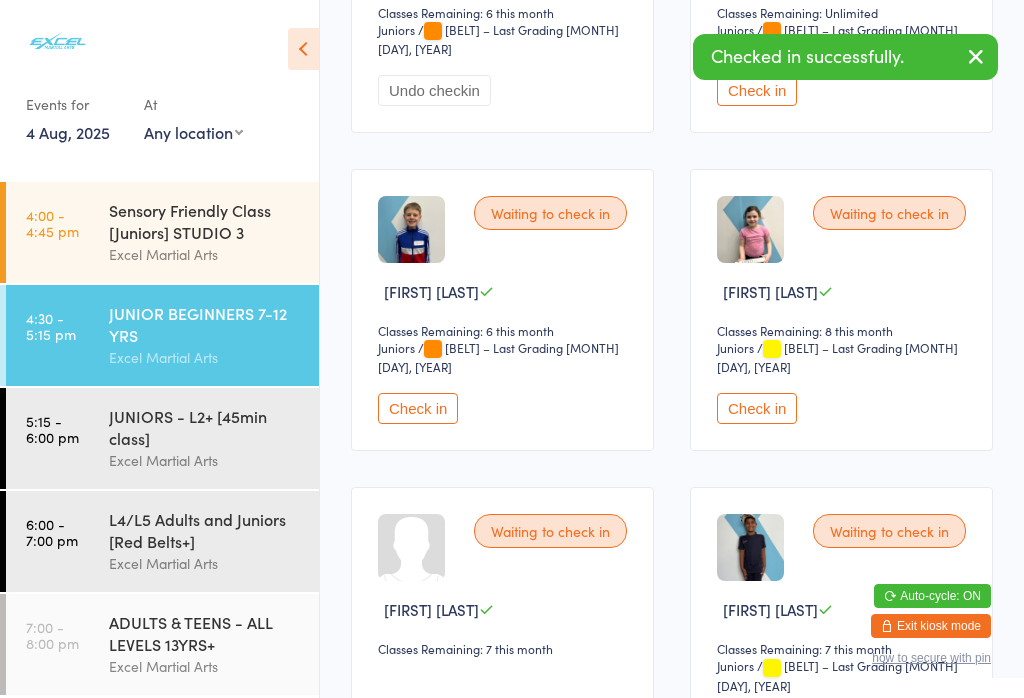 click on "Check in" at bounding box center (757, 408) 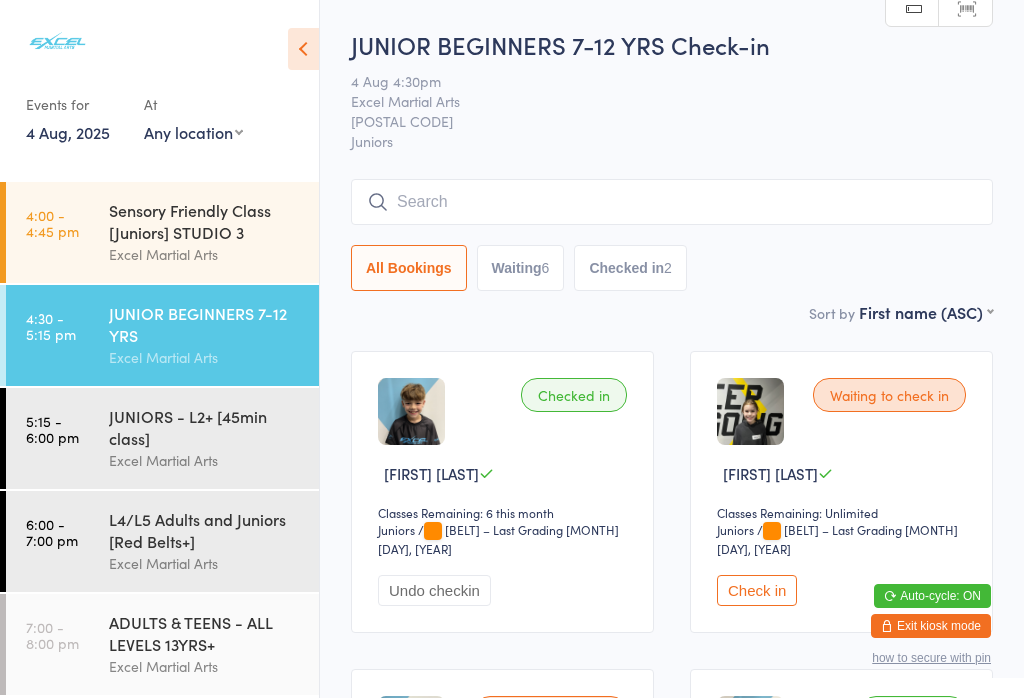 scroll, scrollTop: 0, scrollLeft: 0, axis: both 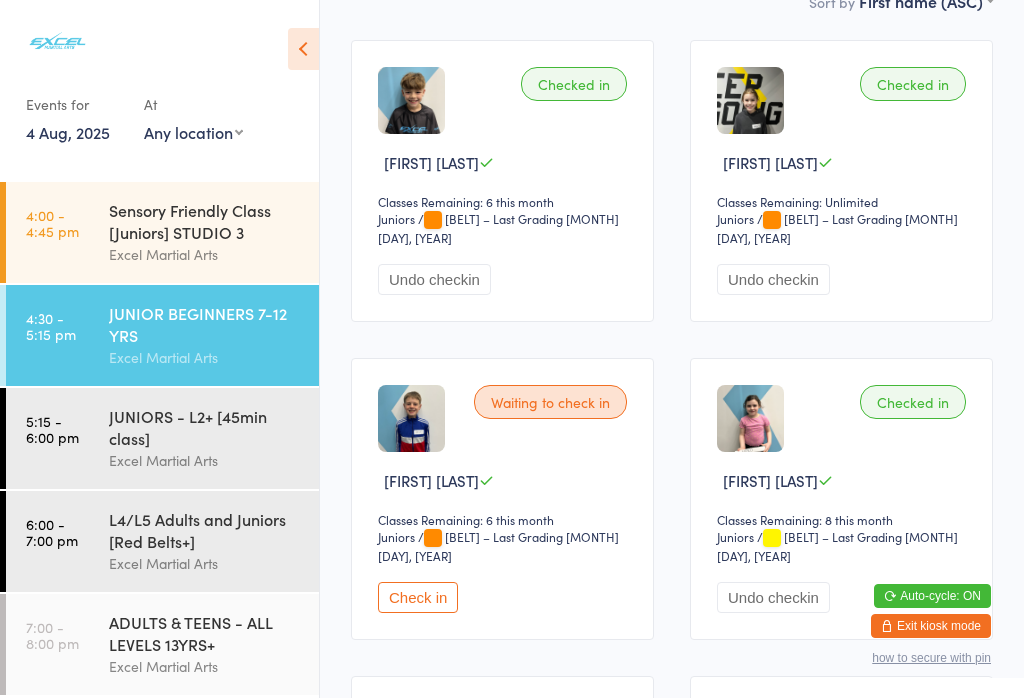 click on "Check in" at bounding box center (418, 597) 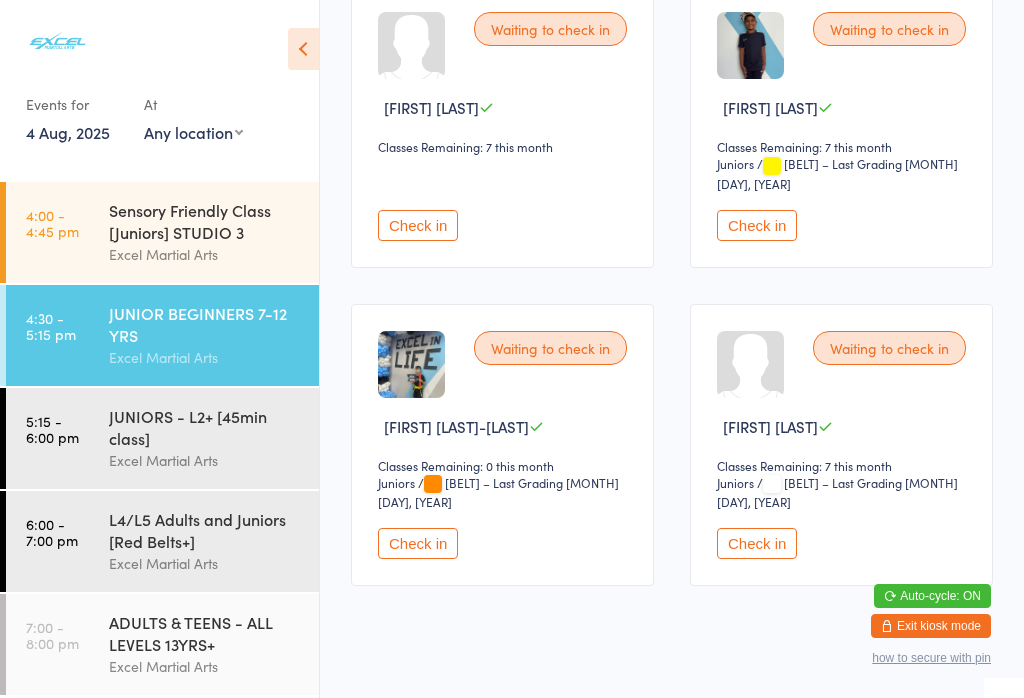 scroll, scrollTop: 1003, scrollLeft: 0, axis: vertical 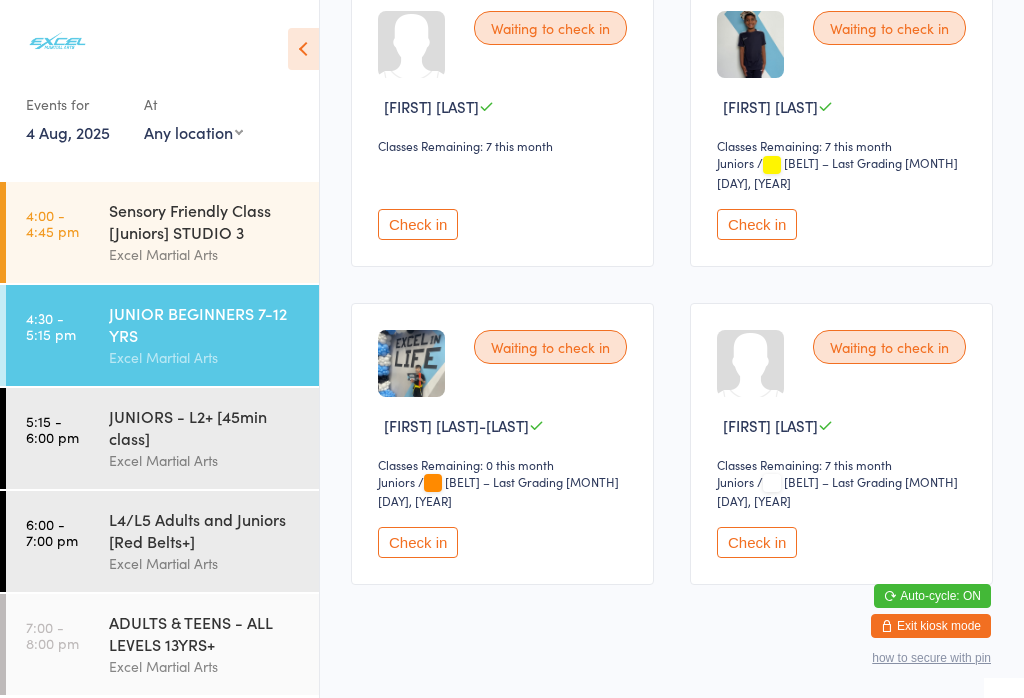 click on "Check in" at bounding box center (418, 542) 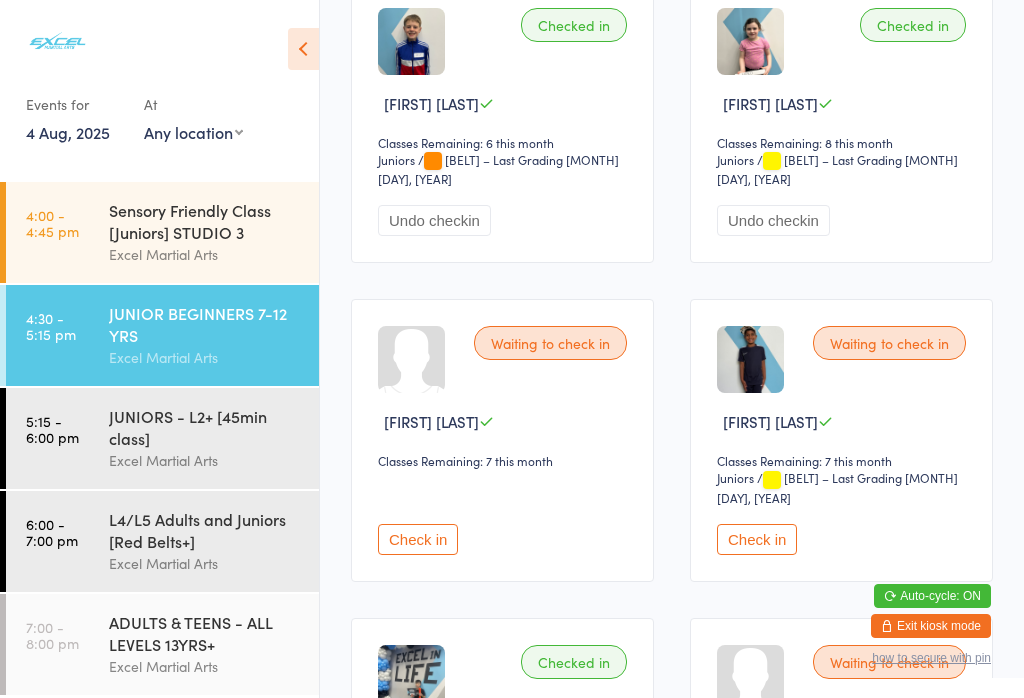 scroll, scrollTop: 699, scrollLeft: 0, axis: vertical 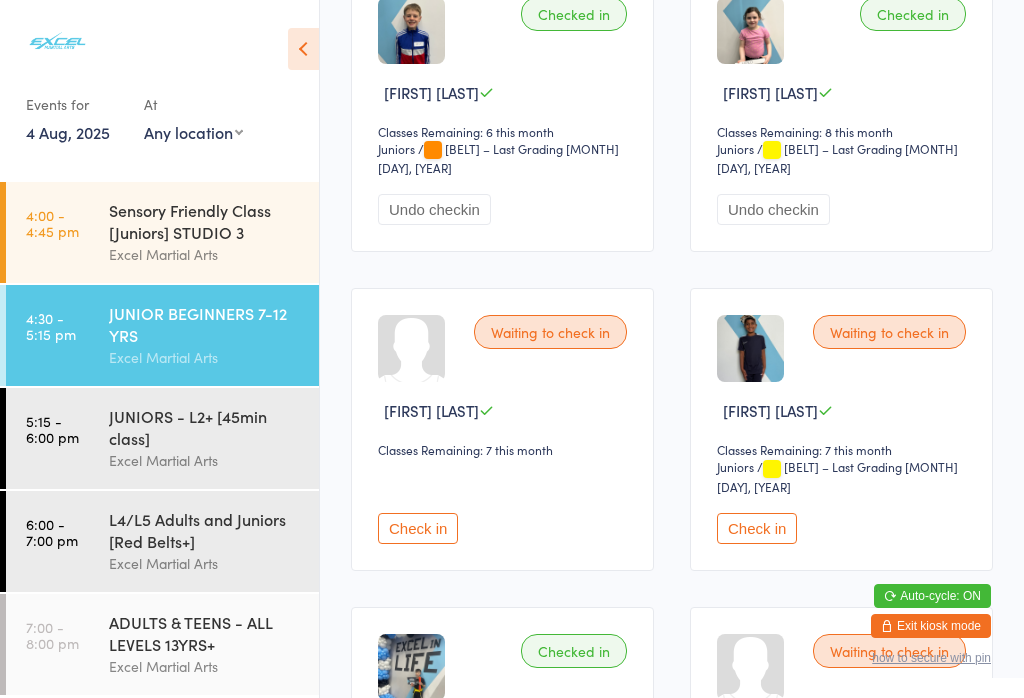 click on "Check in" at bounding box center (757, 528) 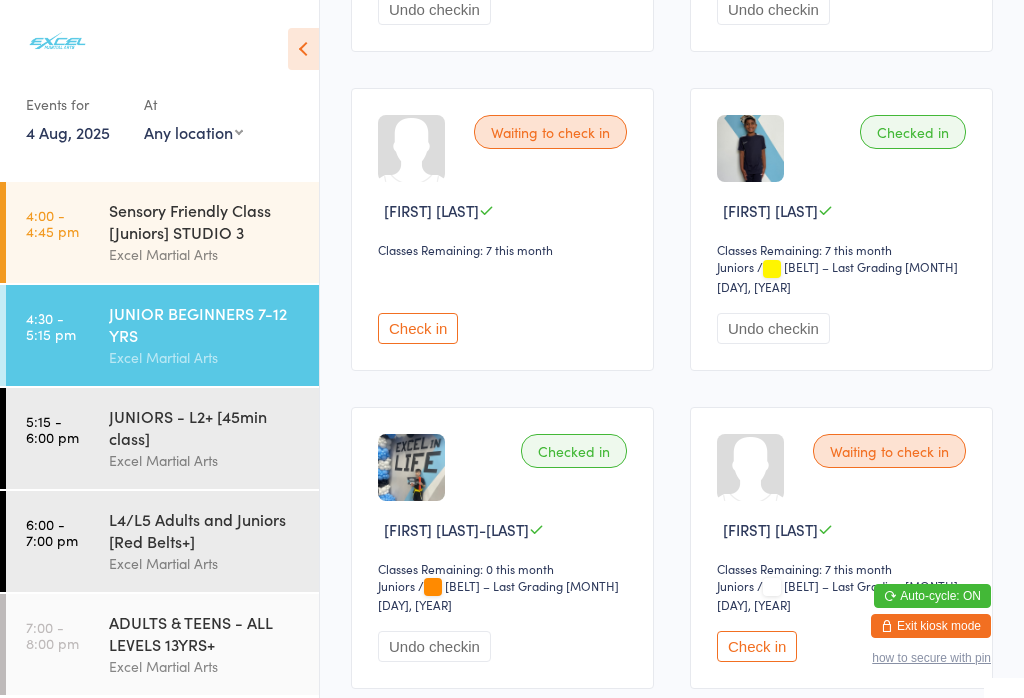 scroll, scrollTop: 907, scrollLeft: 0, axis: vertical 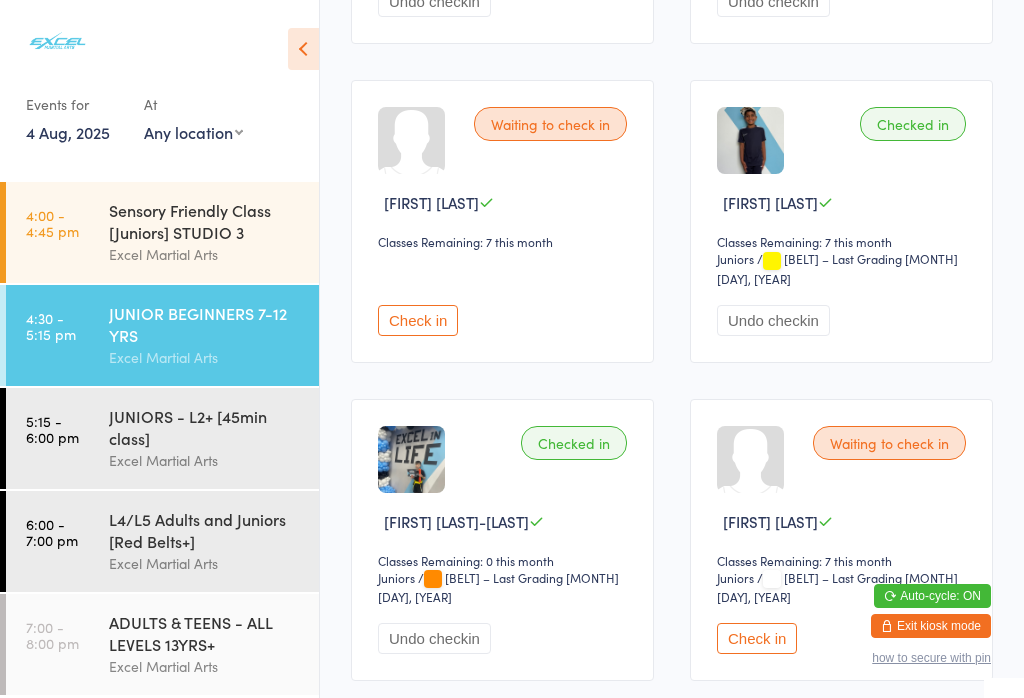 click on "5:15 - 6:00 pm JUNIORS - L2+ [45min class] Excel Martial Arts" at bounding box center [162, 438] 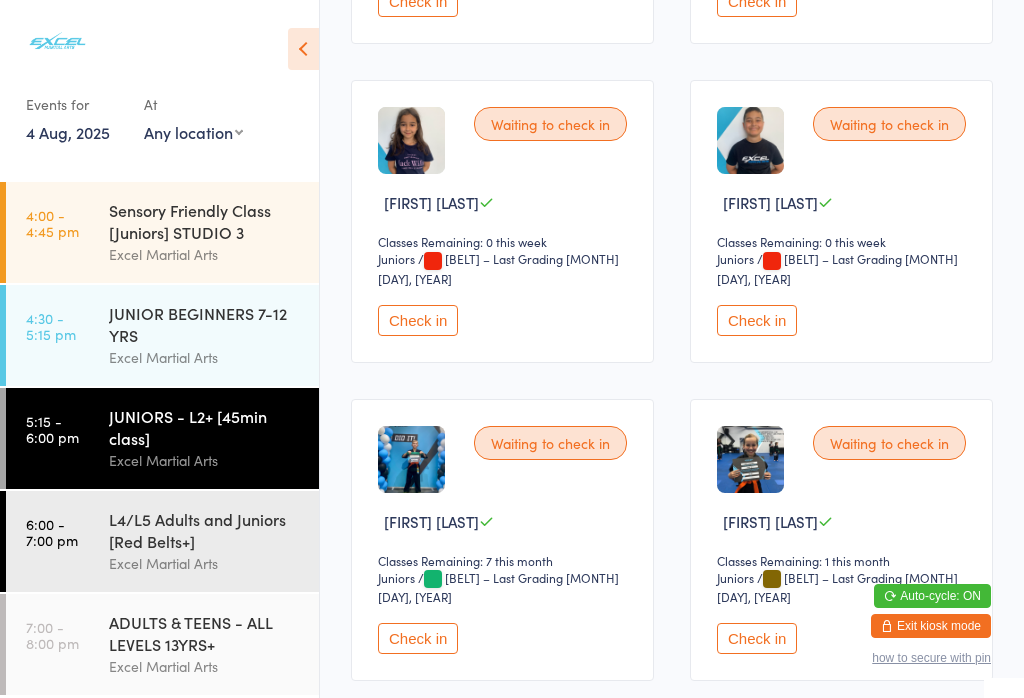 scroll, scrollTop: 0, scrollLeft: 0, axis: both 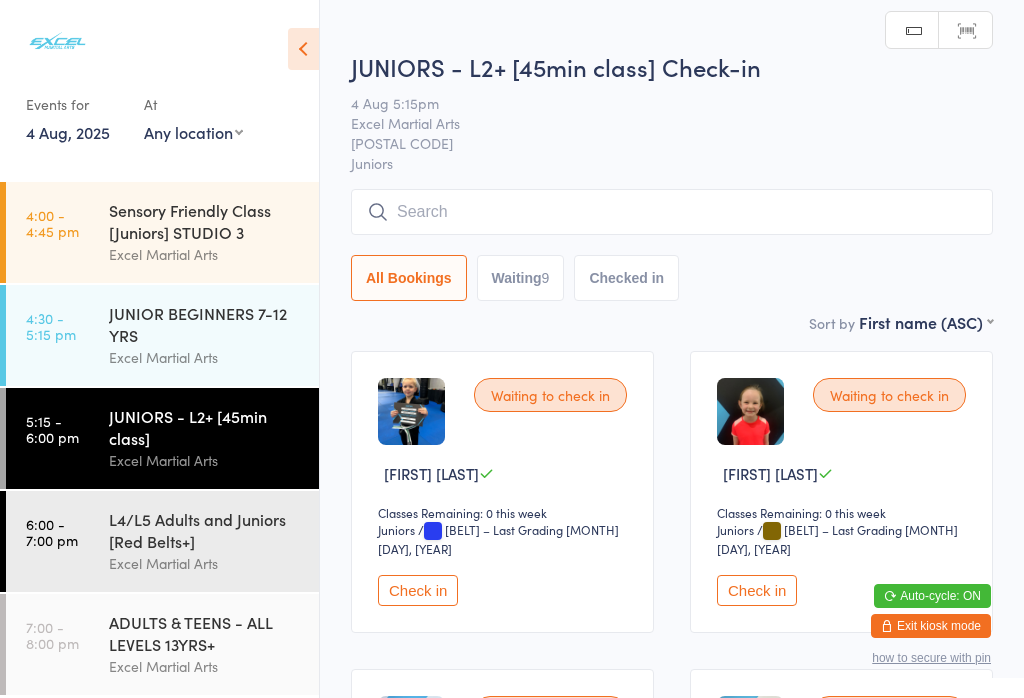 click on "L4/L5  Adults and Juniors [Red Belts+]" at bounding box center [205, 530] 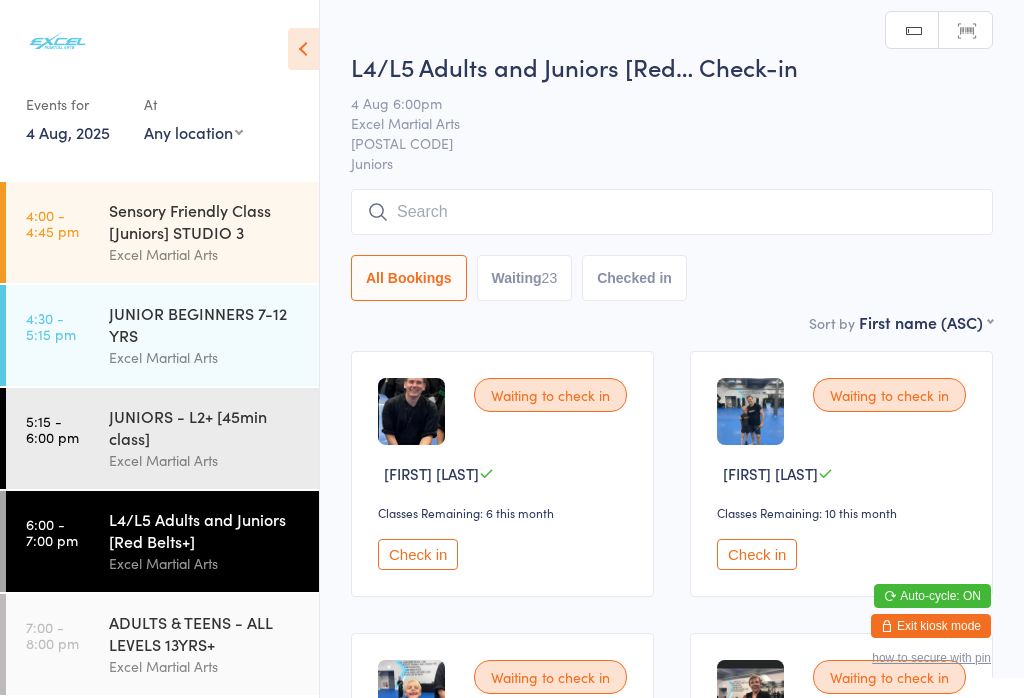 scroll, scrollTop: 19, scrollLeft: 0, axis: vertical 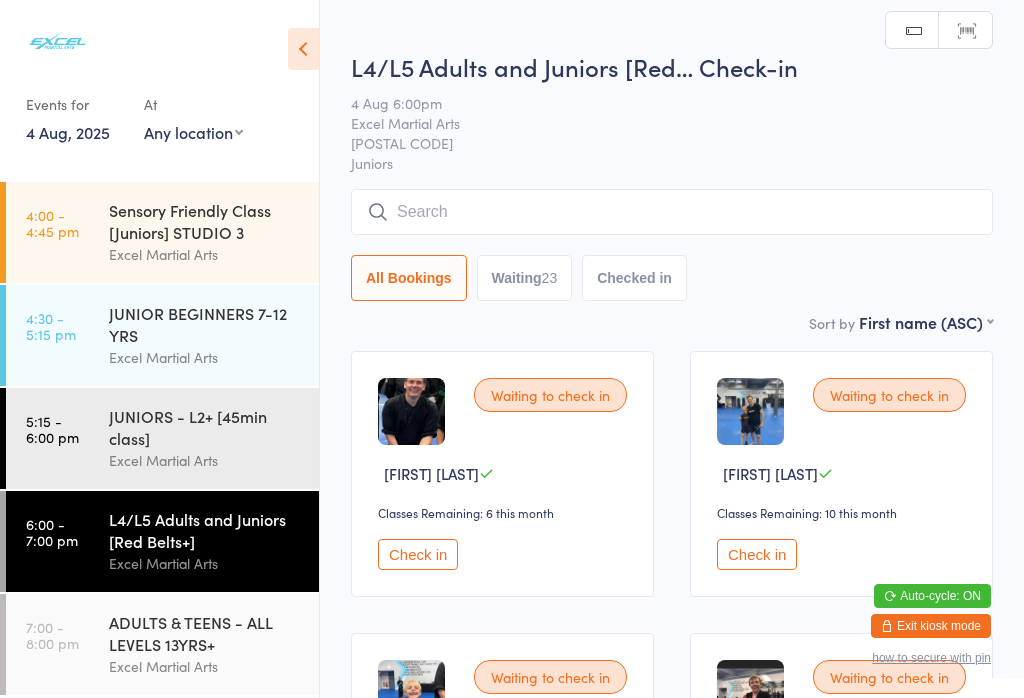 click on "ADULTS & TEENS - ALL LEVELS 13YRS+" at bounding box center [205, 633] 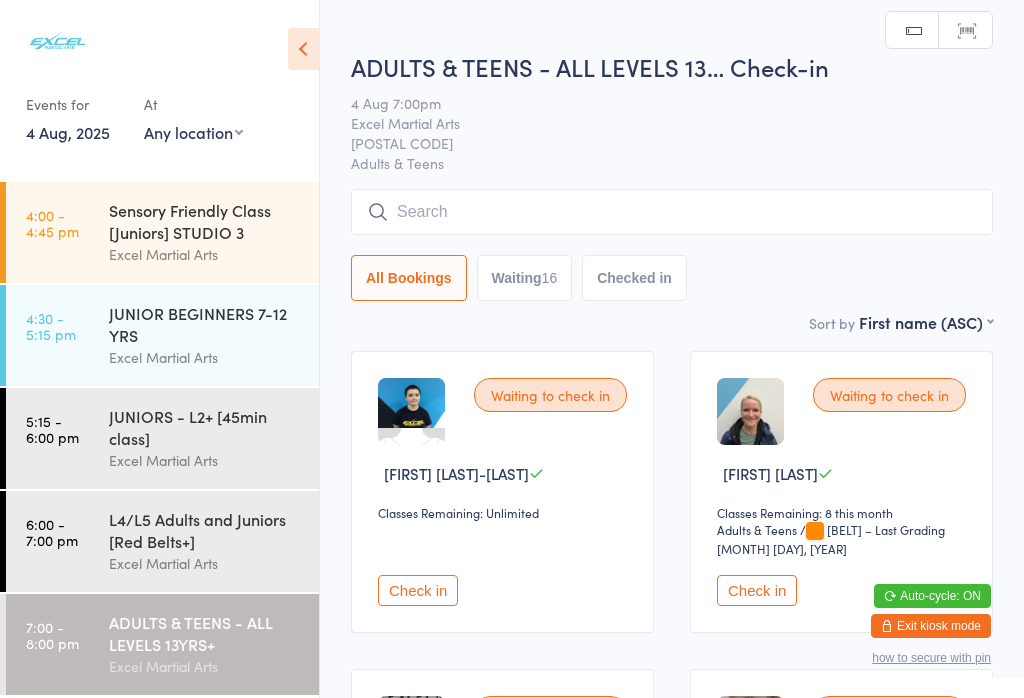 scroll, scrollTop: 0, scrollLeft: 0, axis: both 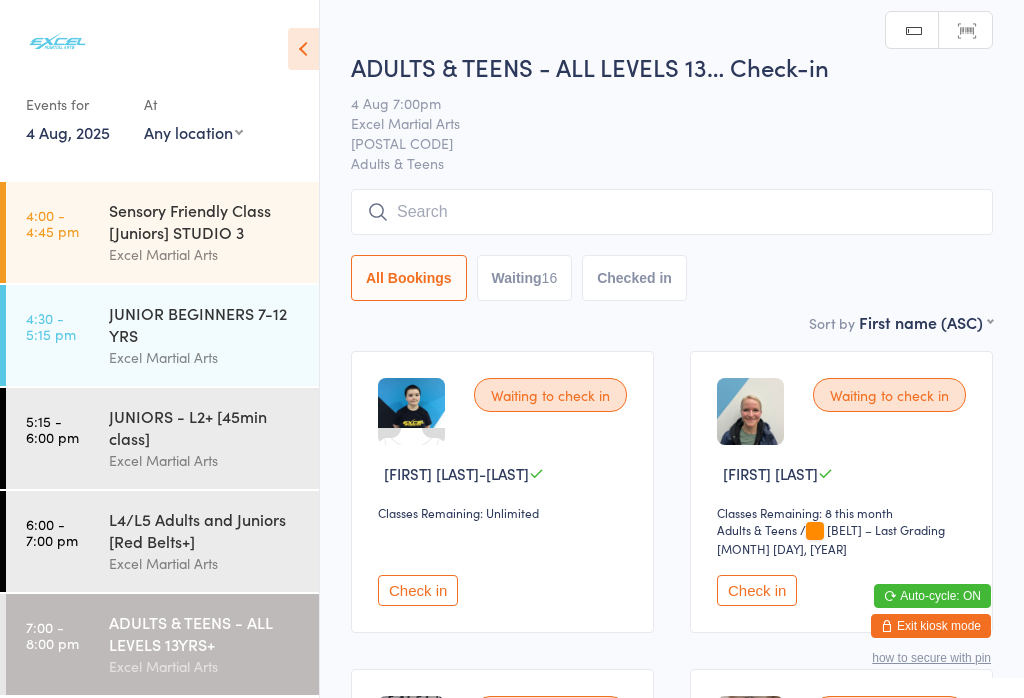 click on "JUNIORS - L2+ [45min class]" at bounding box center [205, 427] 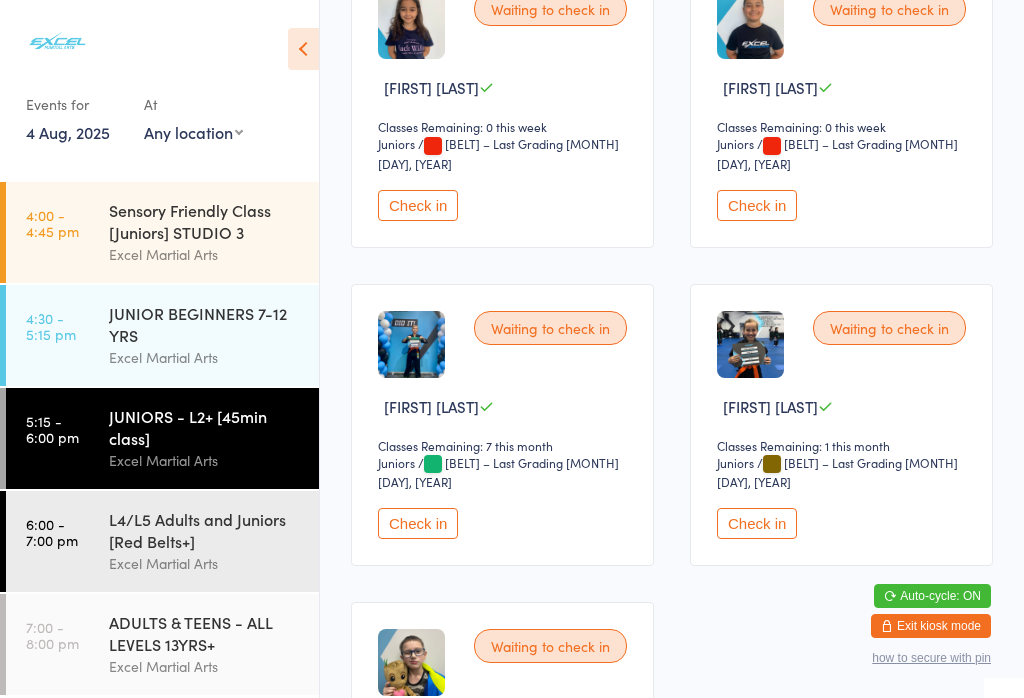 scroll, scrollTop: 1030, scrollLeft: 0, axis: vertical 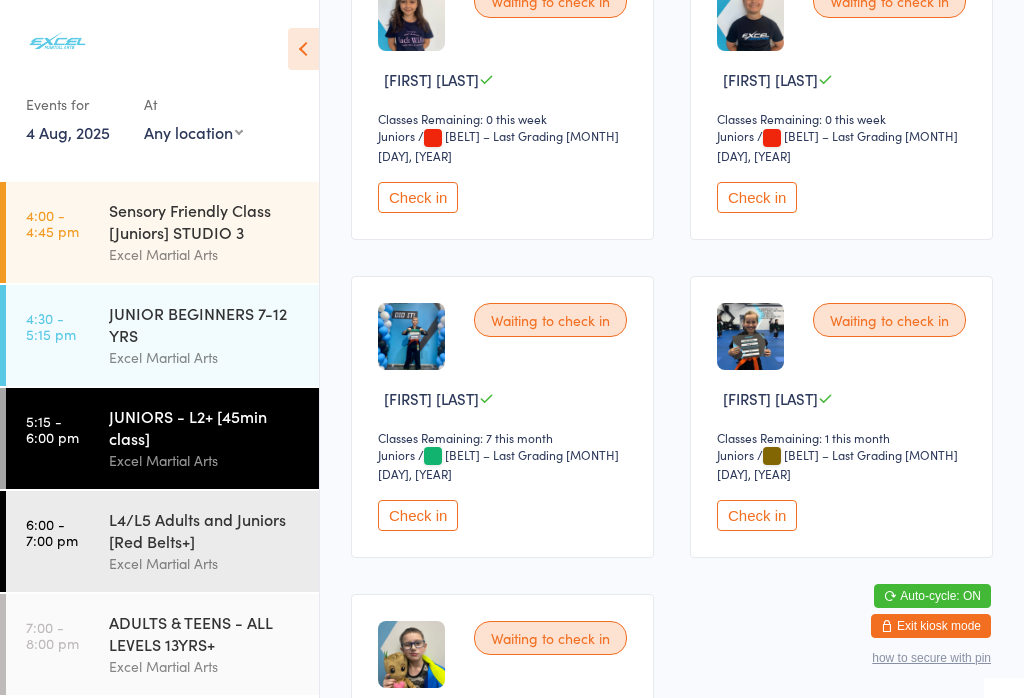 click on "Check in" at bounding box center [418, 515] 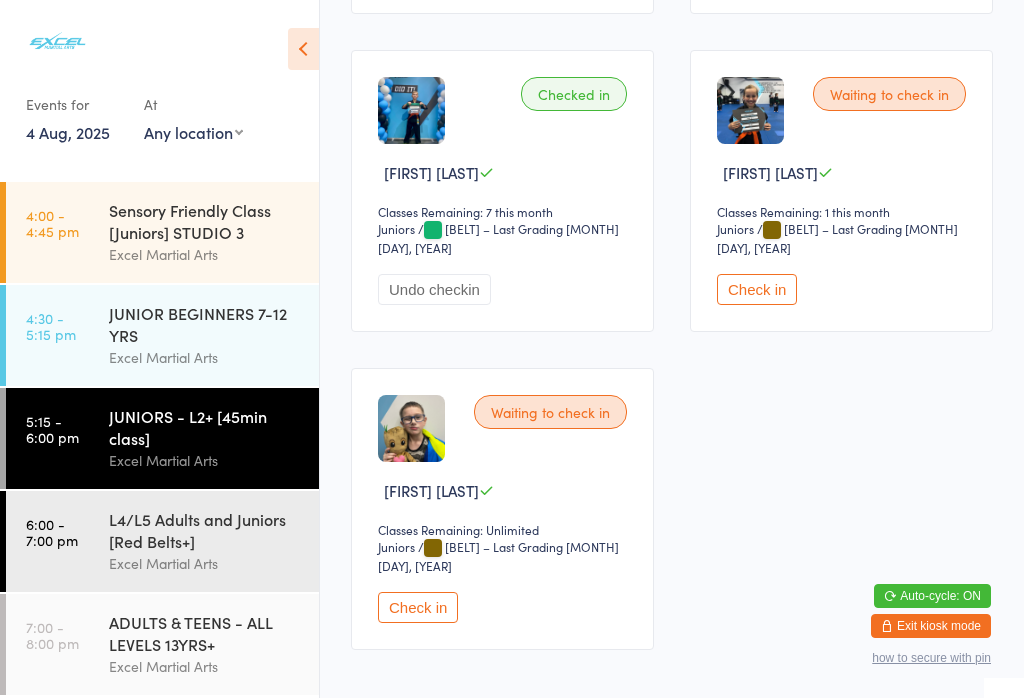 scroll, scrollTop: 1257, scrollLeft: 0, axis: vertical 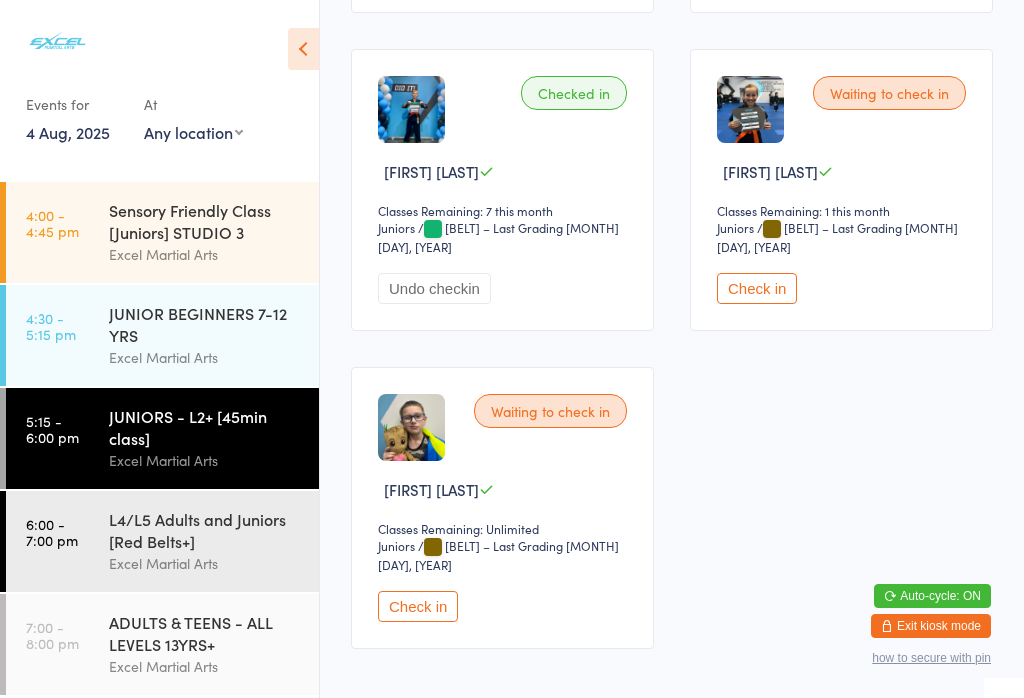 click on "Check in" at bounding box center (418, 606) 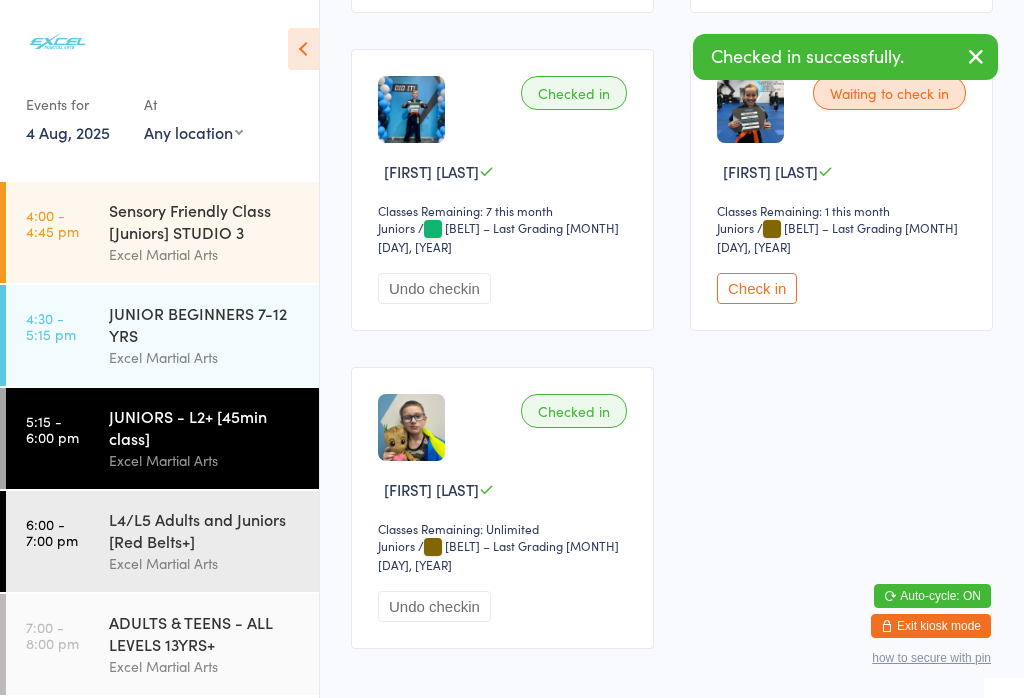 click on "You have now entered Kiosk Mode. Members will be able to check themselves in using the search field below. Click "Exit kiosk mode" below to exit Kiosk Mode at any time. Checked in successfully. Events for 4 Aug, 2025 4 Aug, 2025
August 2025
Sun Mon Tue Wed Thu Fri Sat
31
27
28
29
30
31
01
02
32
03
04
05
06
07
08
09
33
10
11
12
13
14
15
16
34
17
18
19
20
21
22
23 35" at bounding box center [512, -908] 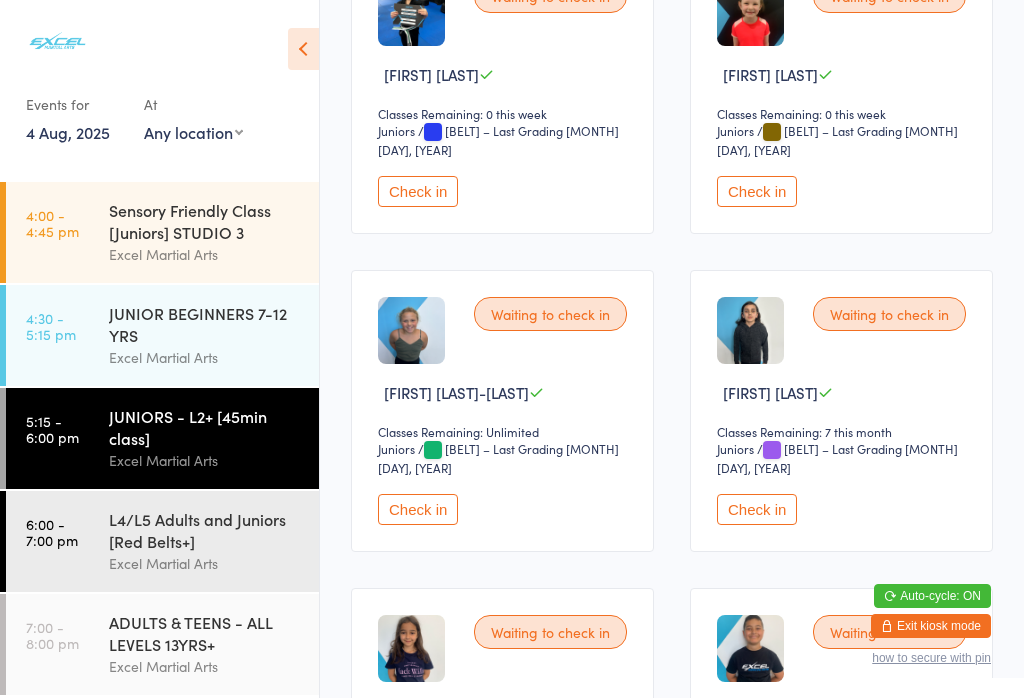 scroll, scrollTop: 398, scrollLeft: 0, axis: vertical 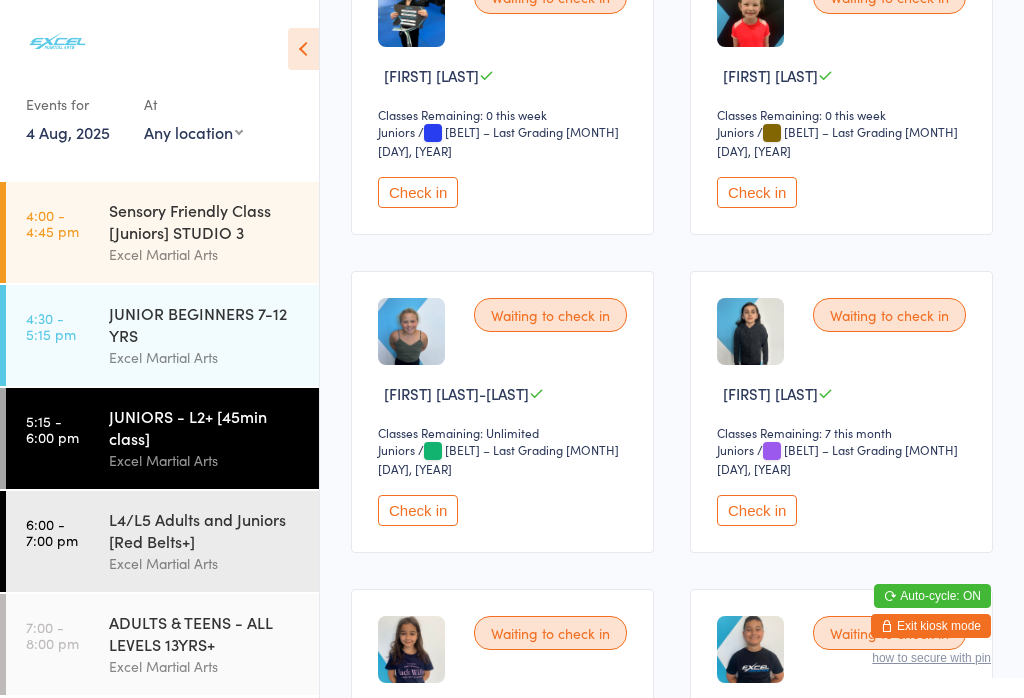 click on "Check in" at bounding box center [418, 510] 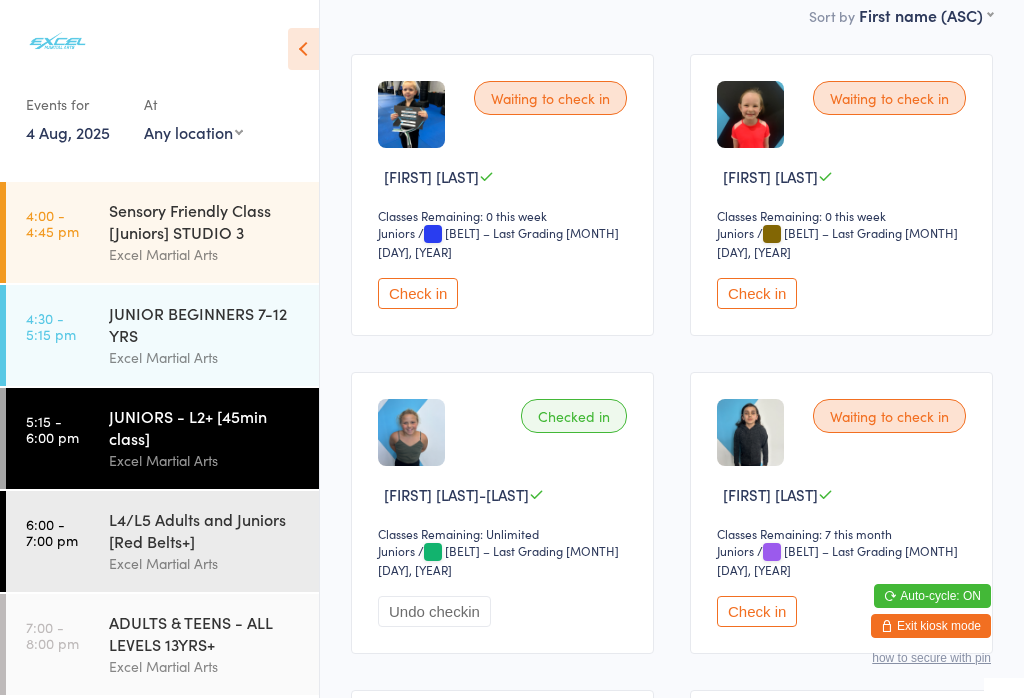 scroll, scrollTop: 202, scrollLeft: 0, axis: vertical 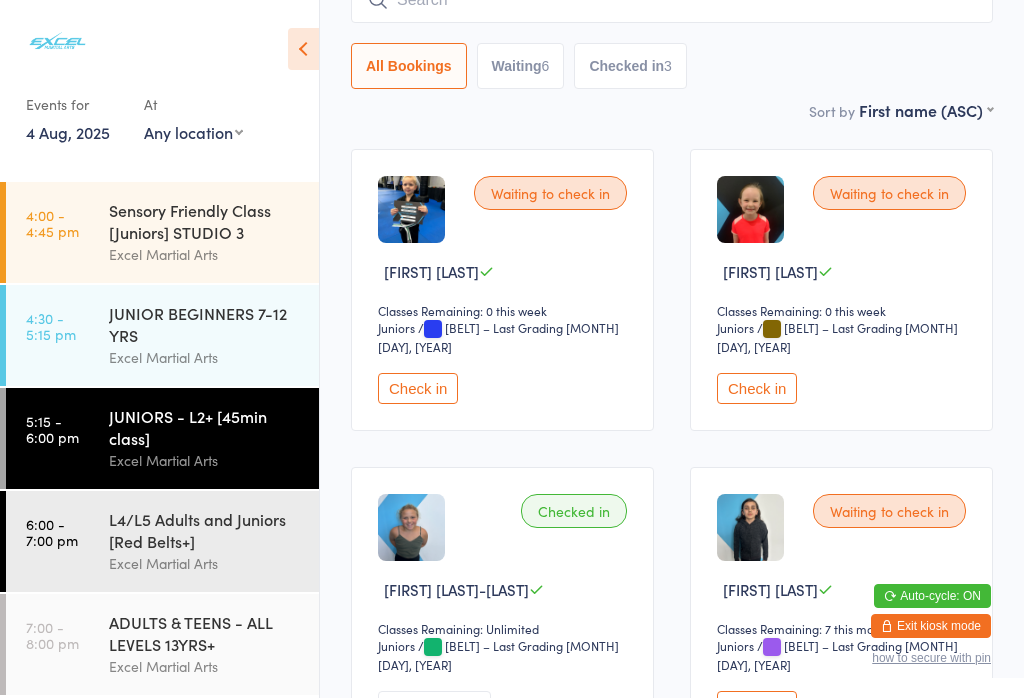 click on "Check in" at bounding box center [757, 388] 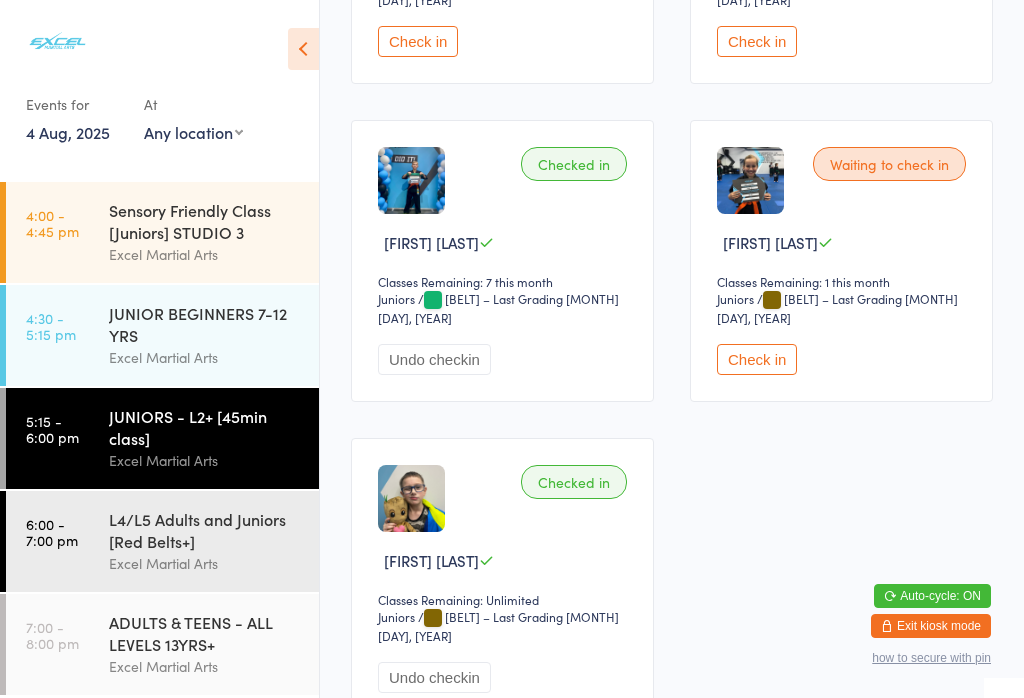 scroll, scrollTop: 1187, scrollLeft: 0, axis: vertical 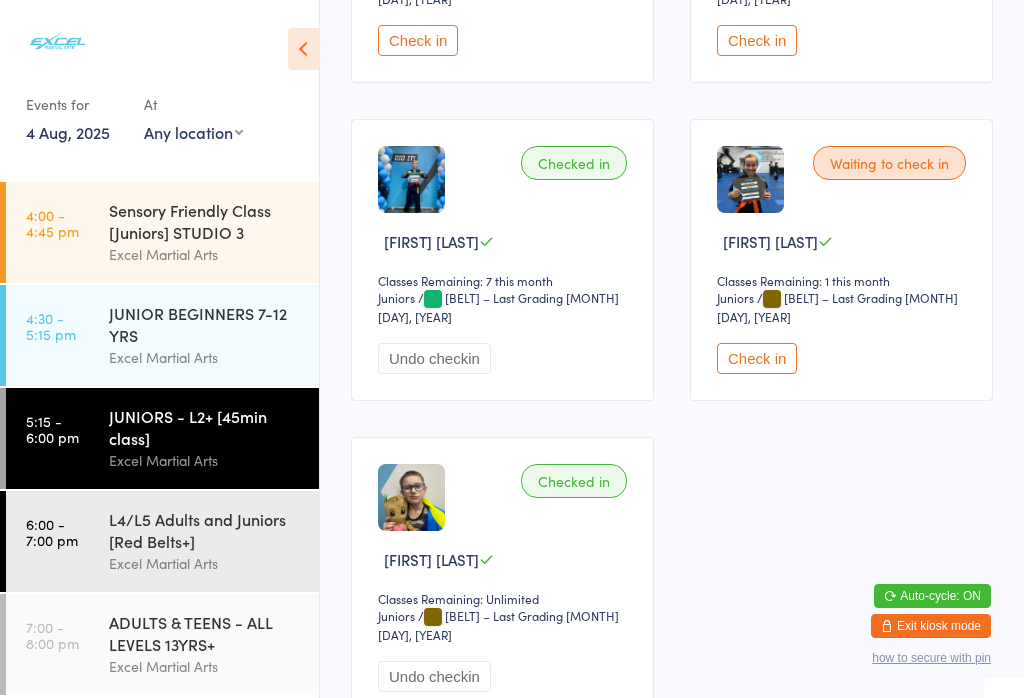 click on "Check in" at bounding box center [757, 358] 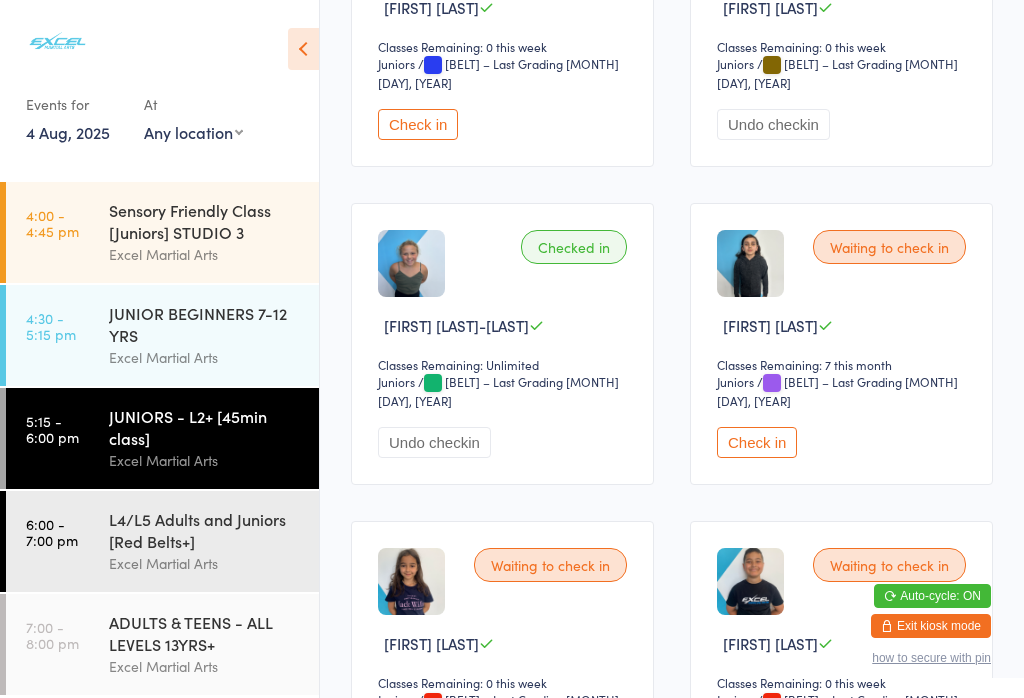 scroll, scrollTop: 467, scrollLeft: 0, axis: vertical 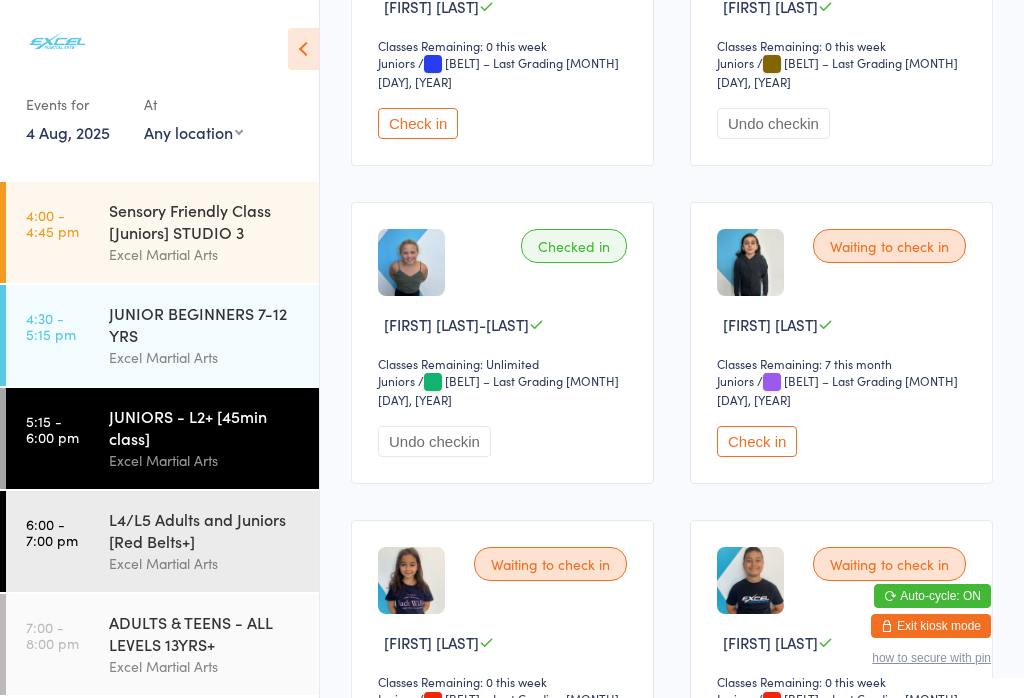 click on "Check in" at bounding box center [757, 441] 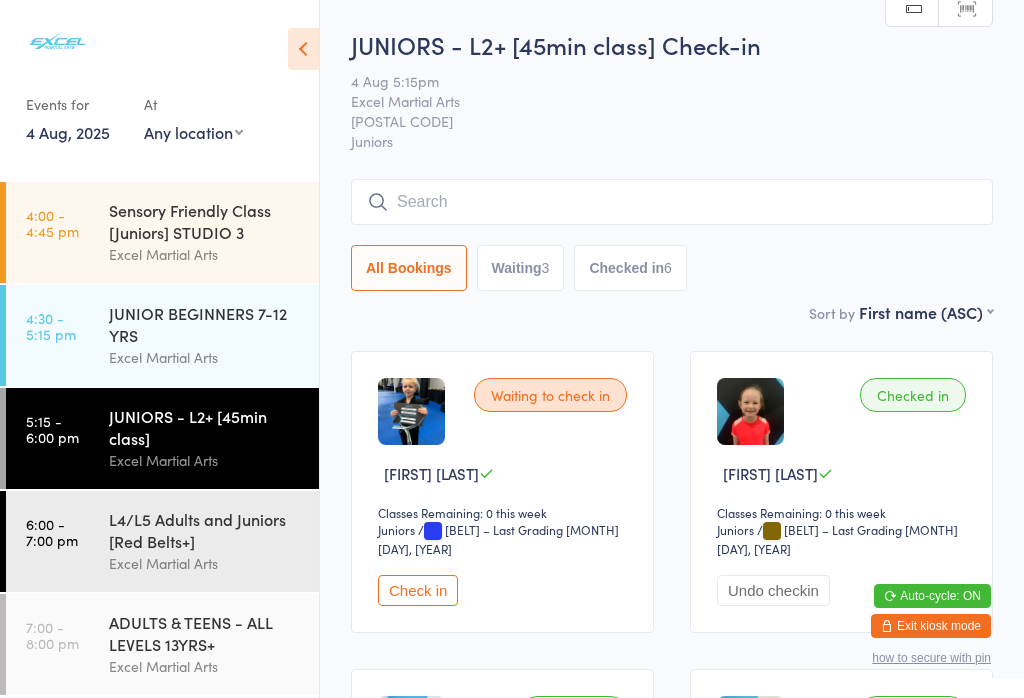 scroll, scrollTop: 0, scrollLeft: 0, axis: both 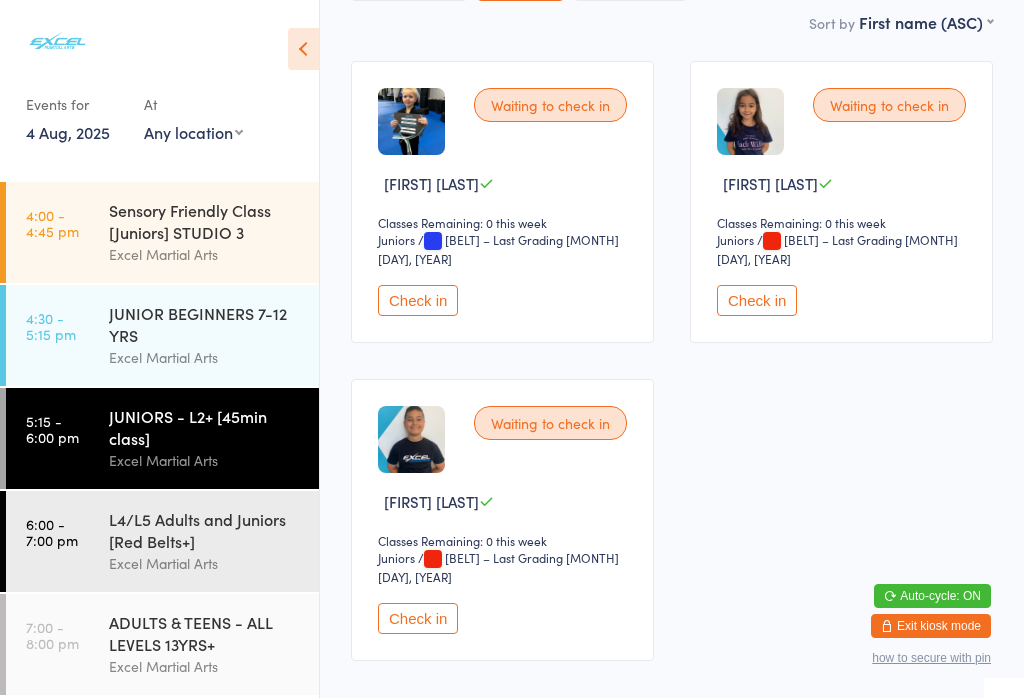 click on "Check in" at bounding box center [418, 300] 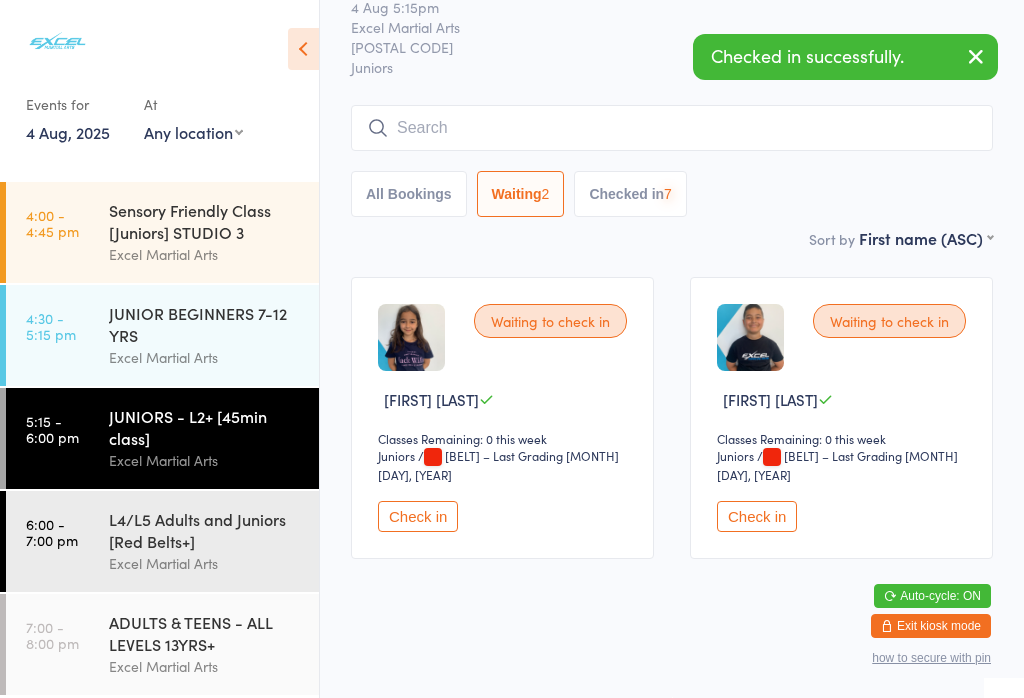 scroll, scrollTop: 61, scrollLeft: 0, axis: vertical 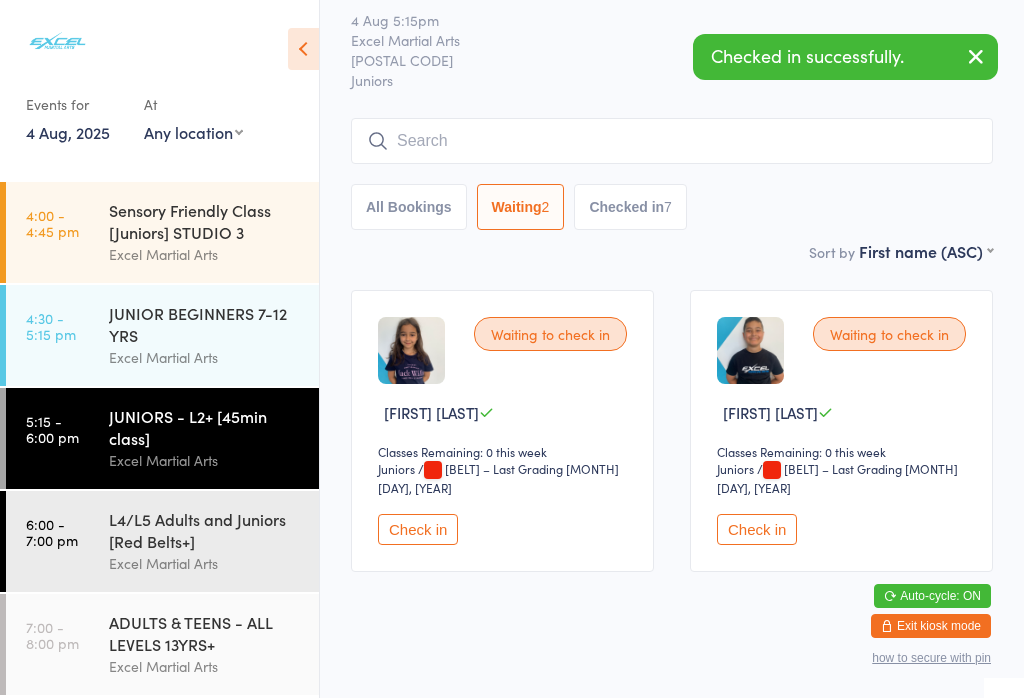 click on "Excel Martial Arts" at bounding box center (205, 357) 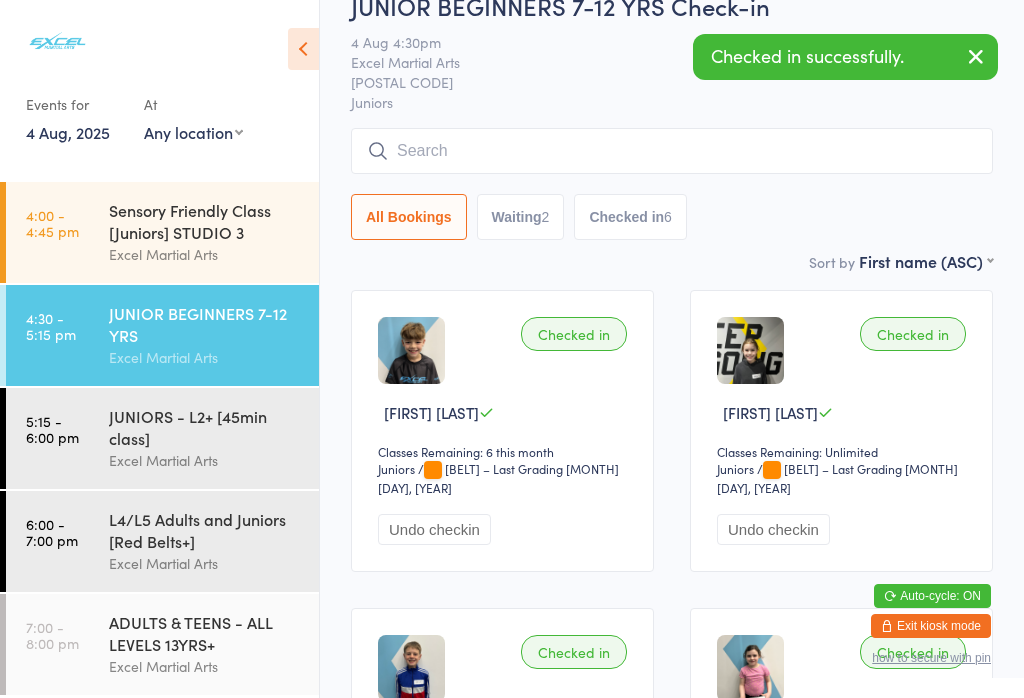click on "L4/L5  Adults and Juniors [Red Belts+]" at bounding box center (205, 530) 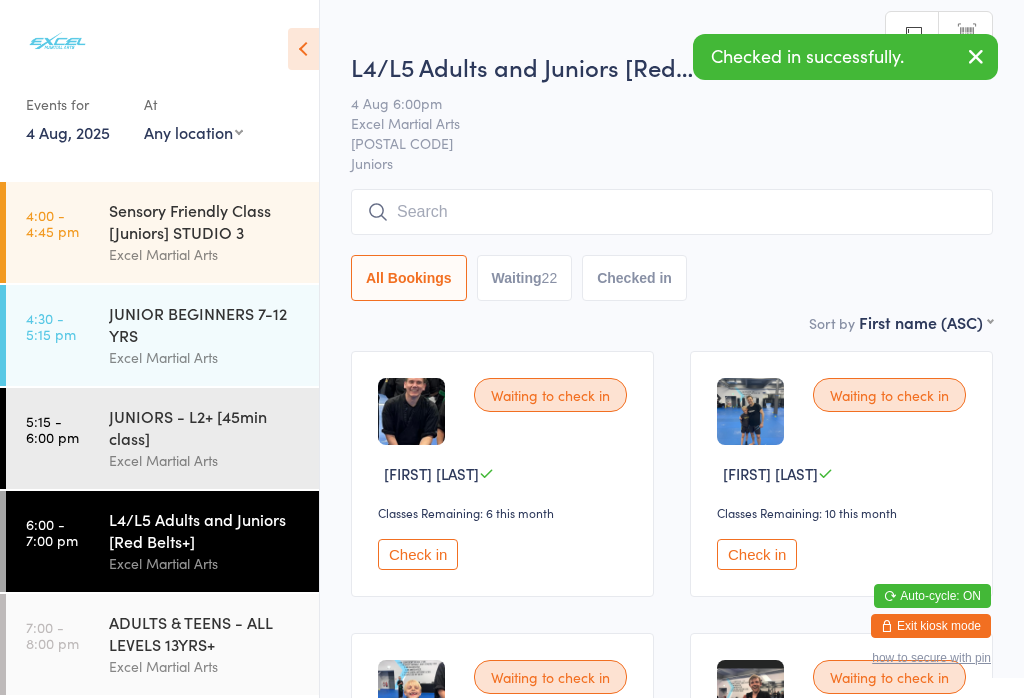 scroll, scrollTop: 84, scrollLeft: 0, axis: vertical 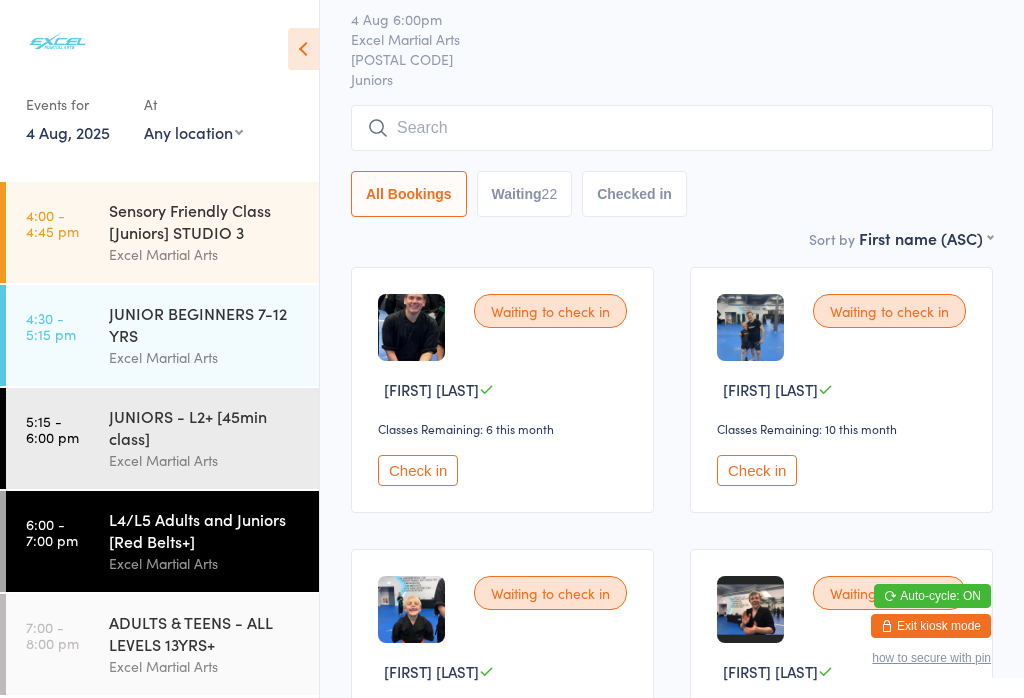 click on "Waiting  22" at bounding box center (525, 194) 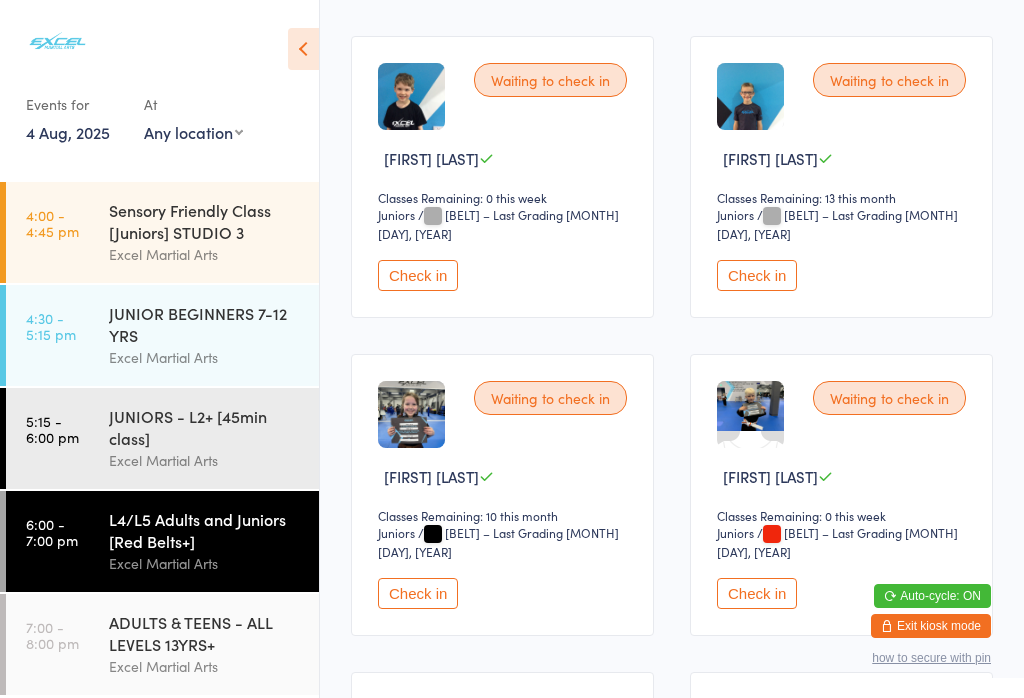 scroll, scrollTop: 1570, scrollLeft: 0, axis: vertical 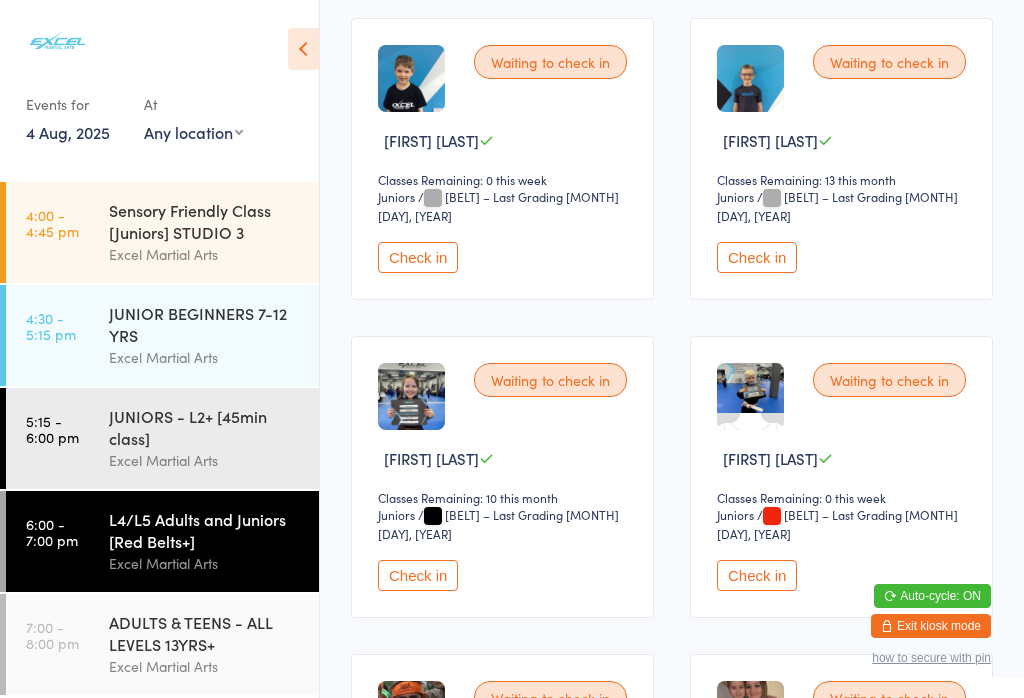 click on "Check in" at bounding box center (757, 257) 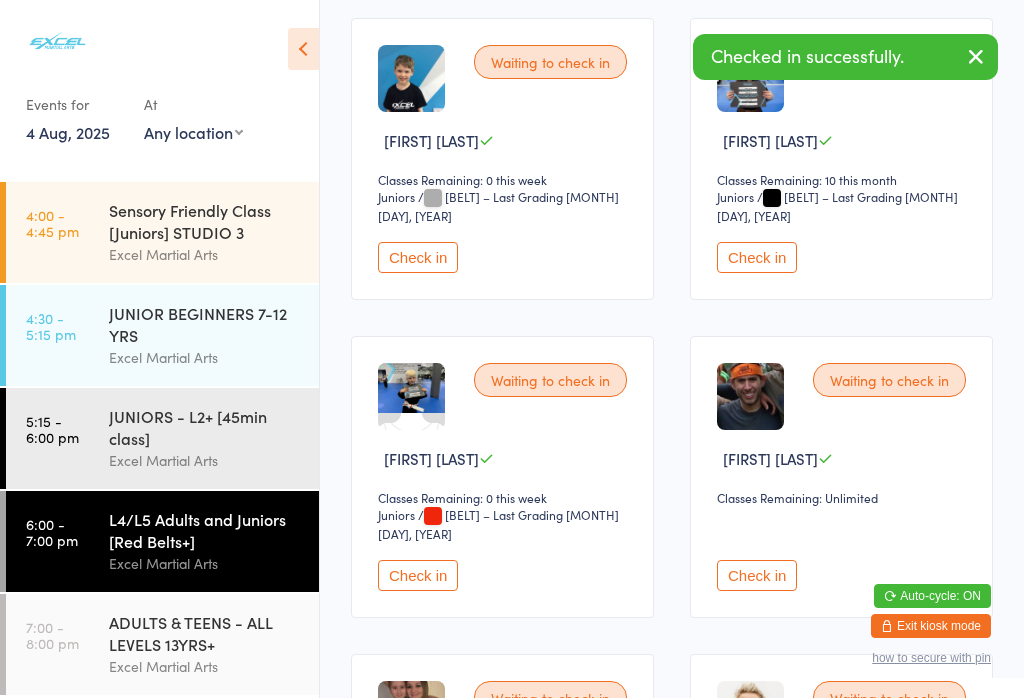 click on "Excel Martial Arts" at bounding box center (205, 460) 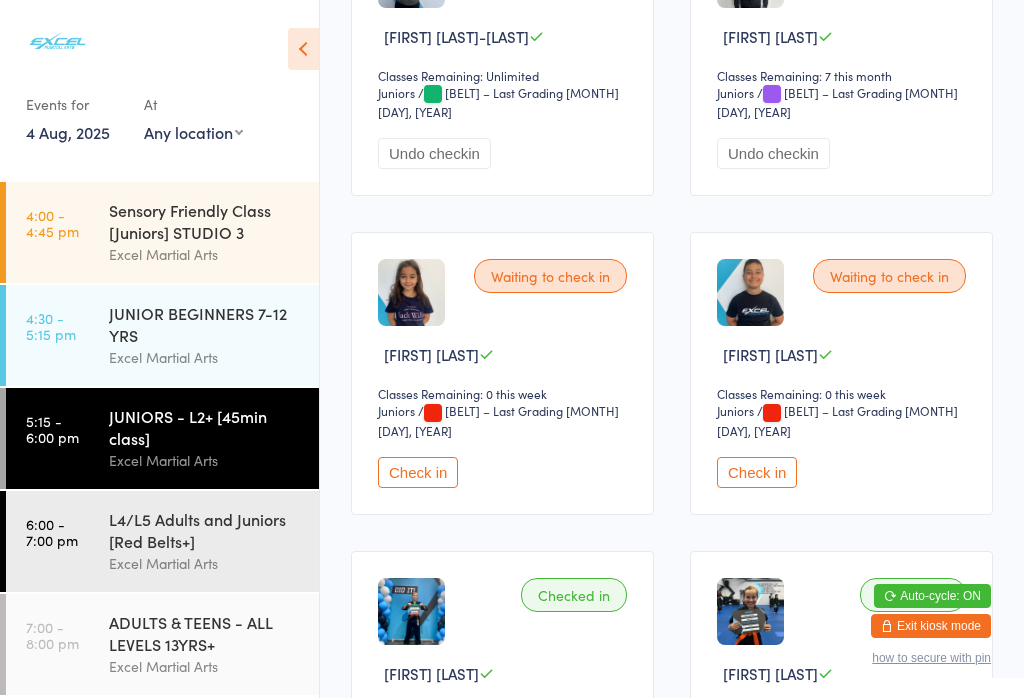 scroll, scrollTop: 777, scrollLeft: 0, axis: vertical 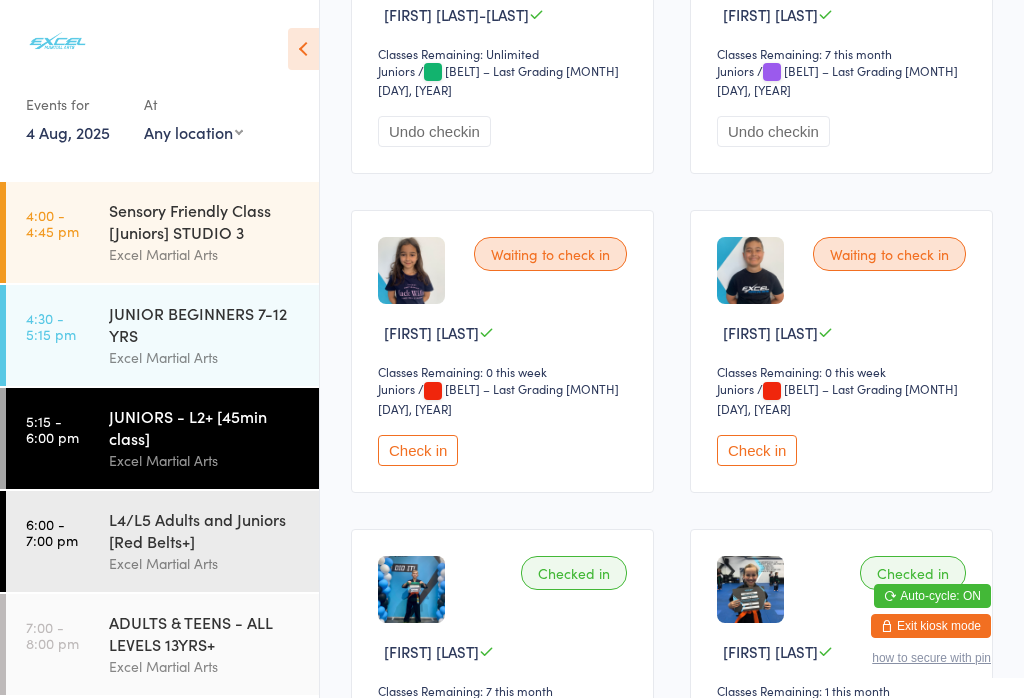 click on "Check in" at bounding box center [418, 450] 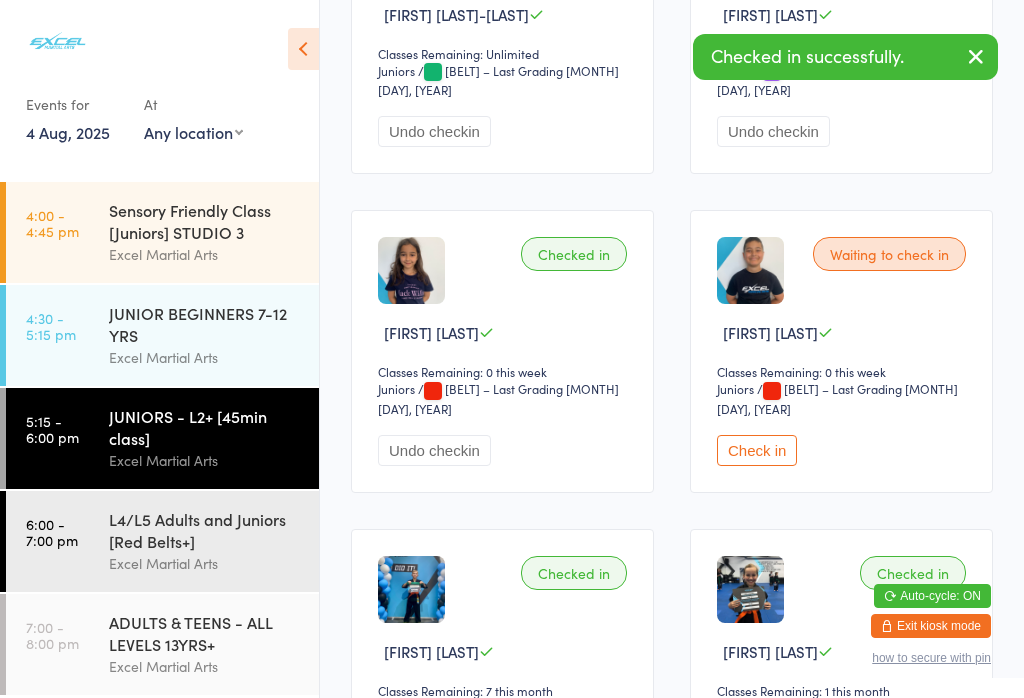 click on "Check in" at bounding box center (757, 450) 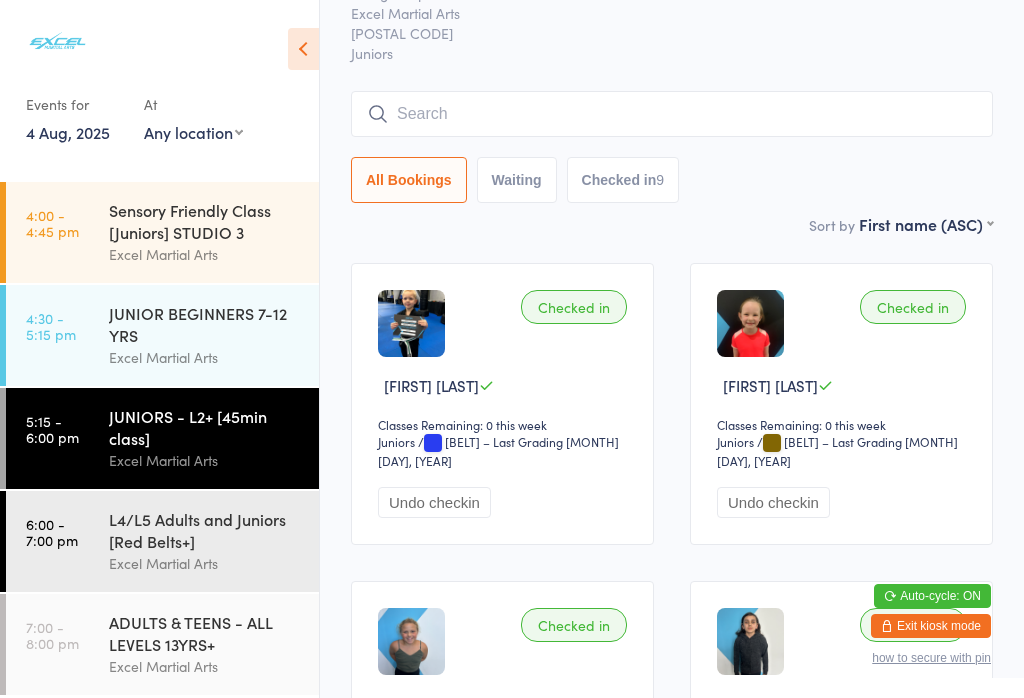 scroll, scrollTop: 89, scrollLeft: 0, axis: vertical 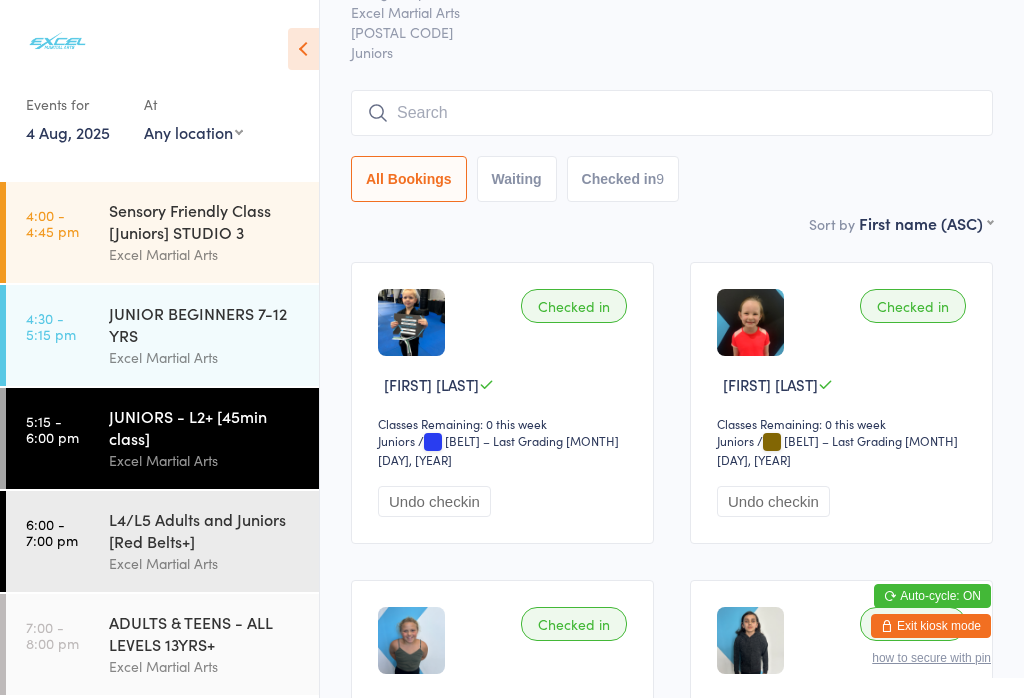 click at bounding box center (672, 113) 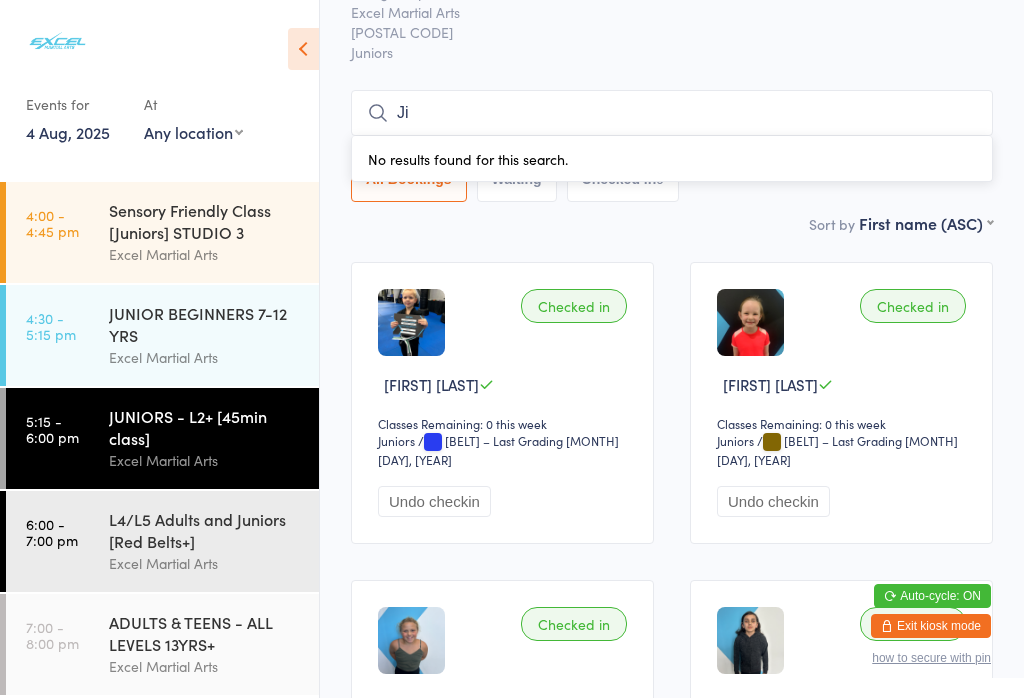 type on "J" 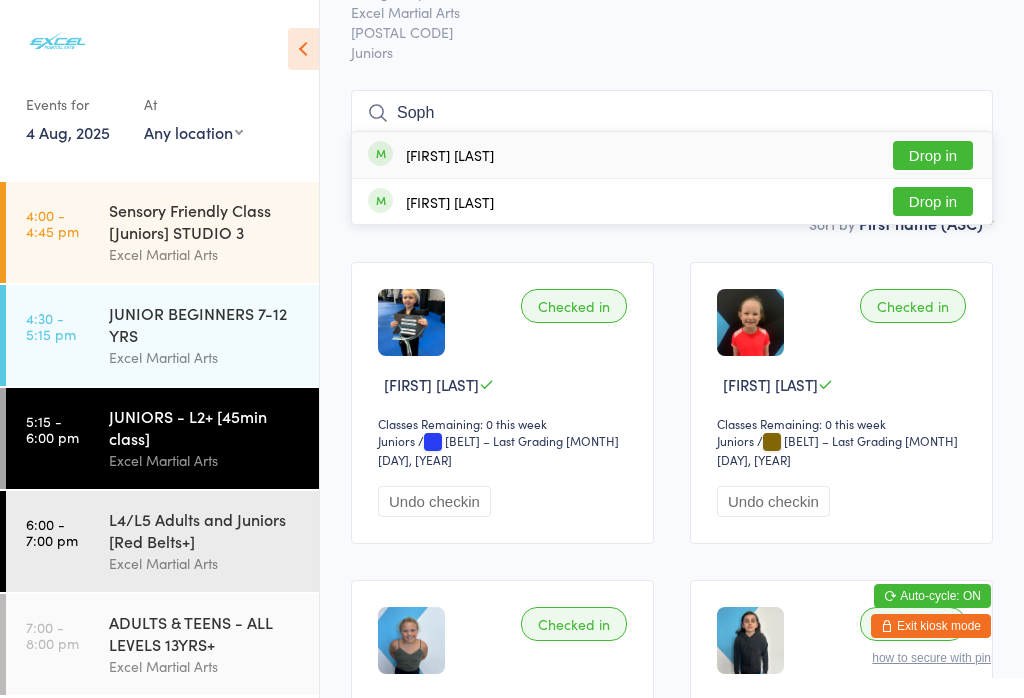type on "Soph" 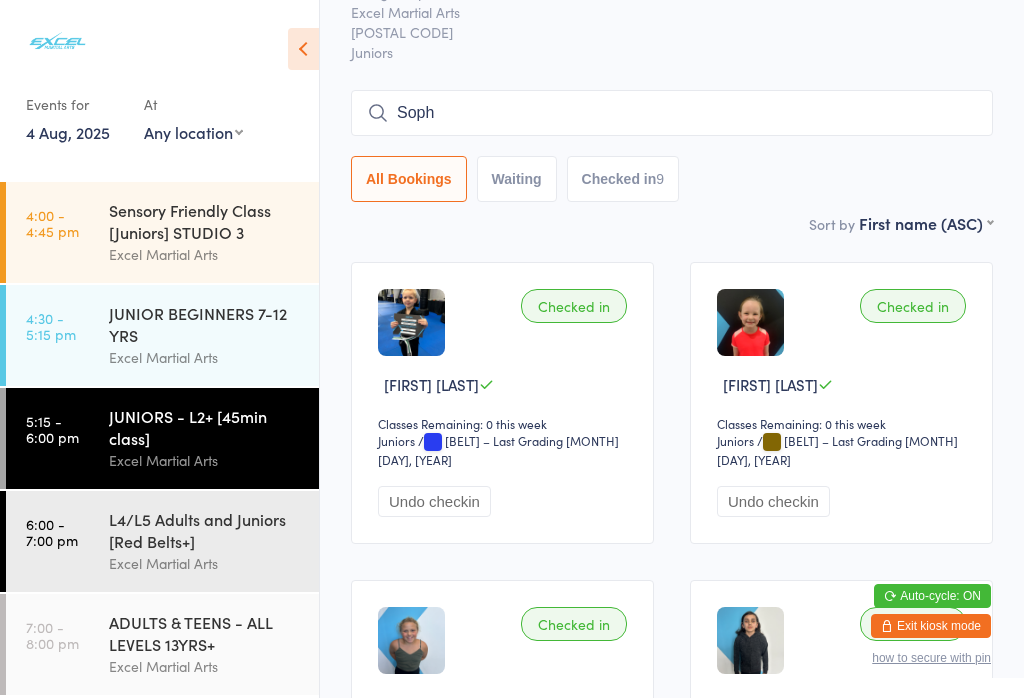 type 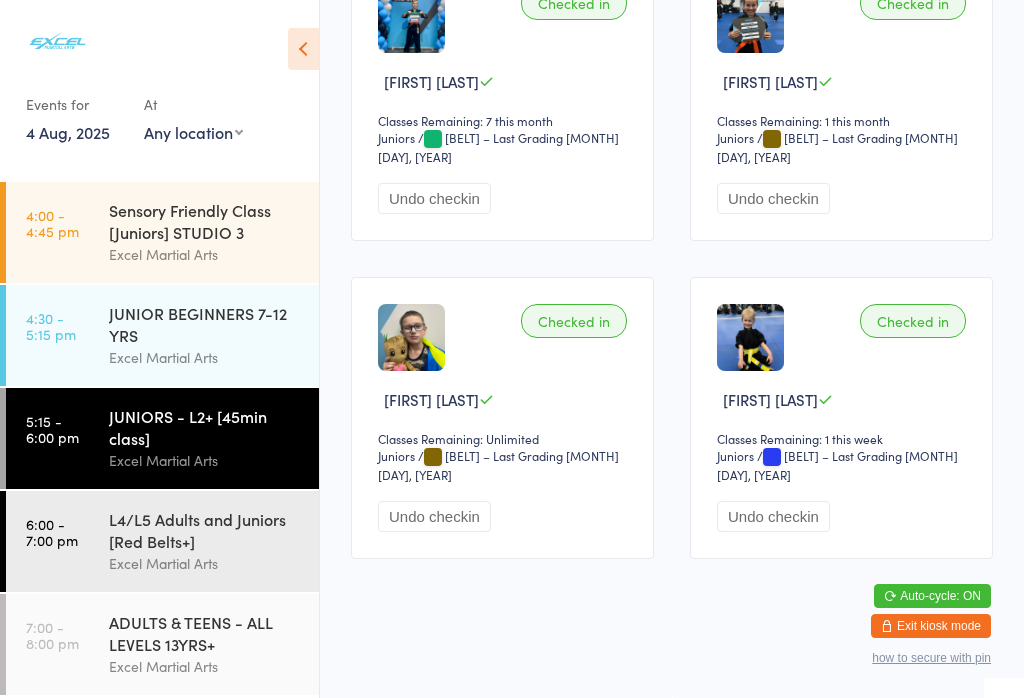 scroll, scrollTop: 1361, scrollLeft: 0, axis: vertical 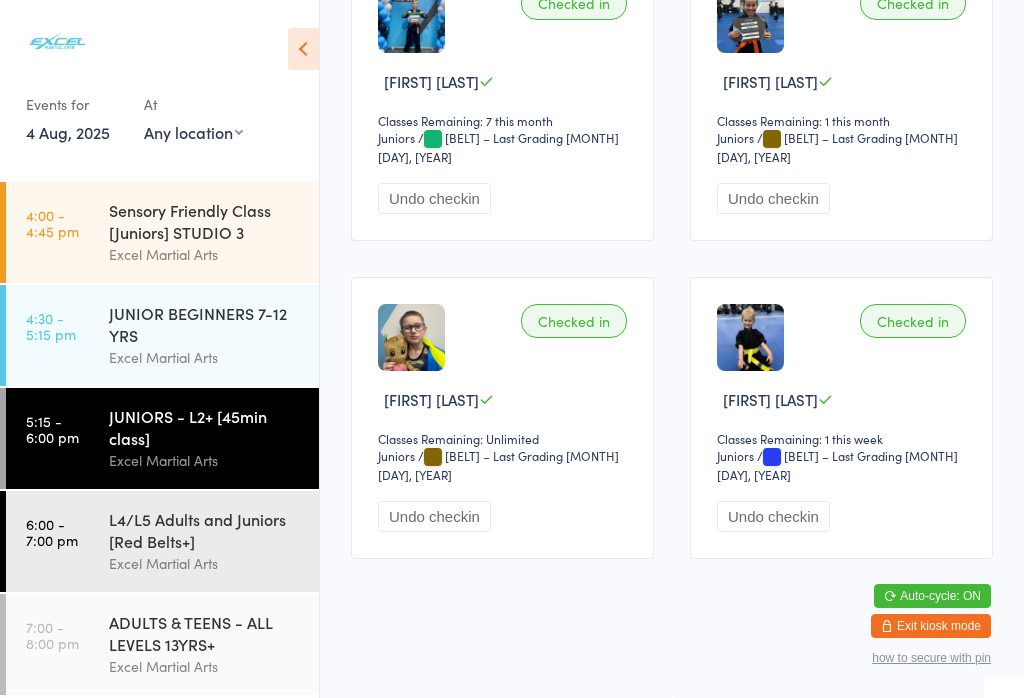 click on "JUNIOR BEGINNERS 7-12 YRS Excel Martial Arts" at bounding box center [214, 335] 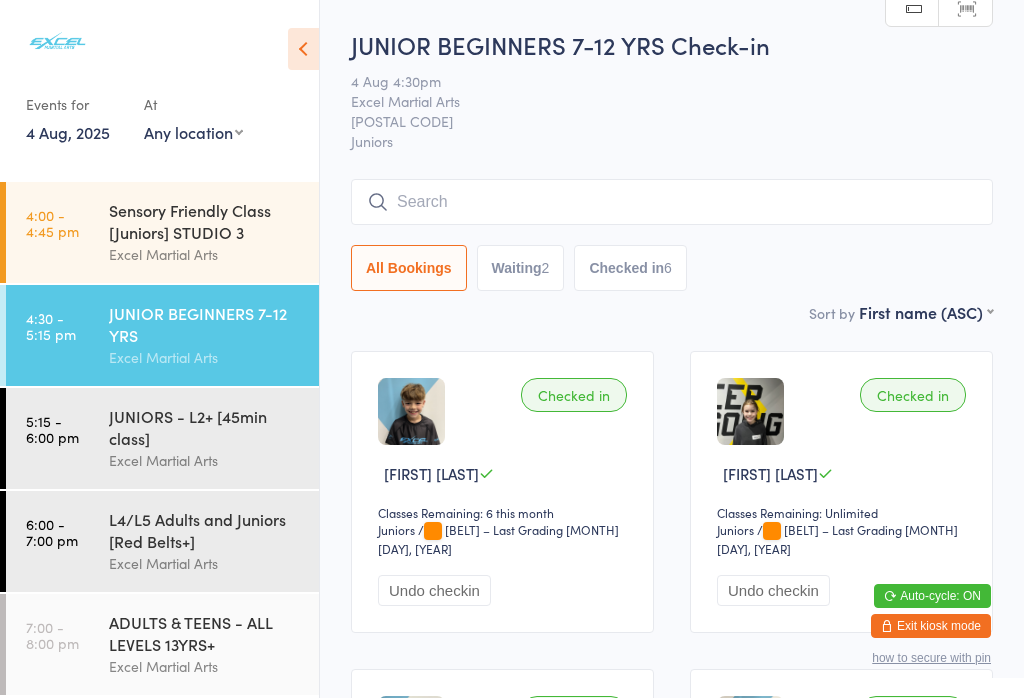 scroll, scrollTop: 0, scrollLeft: 0, axis: both 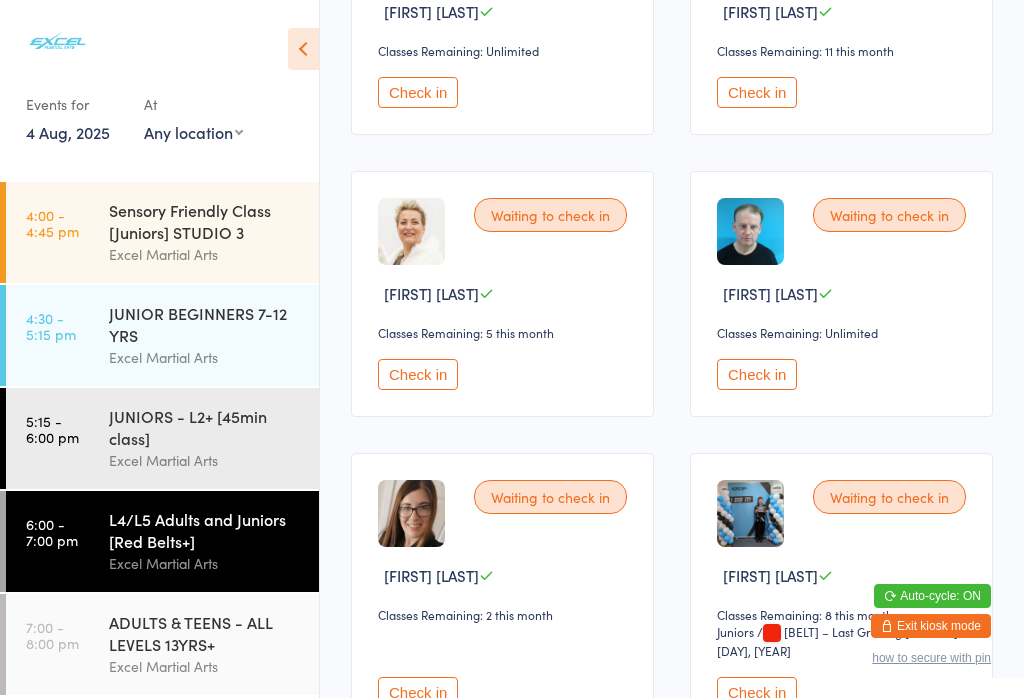 click on "Check in" at bounding box center [757, 374] 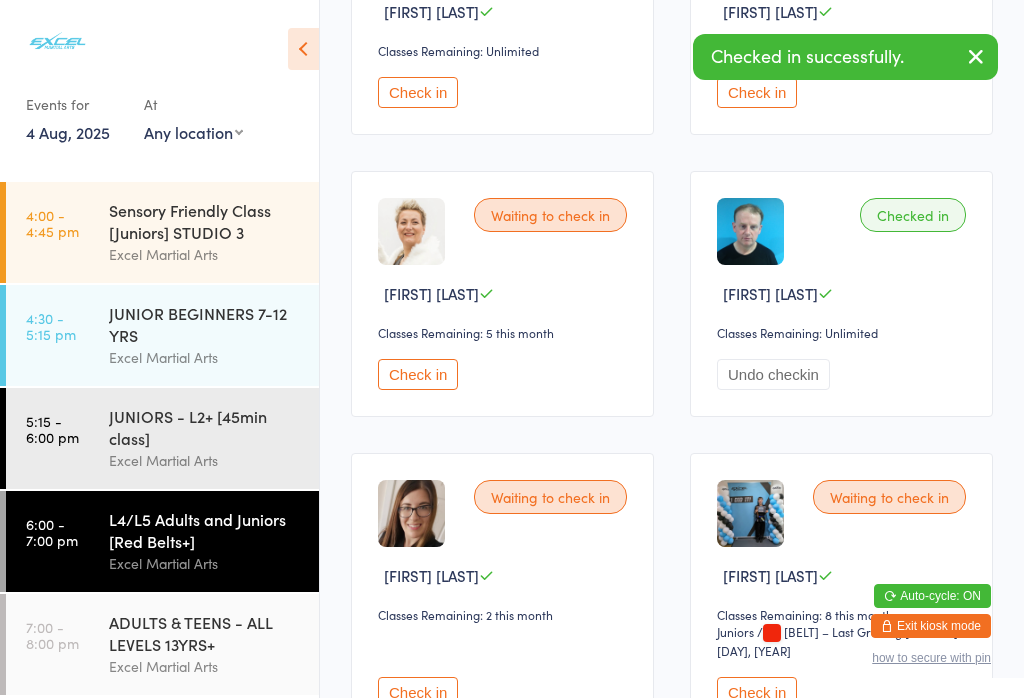 click on "ADULTS & TEENS - ALL LEVELS 13YRS+" at bounding box center (205, 633) 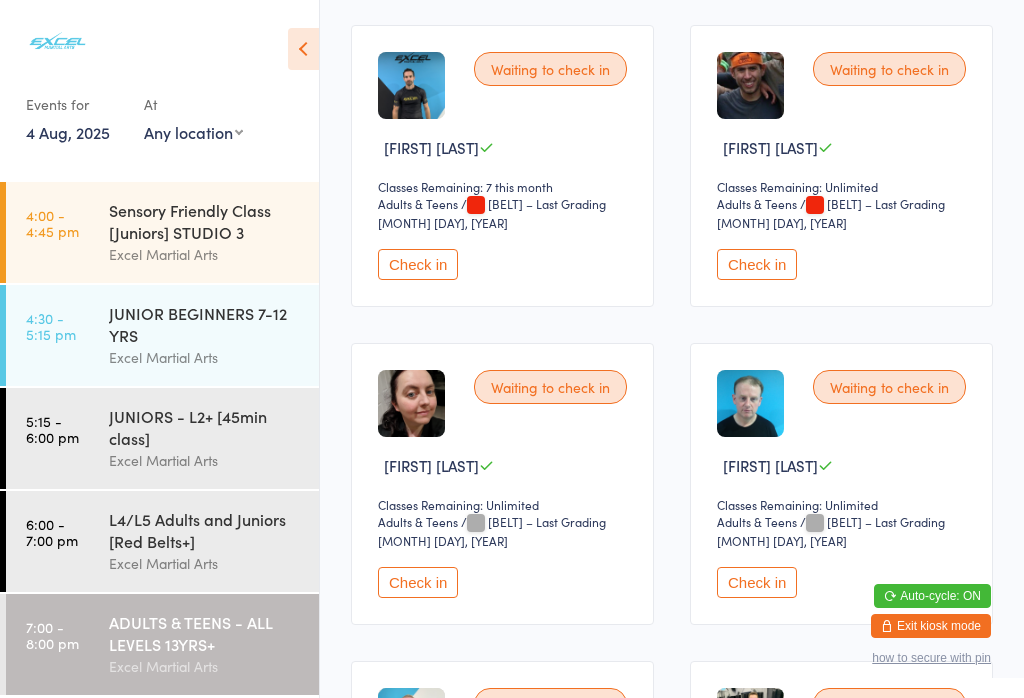 scroll, scrollTop: 1277, scrollLeft: 0, axis: vertical 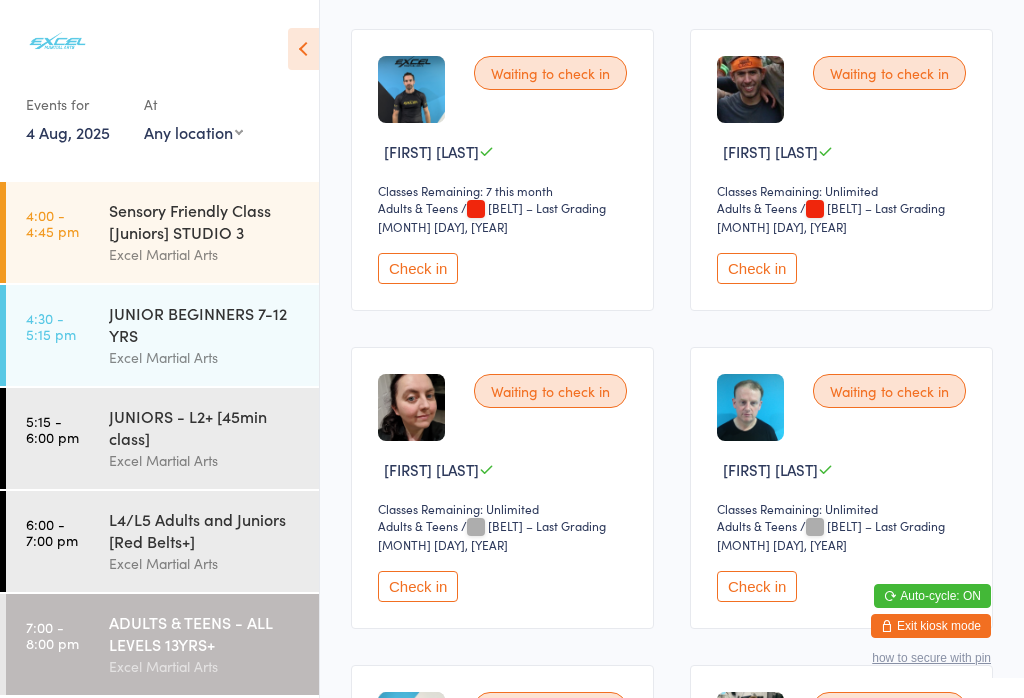 click on "Check in" at bounding box center [757, 586] 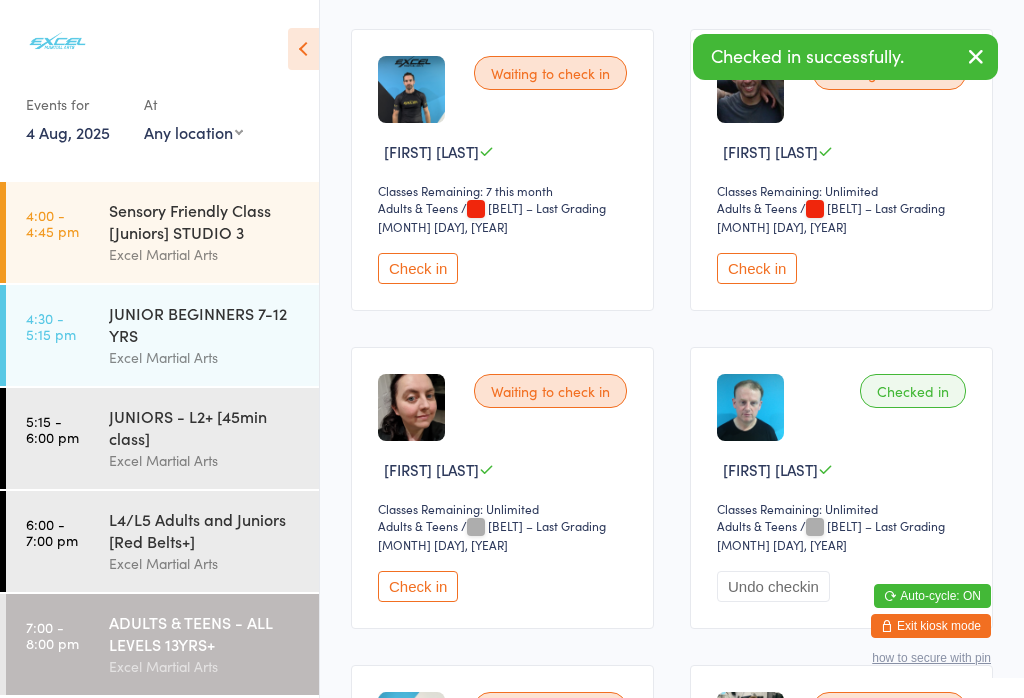 click on "L4/L5  Adults and Juniors [Red Belts+]" at bounding box center (205, 530) 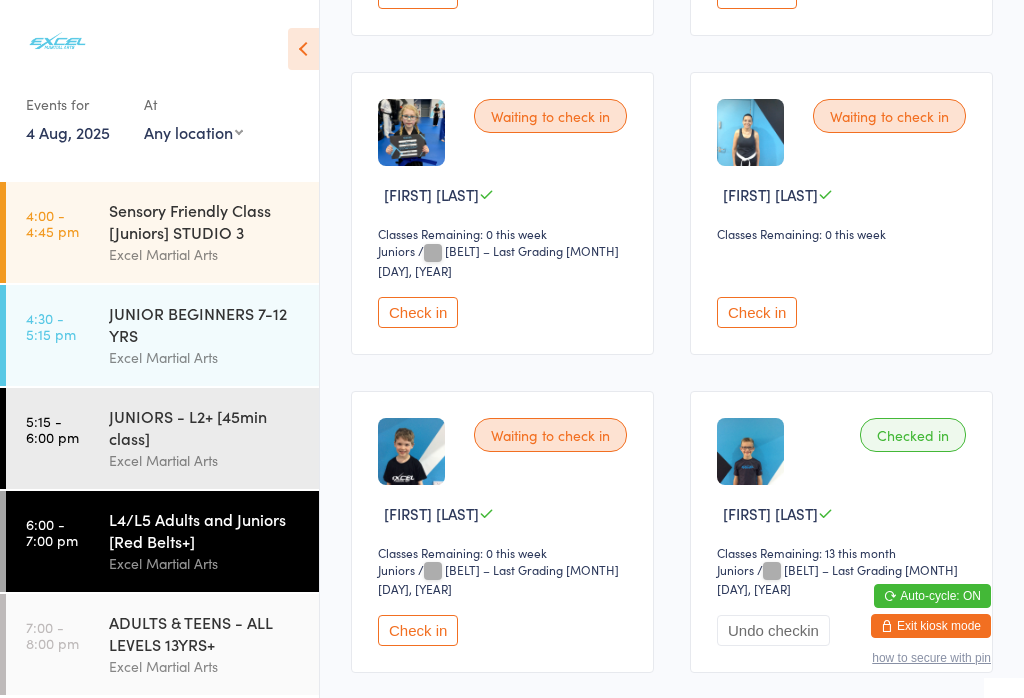 scroll, scrollTop: 1201, scrollLeft: 0, axis: vertical 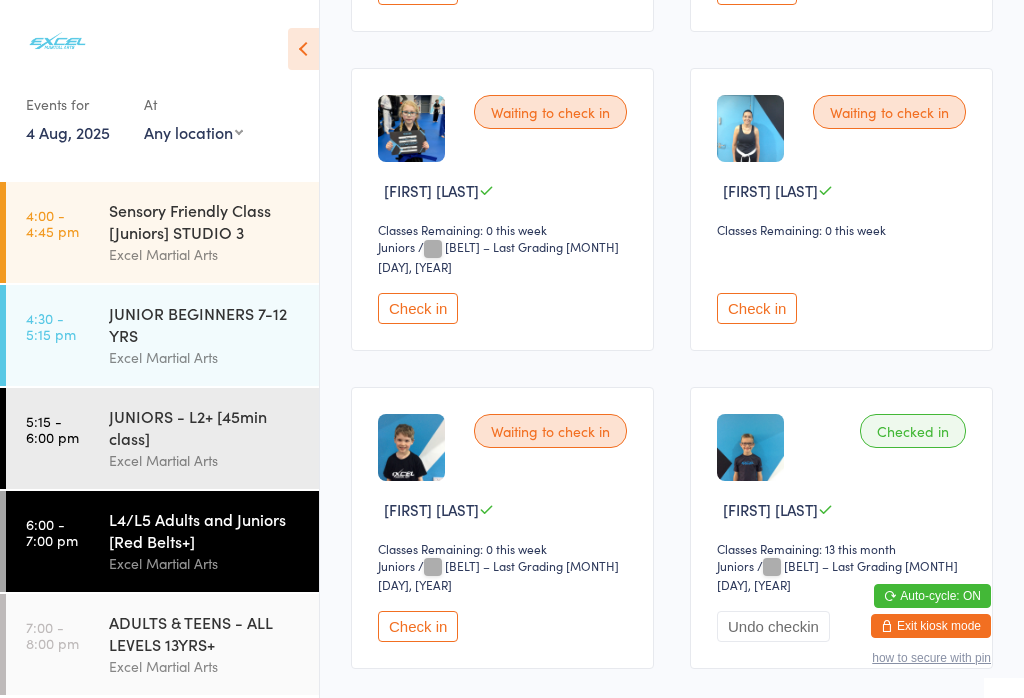 click on "how to secure with pin" at bounding box center (931, 658) 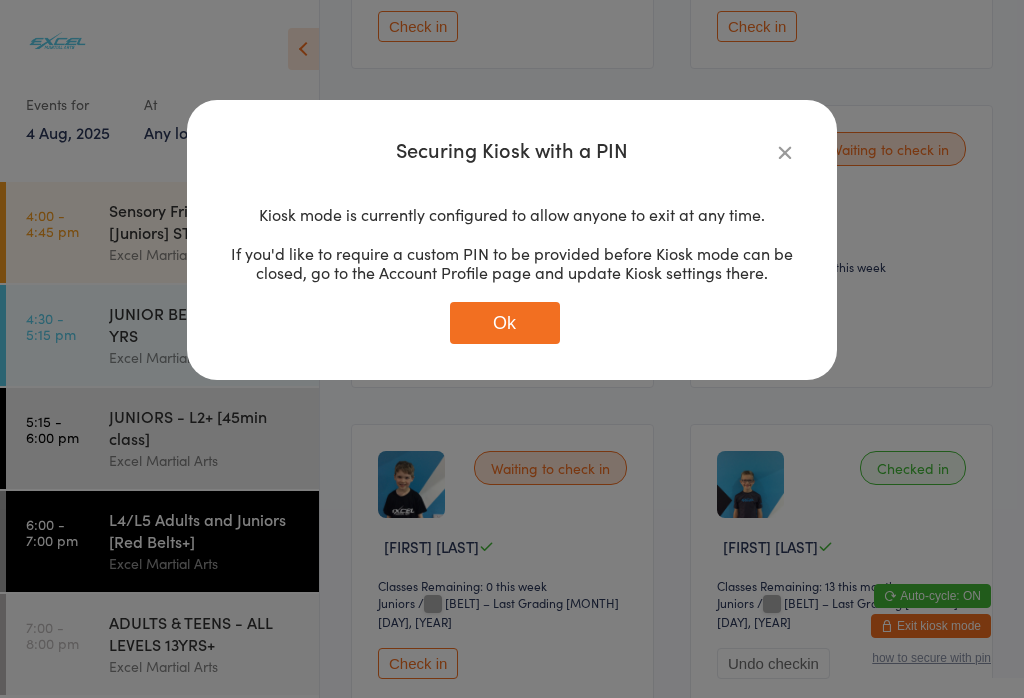 scroll, scrollTop: 1161, scrollLeft: 0, axis: vertical 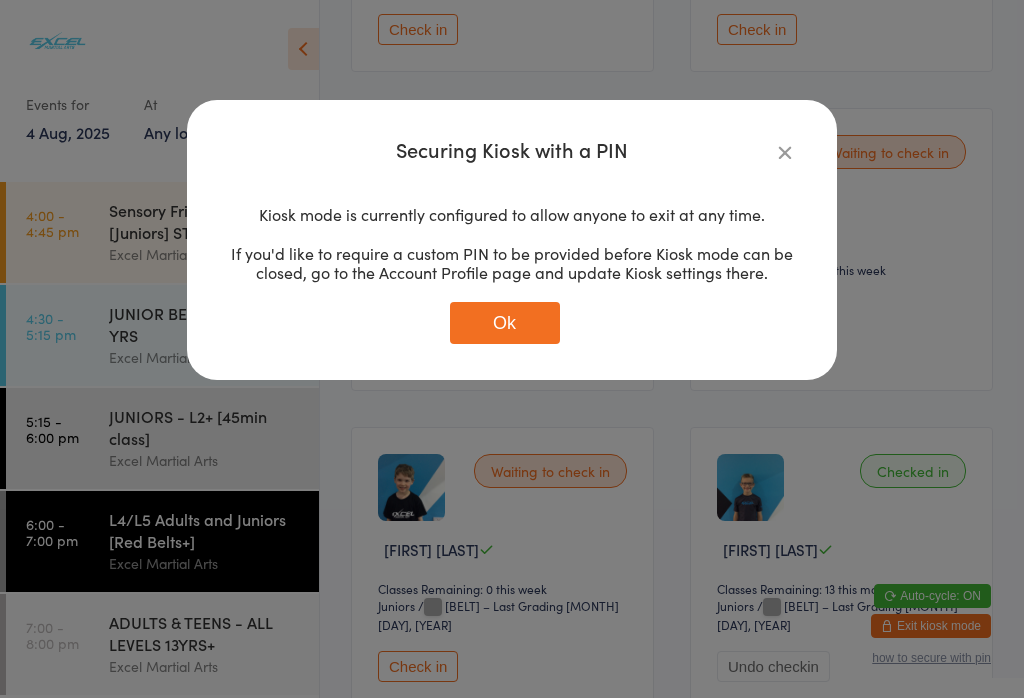 click on "Securing Kiosk with a PIN Kiosk mode is currently configured to allow anyone to exit at any time. If you'd like to require a custom PIN to be provided before Kiosk mode can be closed, go to the Account Profile page and update Kiosk settings there. Ok" at bounding box center (512, 240) 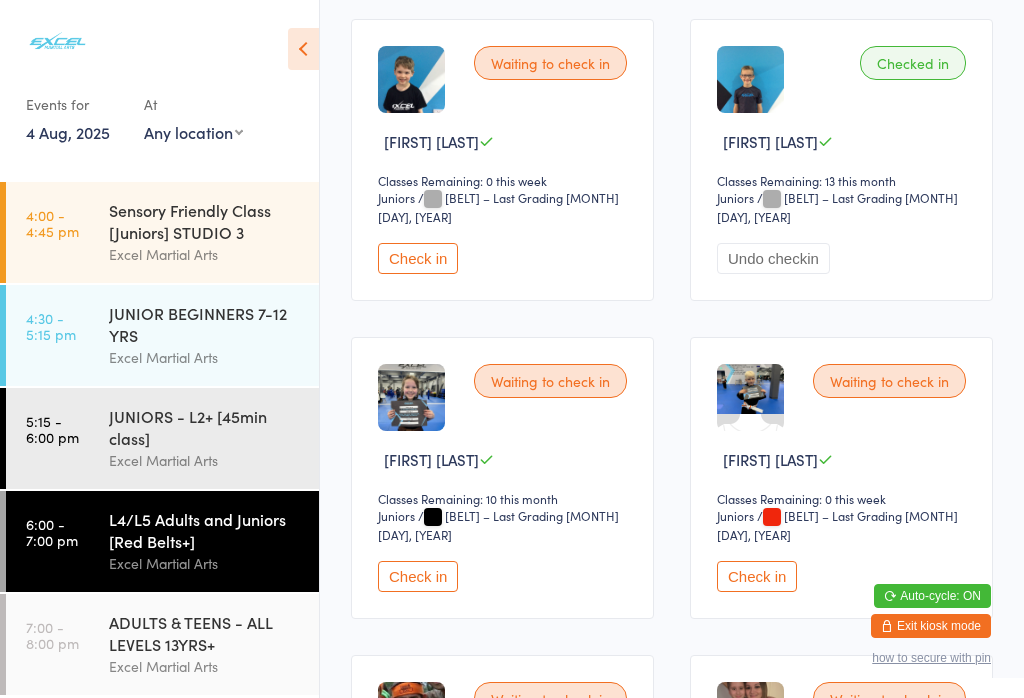 scroll, scrollTop: 1573, scrollLeft: 0, axis: vertical 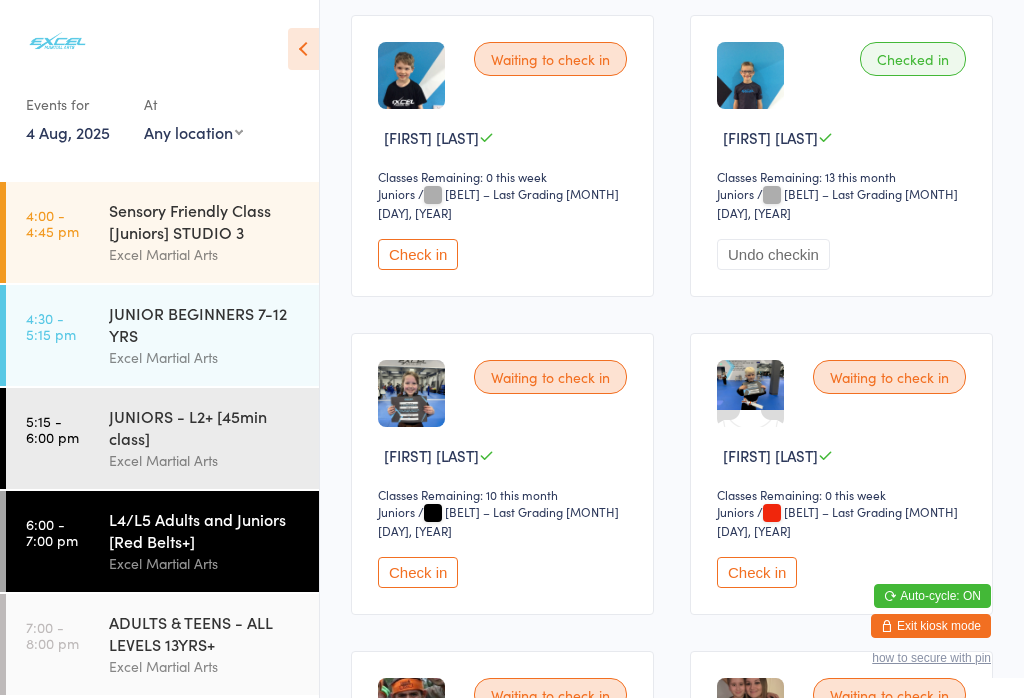 click on "Check in" at bounding box center (757, 572) 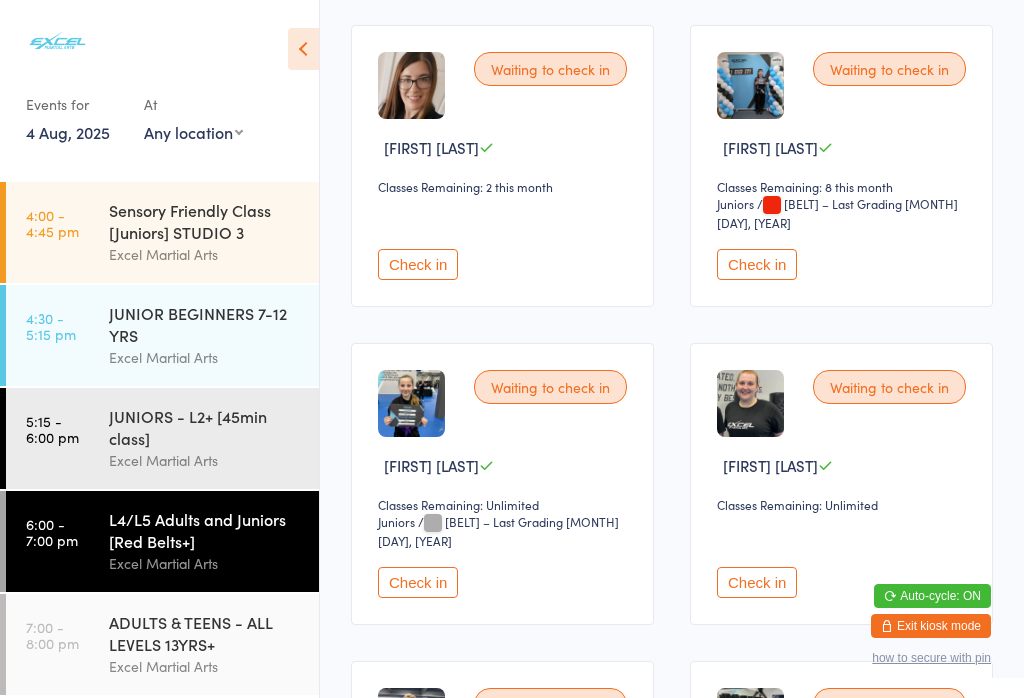 scroll, scrollTop: 2781, scrollLeft: 0, axis: vertical 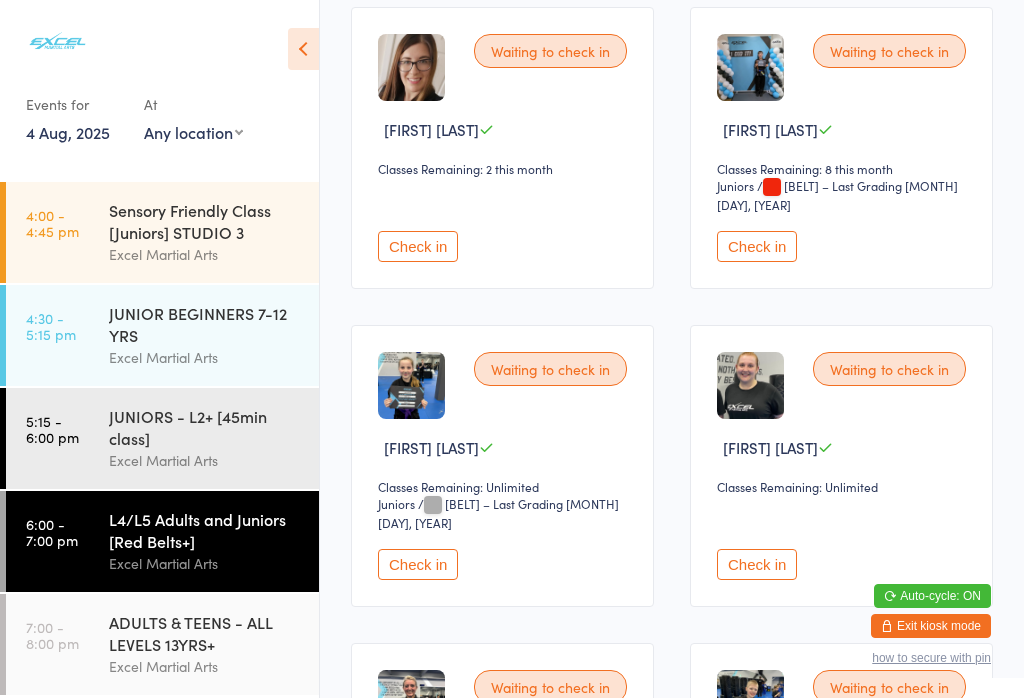 click on "Check in" at bounding box center [418, 564] 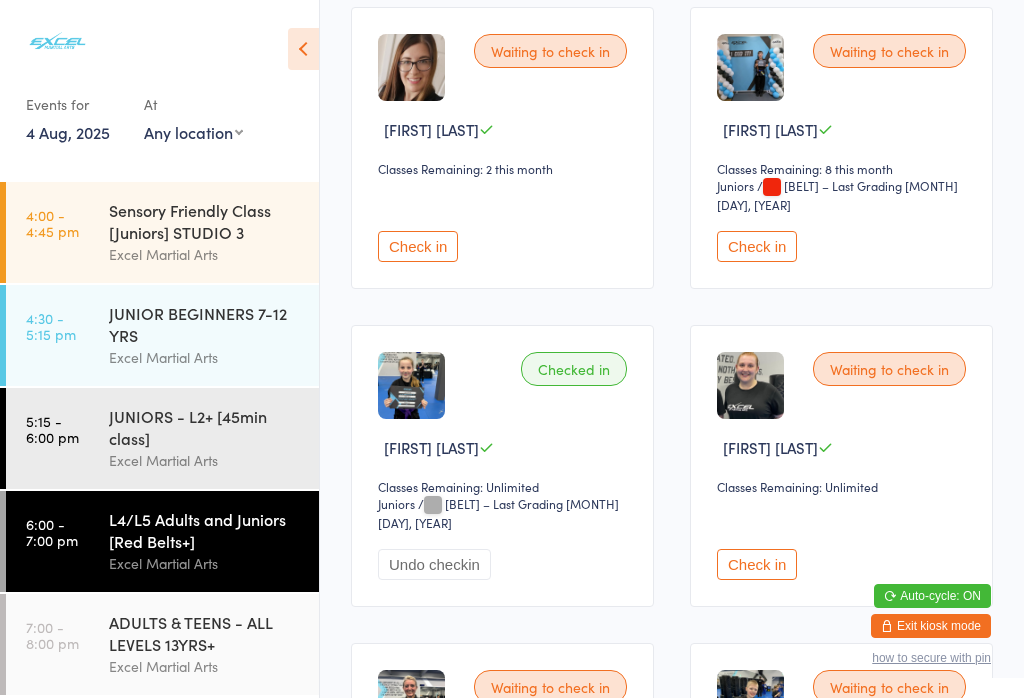 click on "Check in" at bounding box center (418, 246) 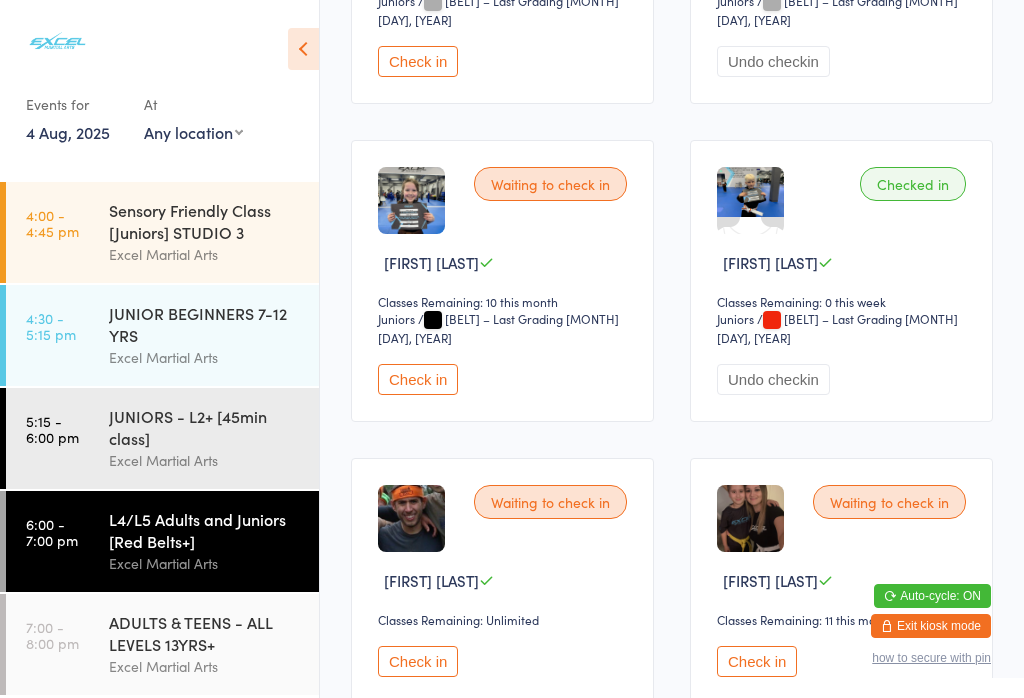scroll, scrollTop: 1768, scrollLeft: 0, axis: vertical 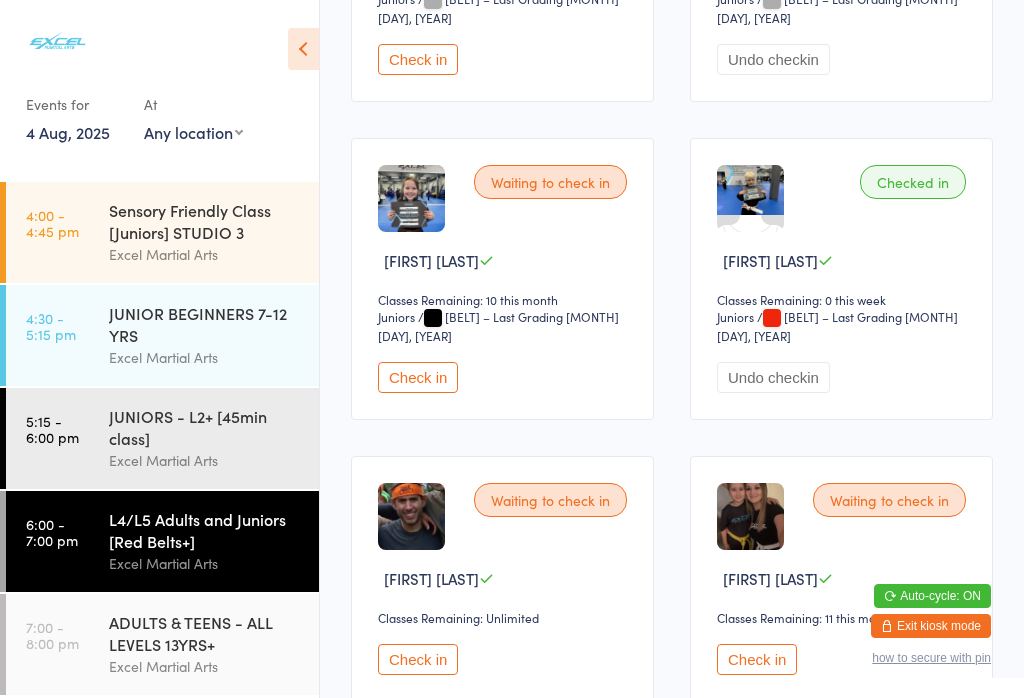 click on "Check in" at bounding box center [418, 377] 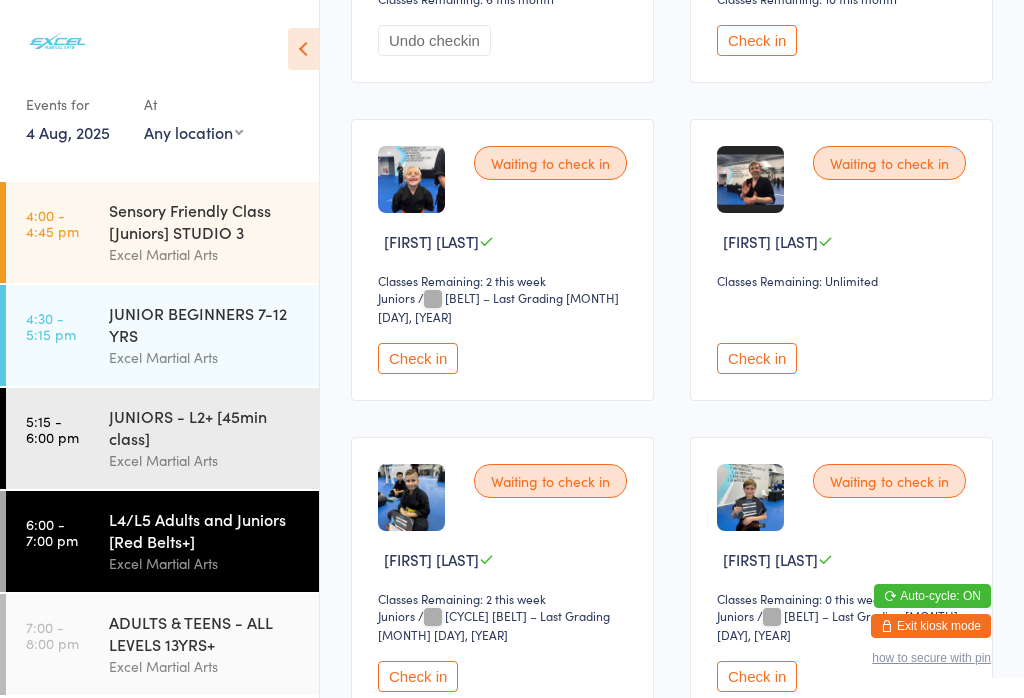 scroll, scrollTop: 501, scrollLeft: 0, axis: vertical 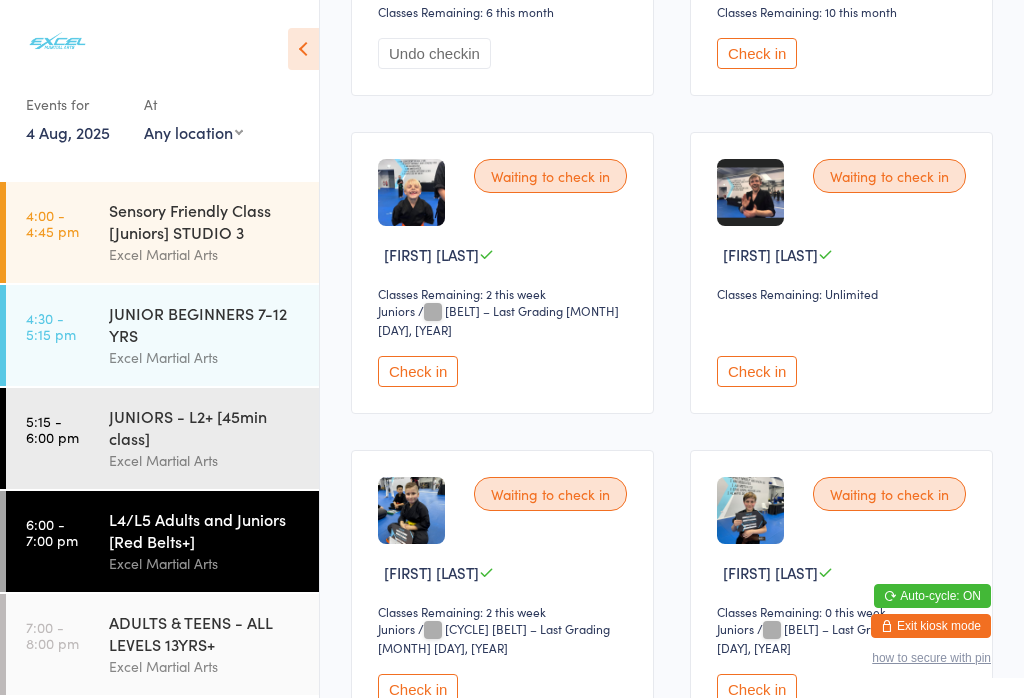 click on "Check in" at bounding box center (757, 371) 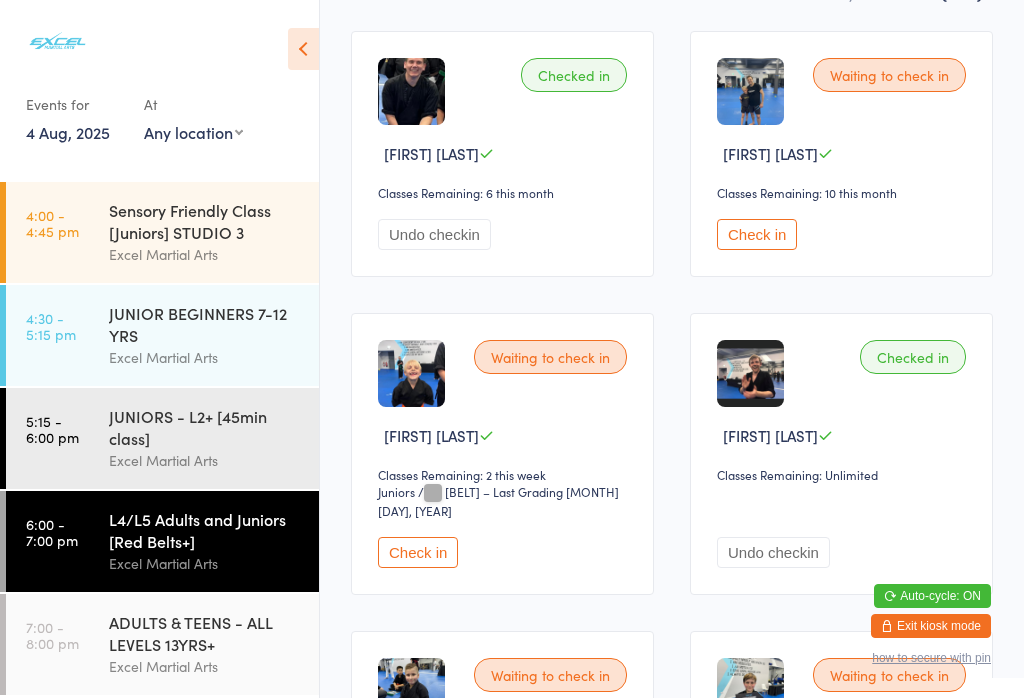 scroll, scrollTop: 323, scrollLeft: 0, axis: vertical 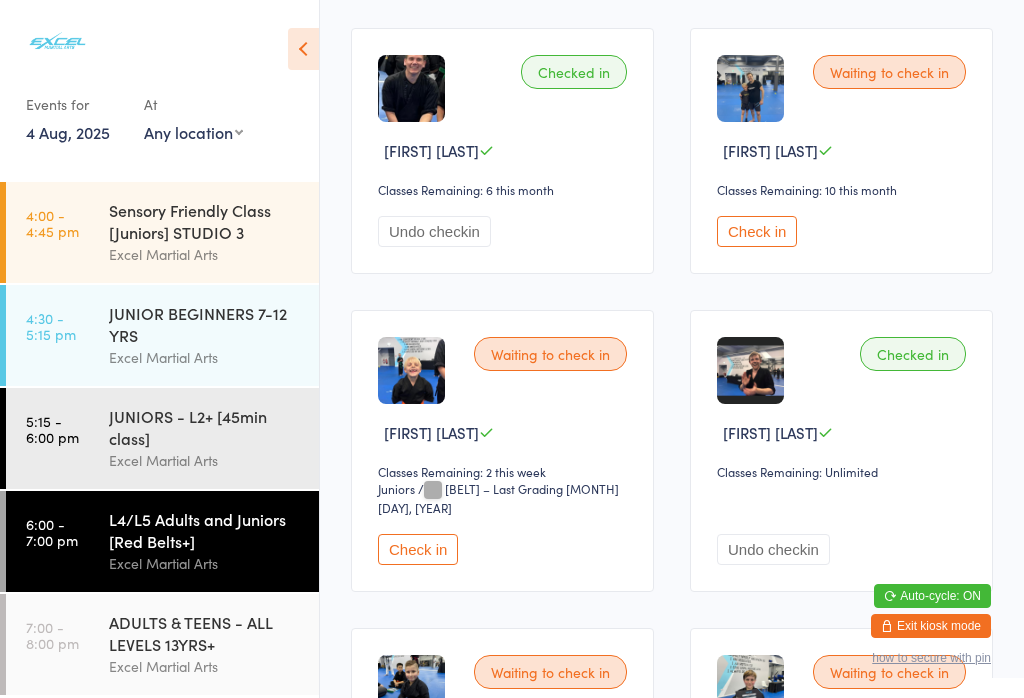click on "Check in" at bounding box center (757, 231) 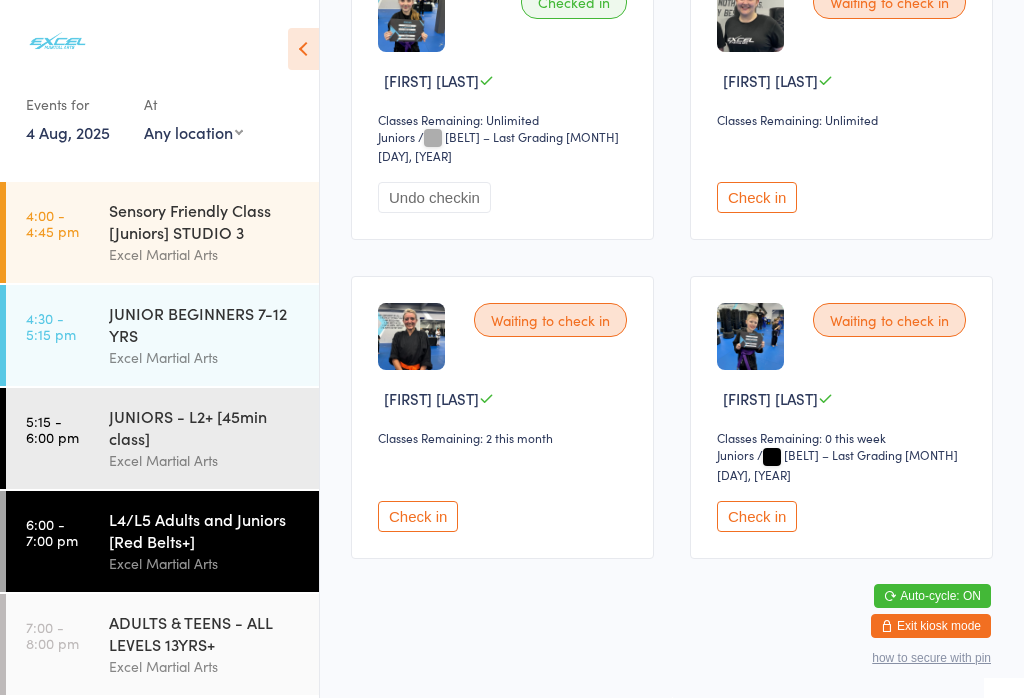 scroll, scrollTop: 3206, scrollLeft: 0, axis: vertical 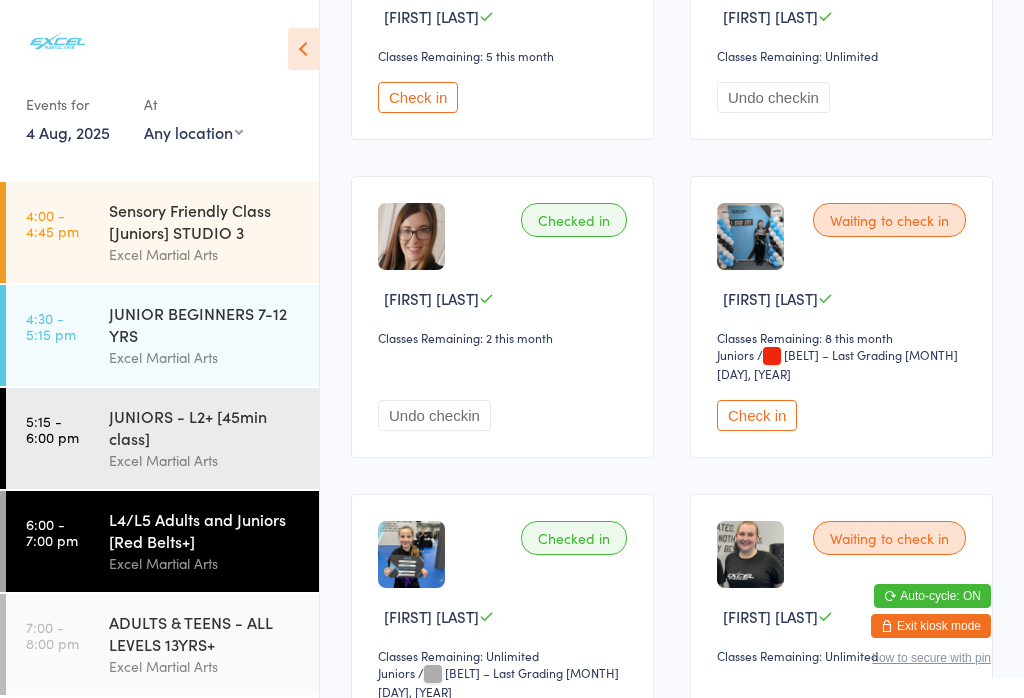 click on "Check in" at bounding box center (757, 415) 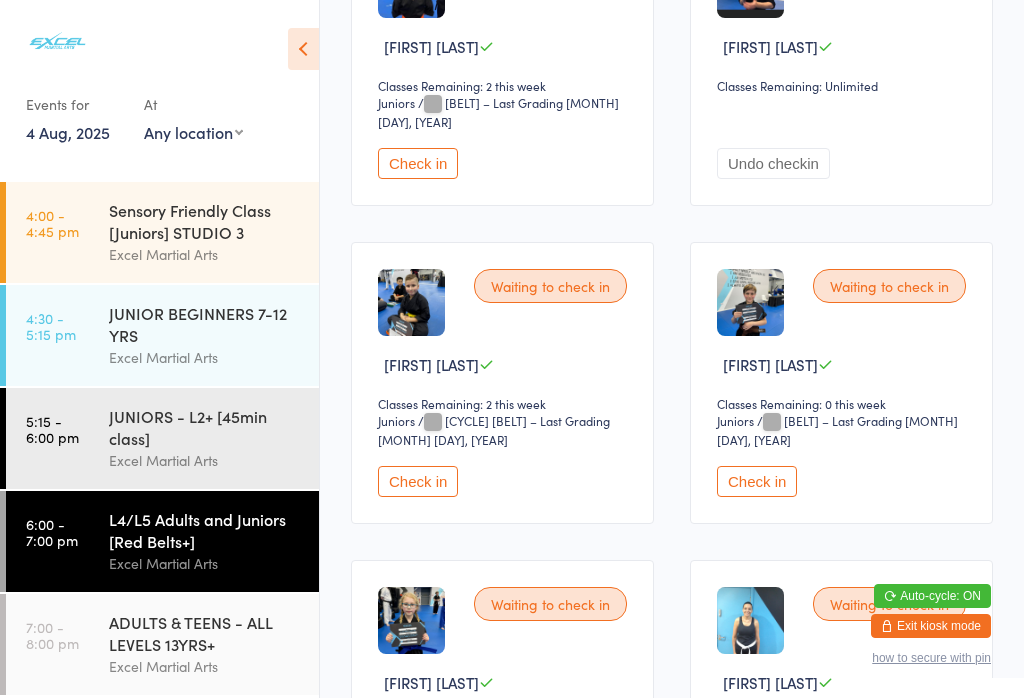 scroll, scrollTop: 708, scrollLeft: 0, axis: vertical 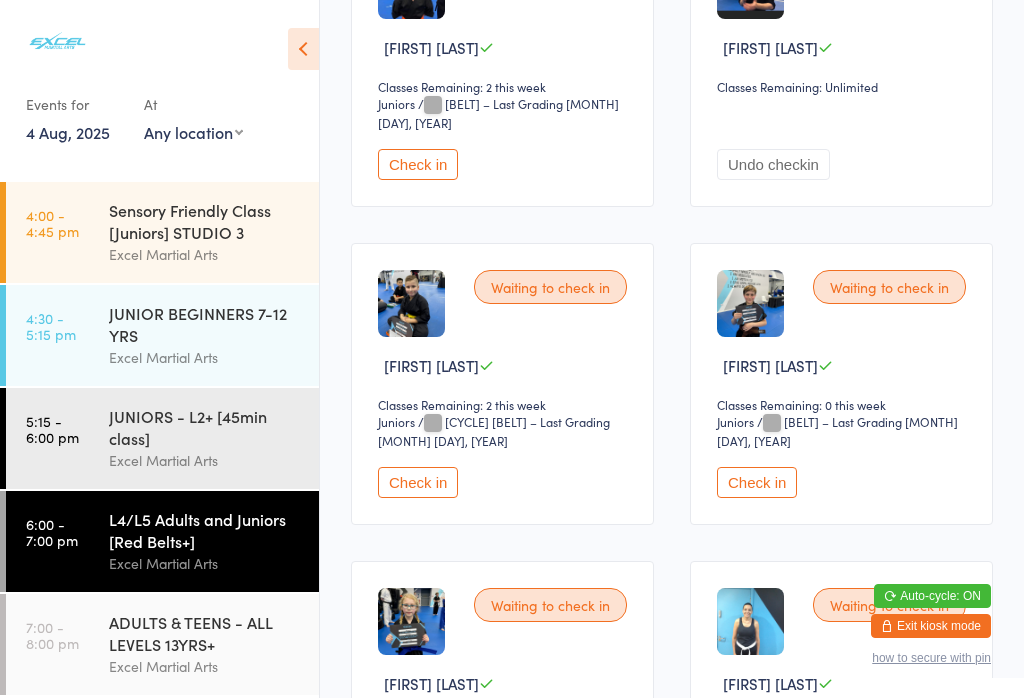 click on "Check in" at bounding box center (757, 482) 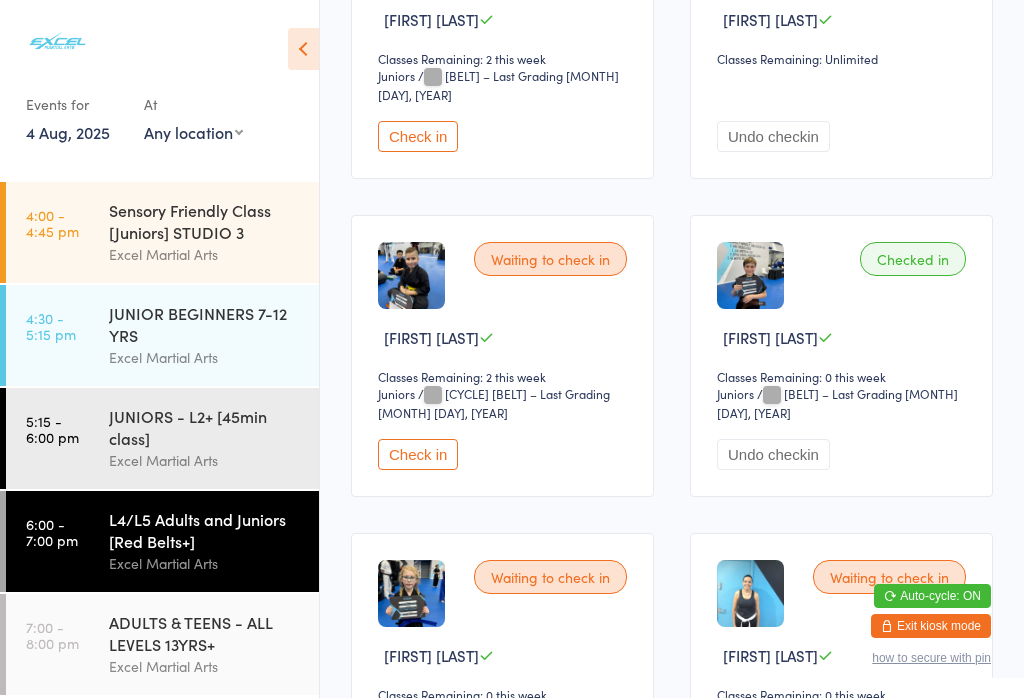 scroll, scrollTop: 734, scrollLeft: 0, axis: vertical 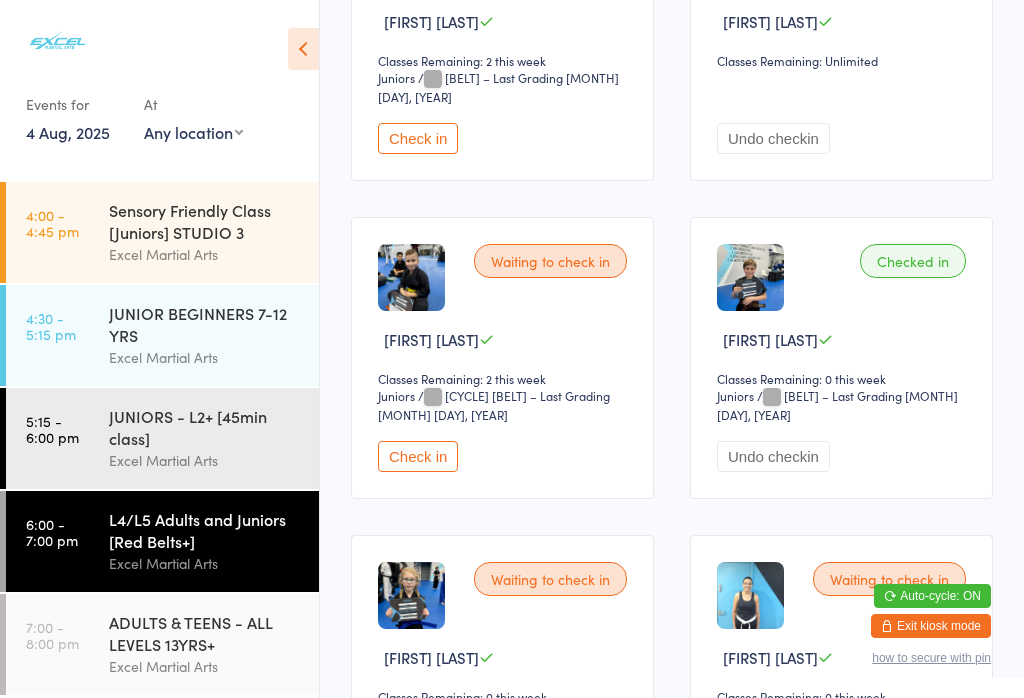 click on "6:00 - 7:00 pm L4/L5  Adults and Juniors [Red Belts+] Excel Martial Arts" at bounding box center [162, 541] 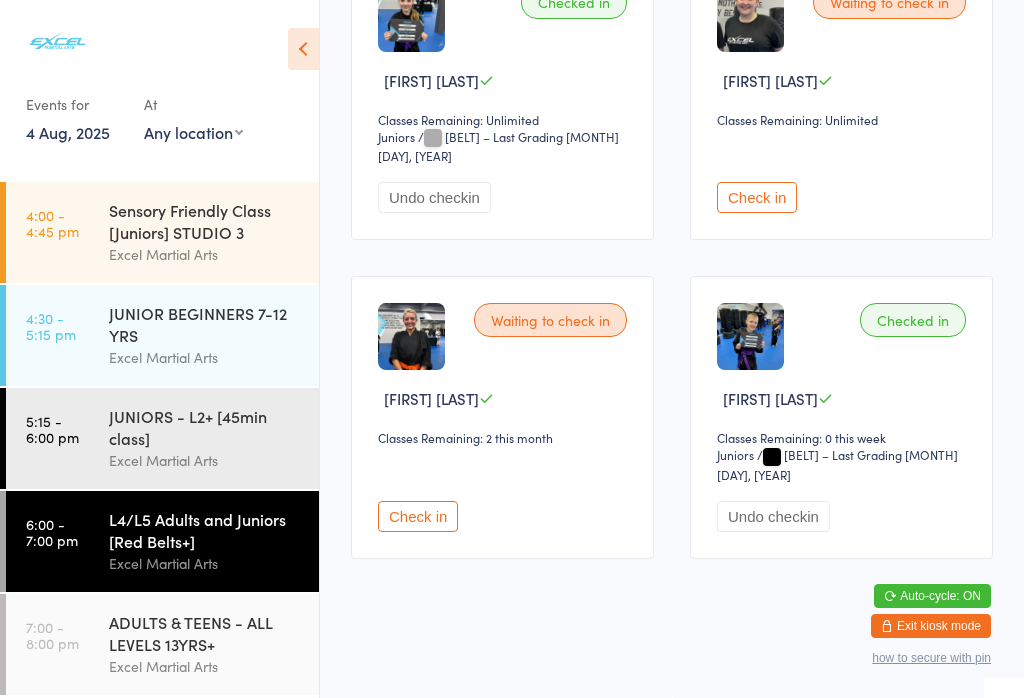 scroll, scrollTop: 3203, scrollLeft: 0, axis: vertical 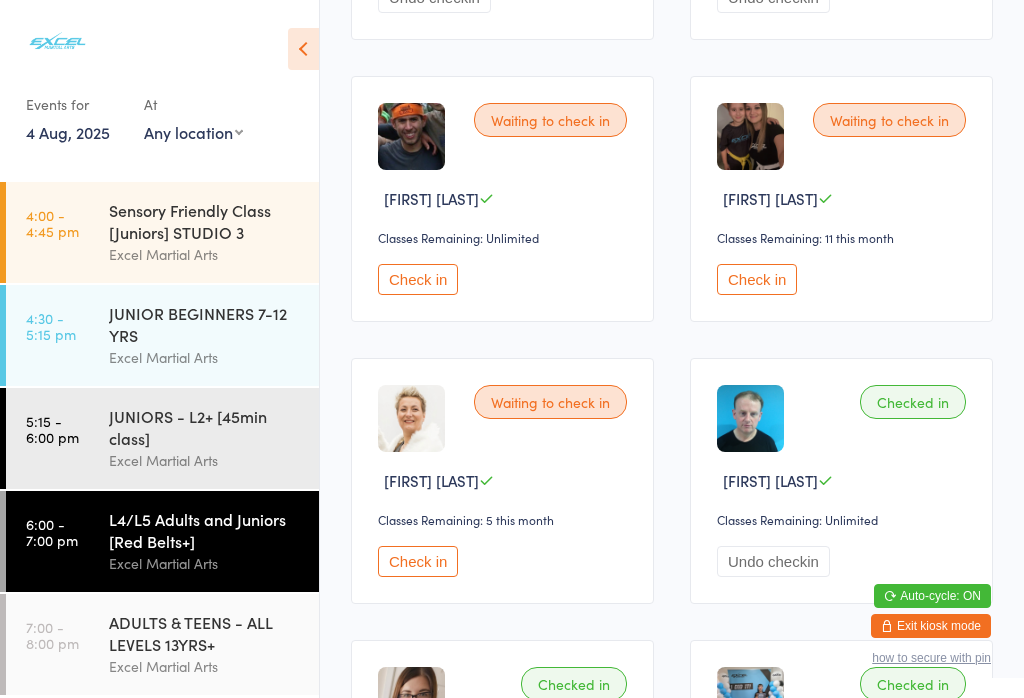 click on "Check in" at bounding box center (418, 279) 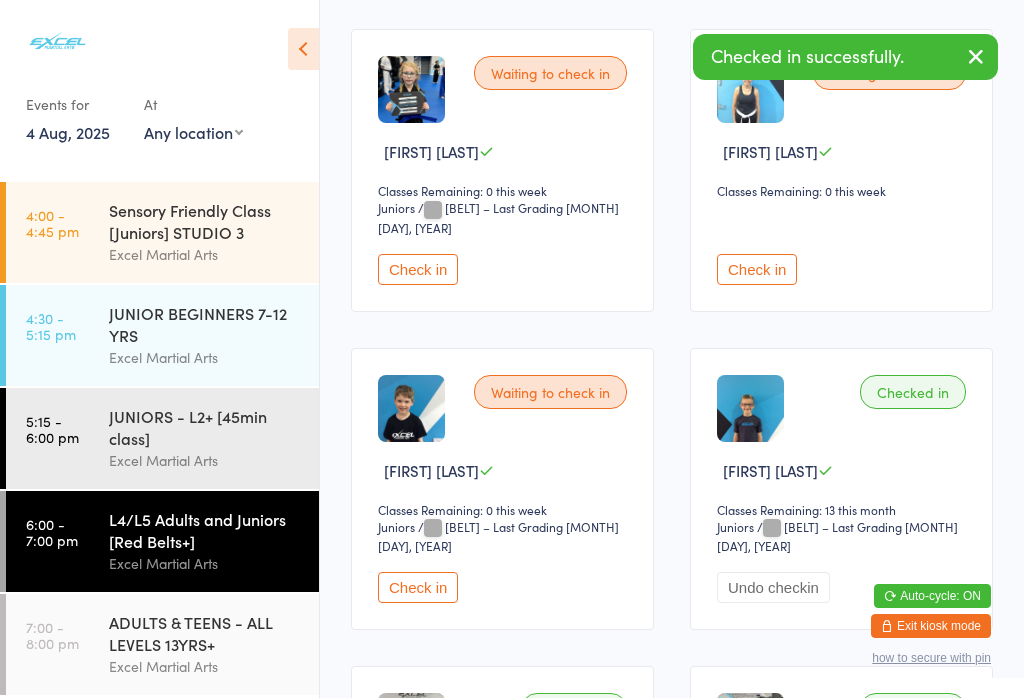 scroll, scrollTop: 1239, scrollLeft: 0, axis: vertical 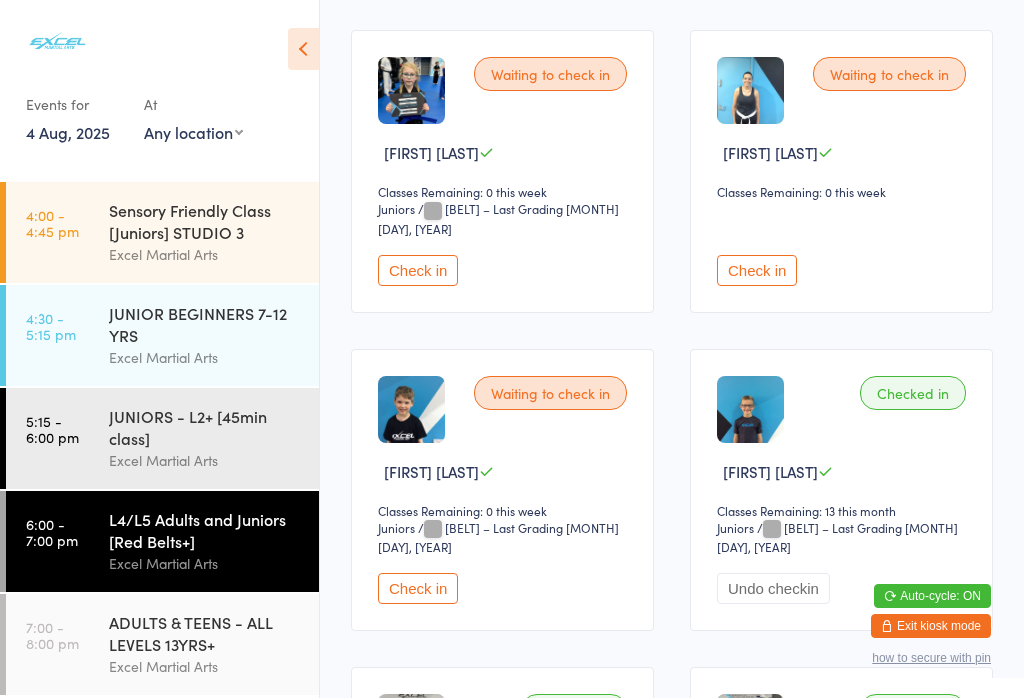 click on "Check in" at bounding box center [418, 270] 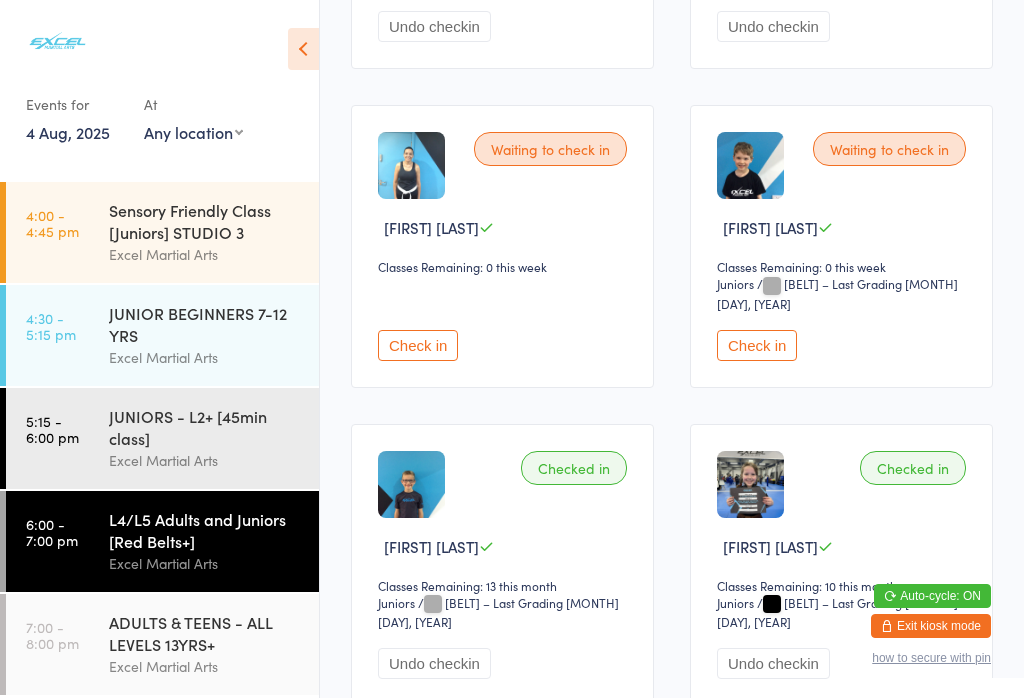 scroll, scrollTop: 1174, scrollLeft: 0, axis: vertical 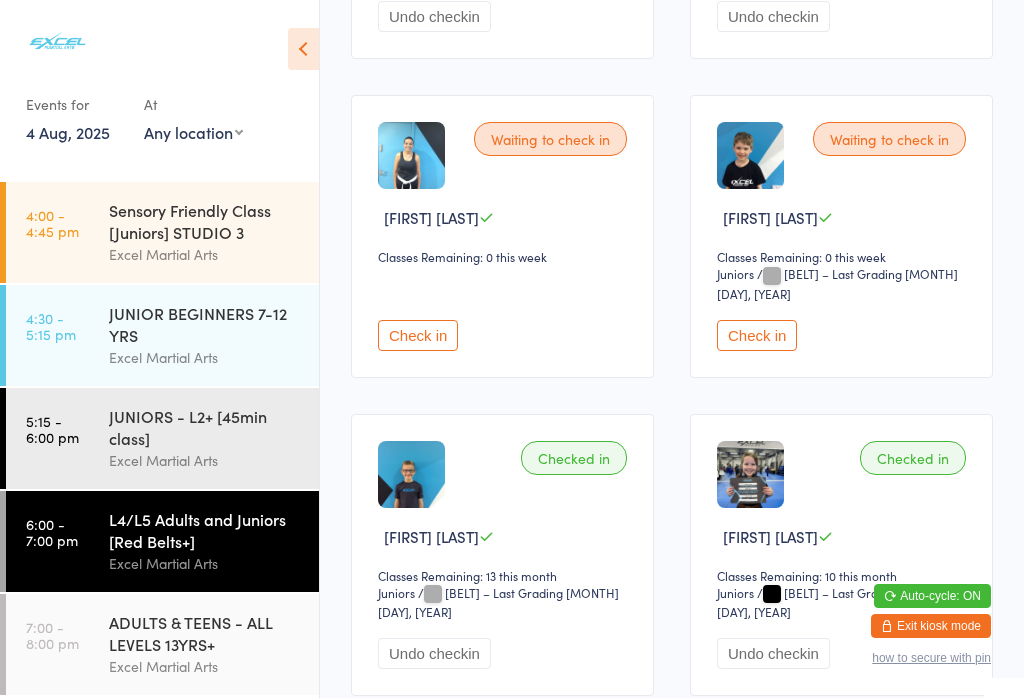 click on "Check in" at bounding box center [757, 335] 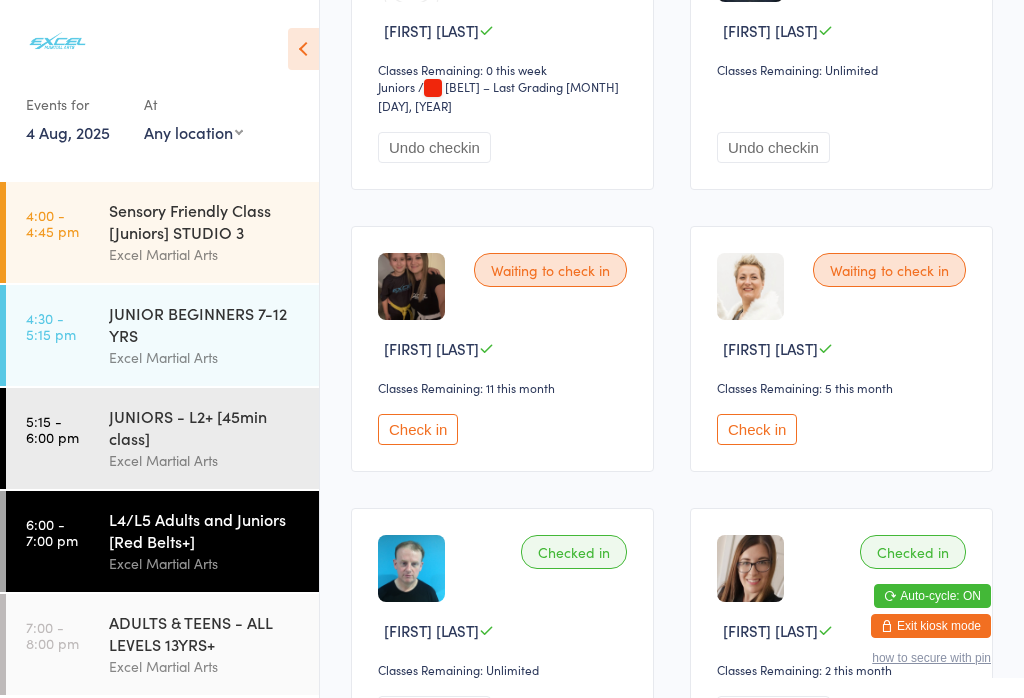 scroll, scrollTop: 2000, scrollLeft: 0, axis: vertical 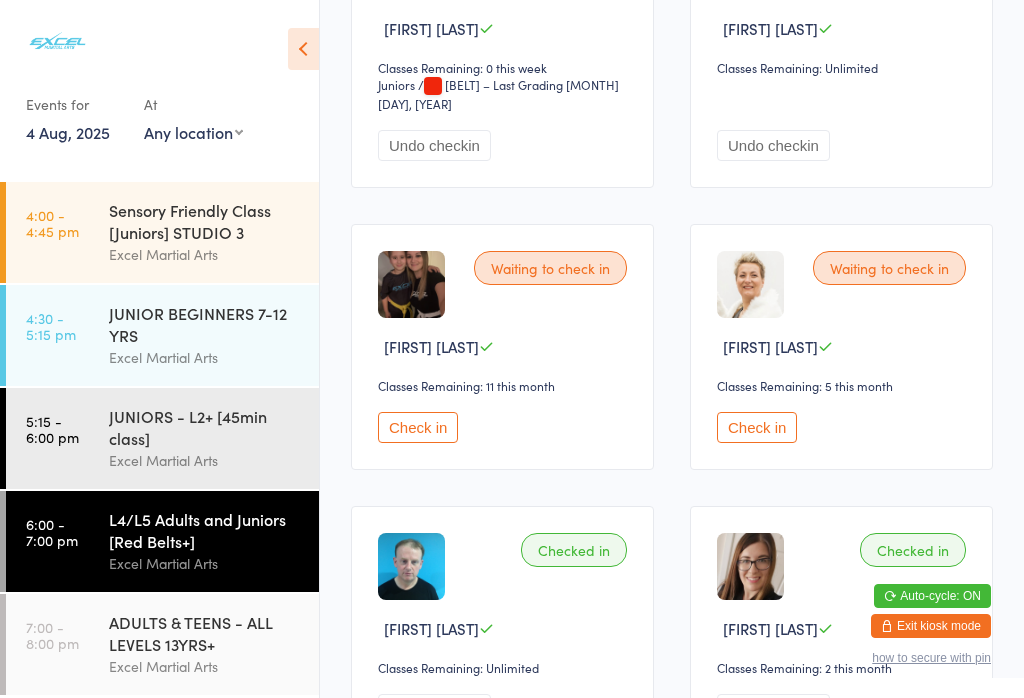 click on "Check in" at bounding box center [418, 427] 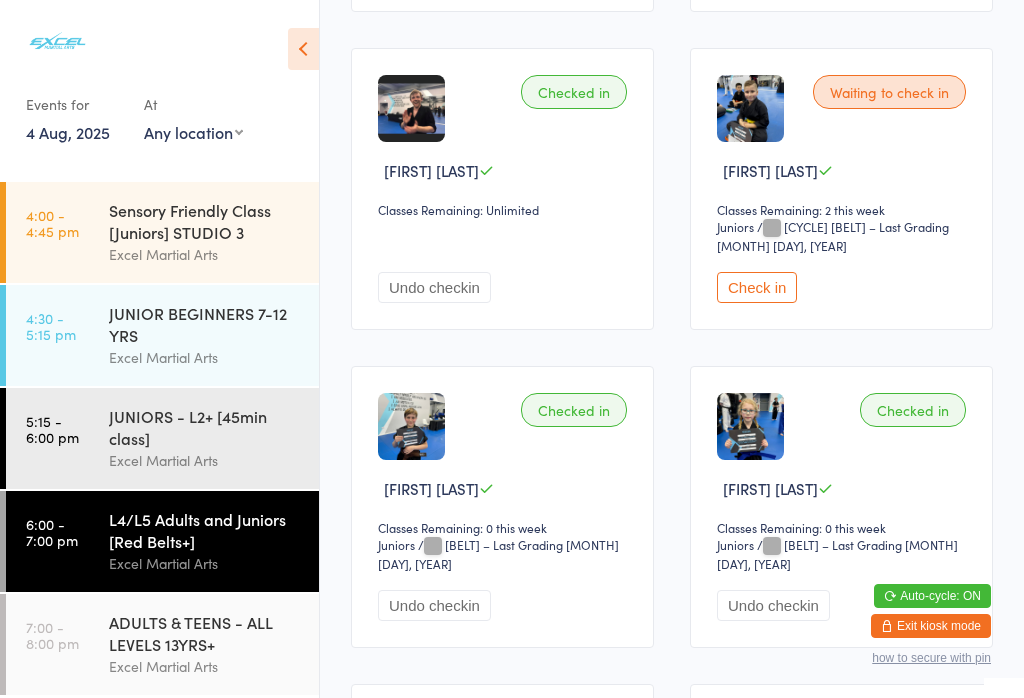 scroll, scrollTop: 470, scrollLeft: 0, axis: vertical 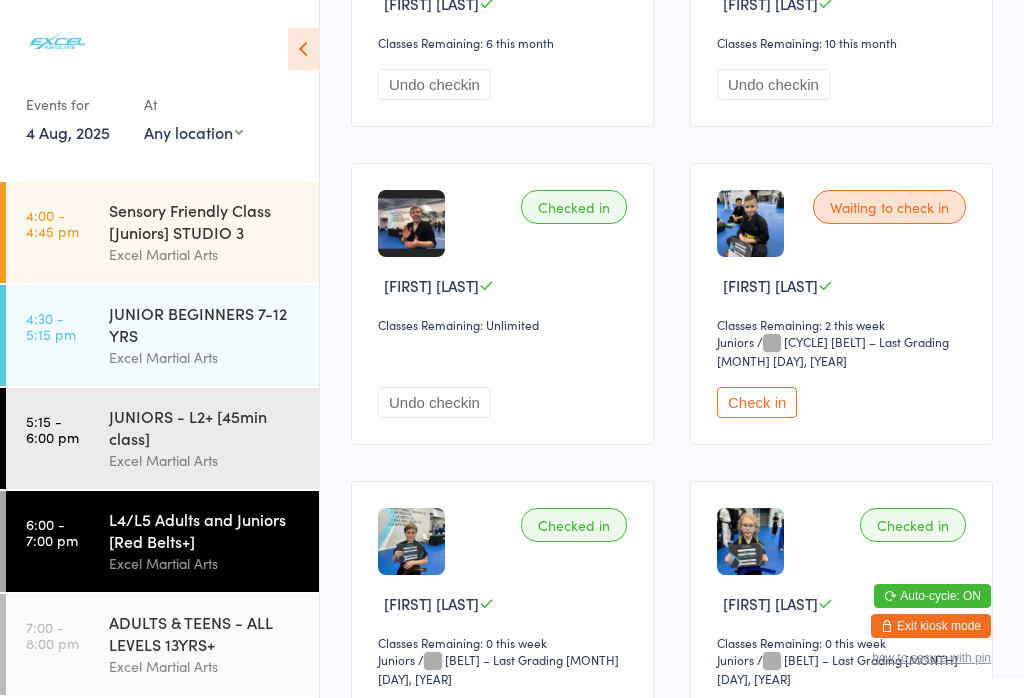 click on "Check in" at bounding box center [757, 402] 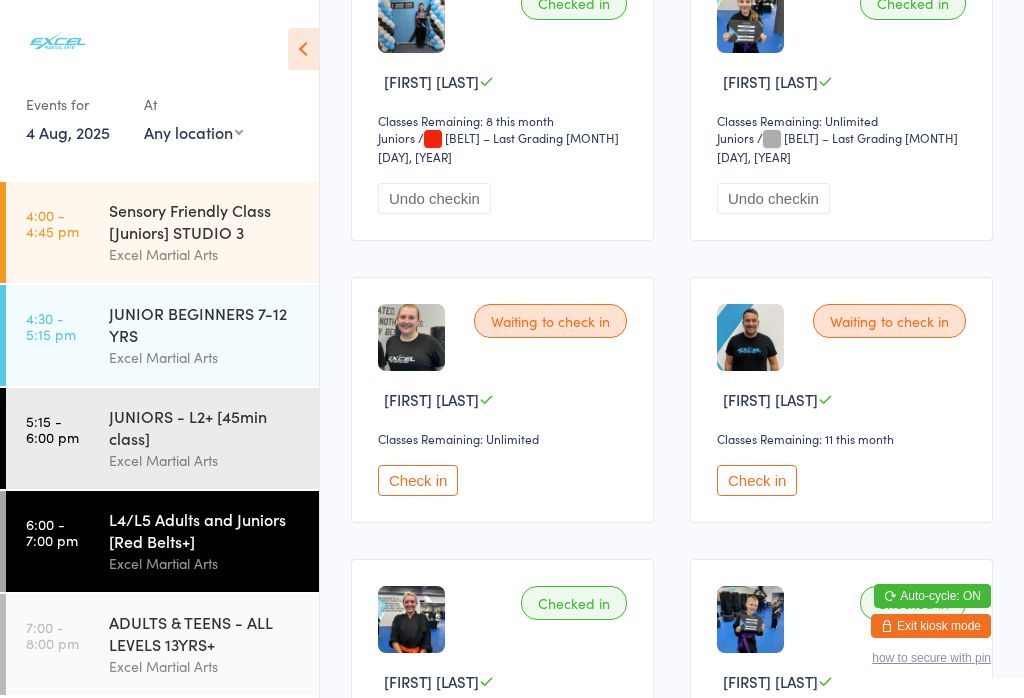 scroll, scrollTop: 2821, scrollLeft: 0, axis: vertical 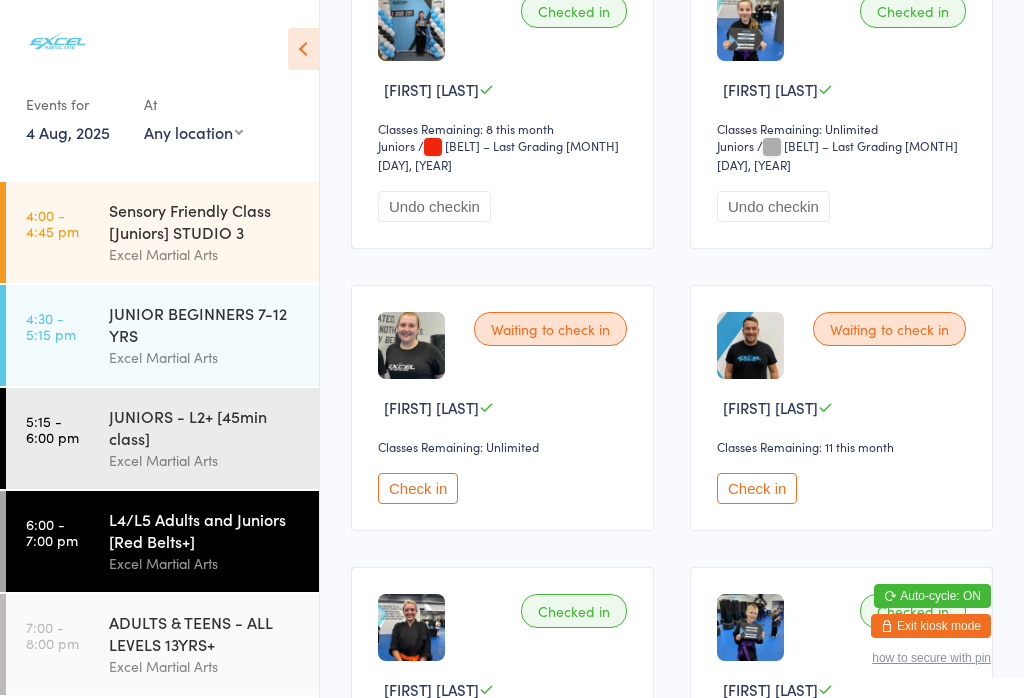 click on "Check in" at bounding box center [757, 488] 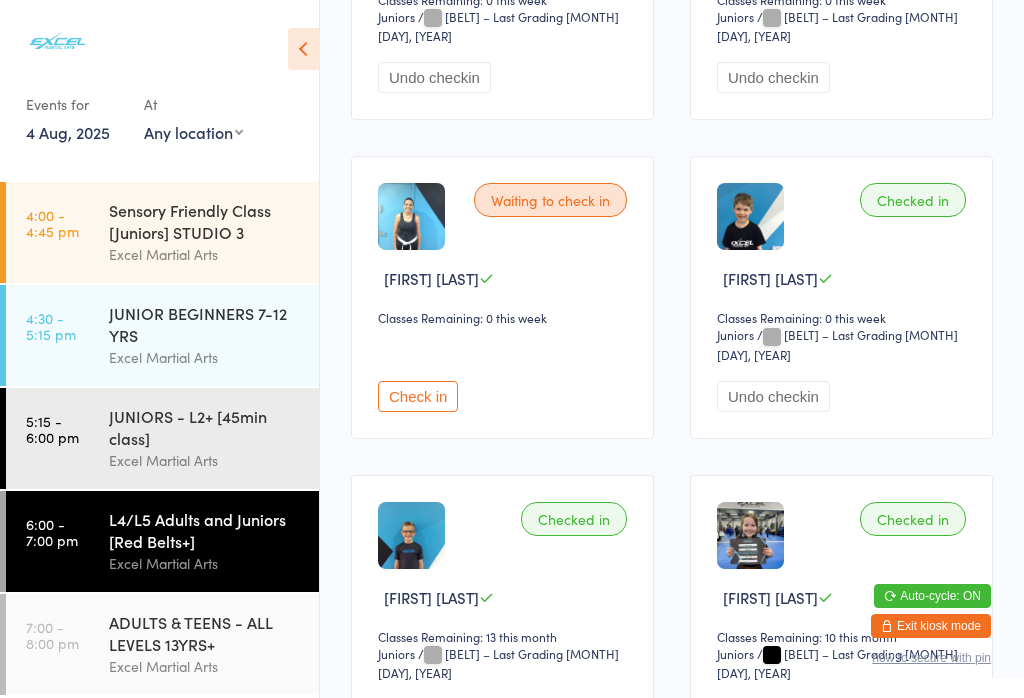 scroll, scrollTop: 1068, scrollLeft: 0, axis: vertical 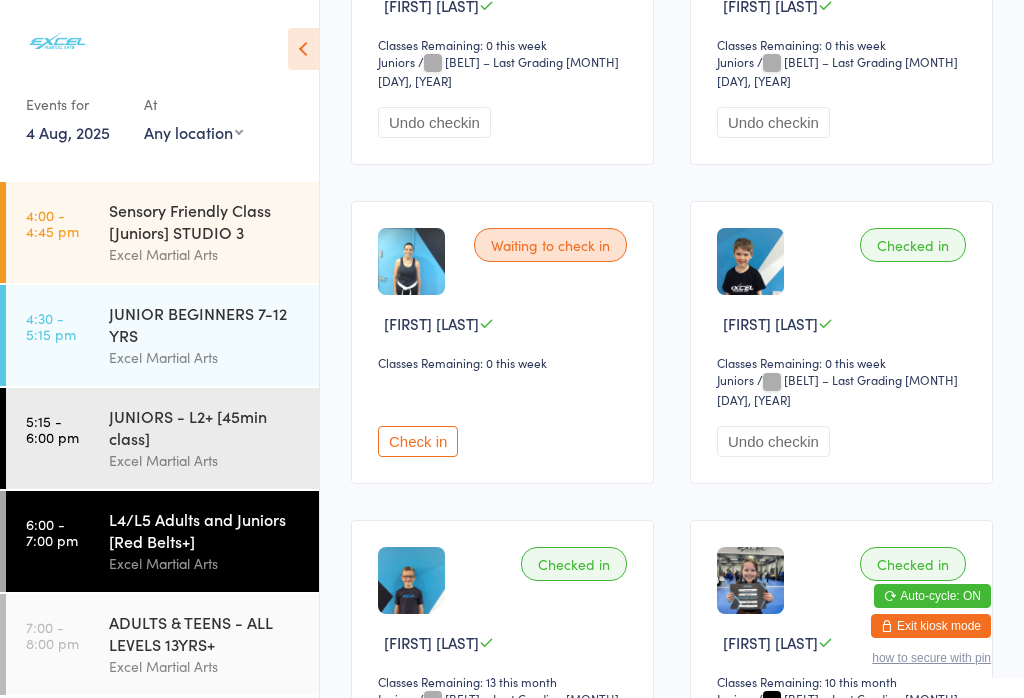 click on "Check in" at bounding box center [418, 441] 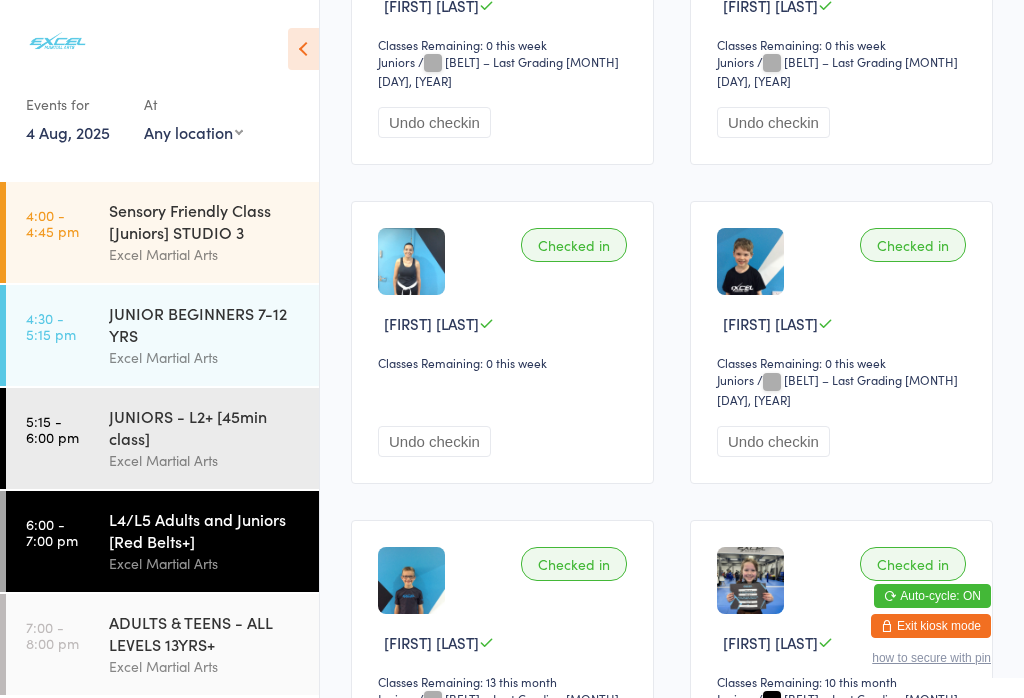 click on "ADULTS & TEENS - ALL LEVELS 13YRS+" at bounding box center (205, 633) 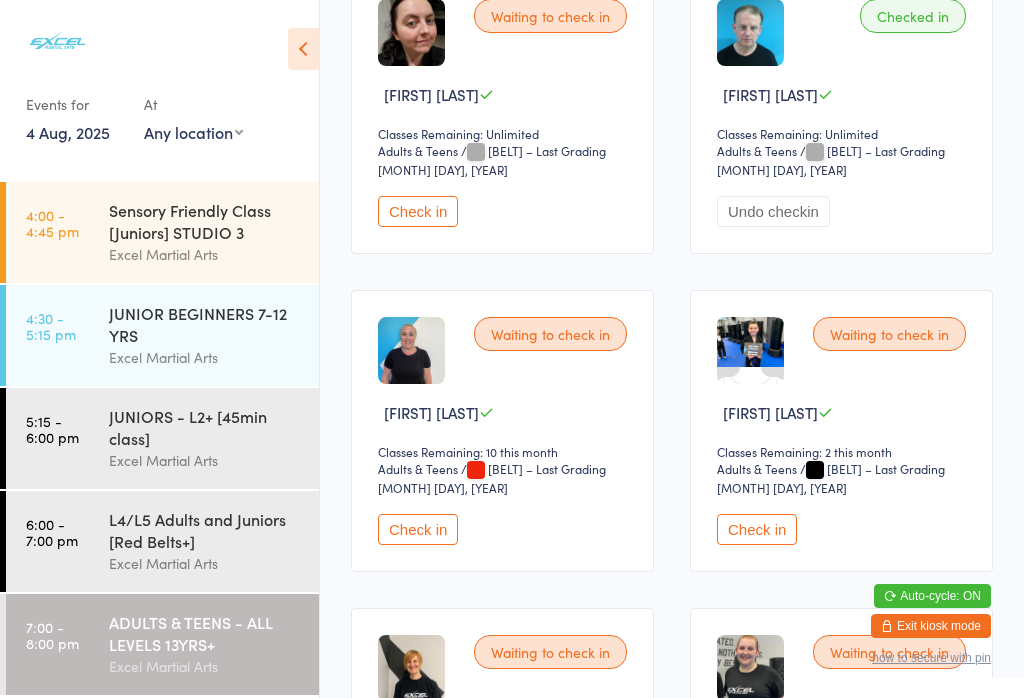 scroll, scrollTop: 1656, scrollLeft: 0, axis: vertical 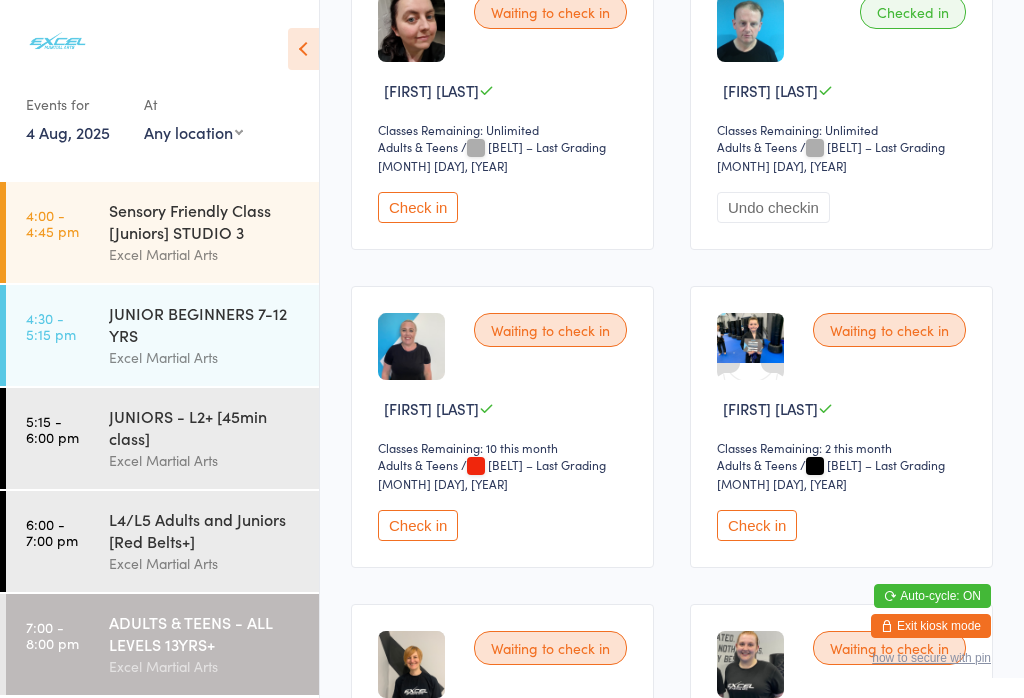 click on "Check in" at bounding box center [418, 525] 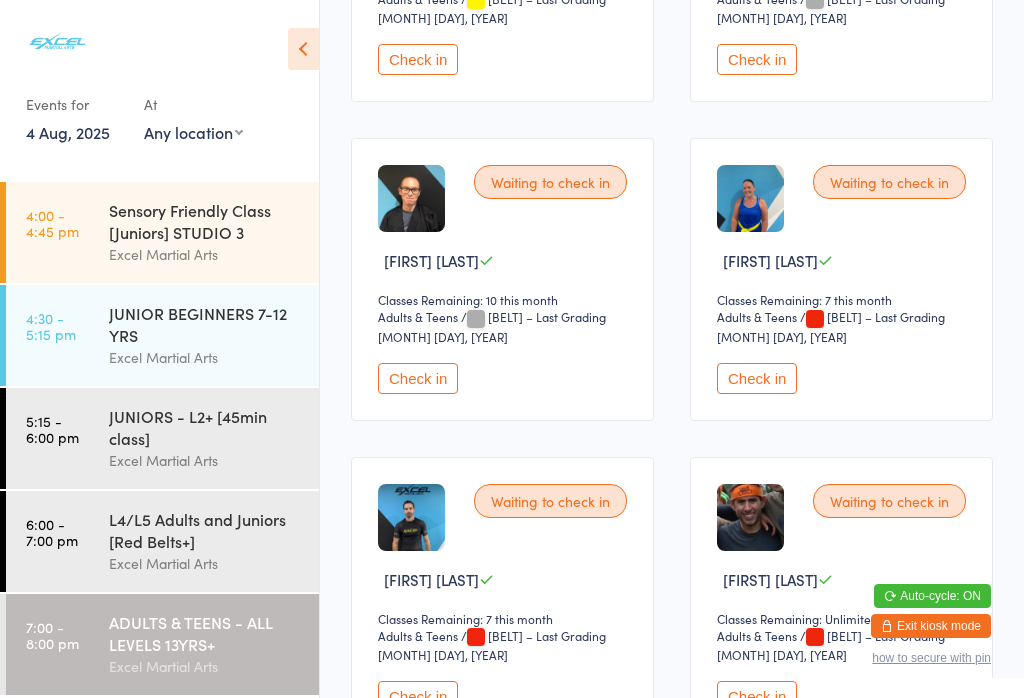 scroll, scrollTop: 846, scrollLeft: 0, axis: vertical 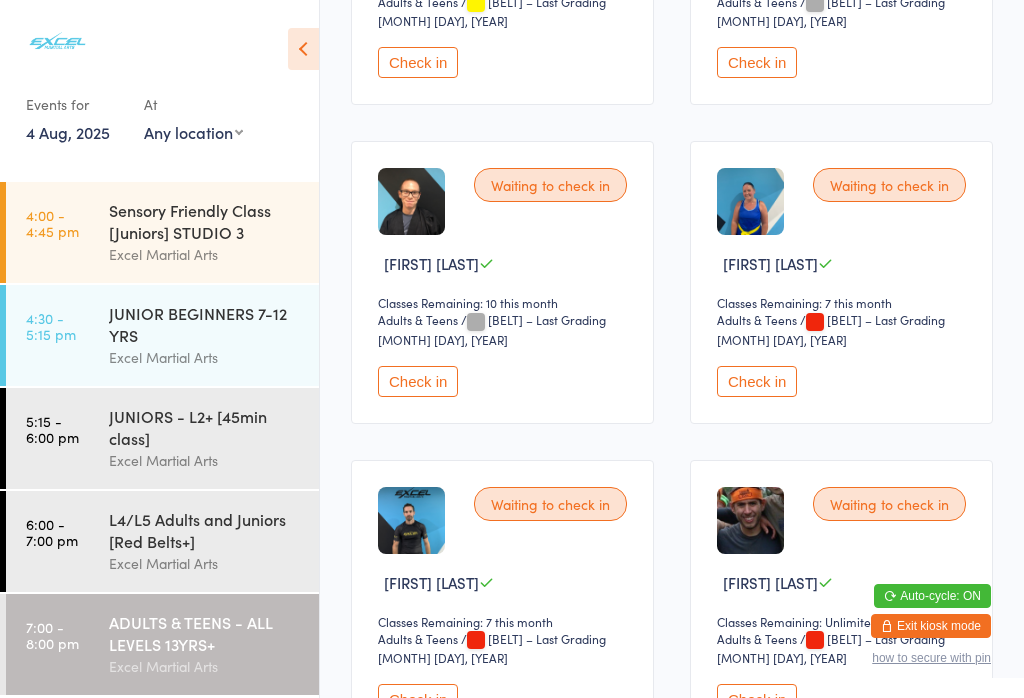 click on "Check in" at bounding box center (757, 381) 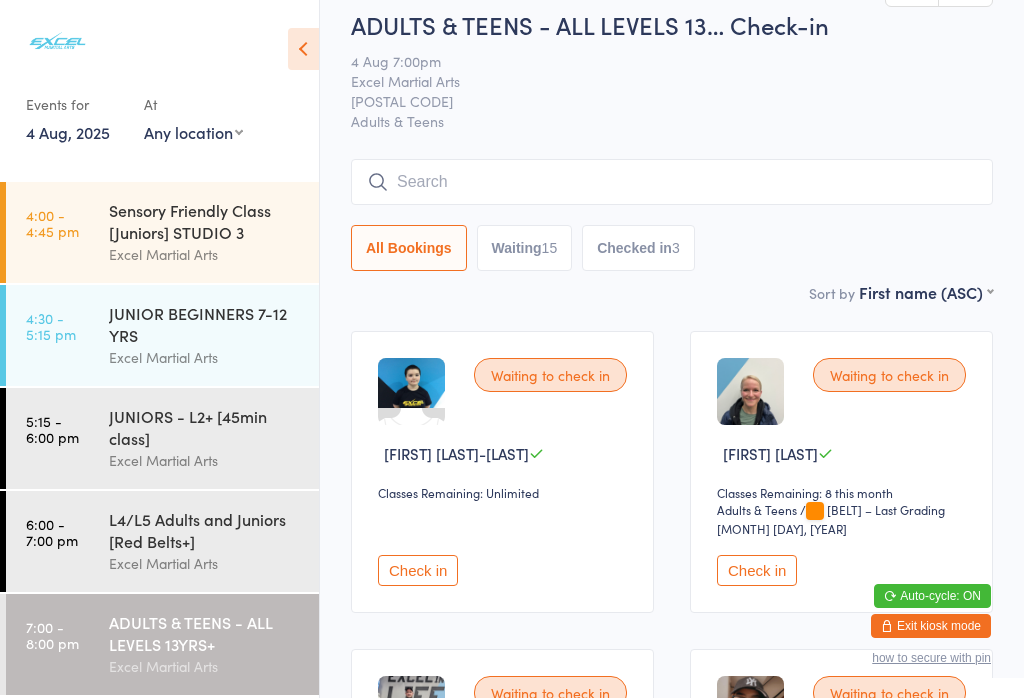scroll, scrollTop: 13, scrollLeft: 0, axis: vertical 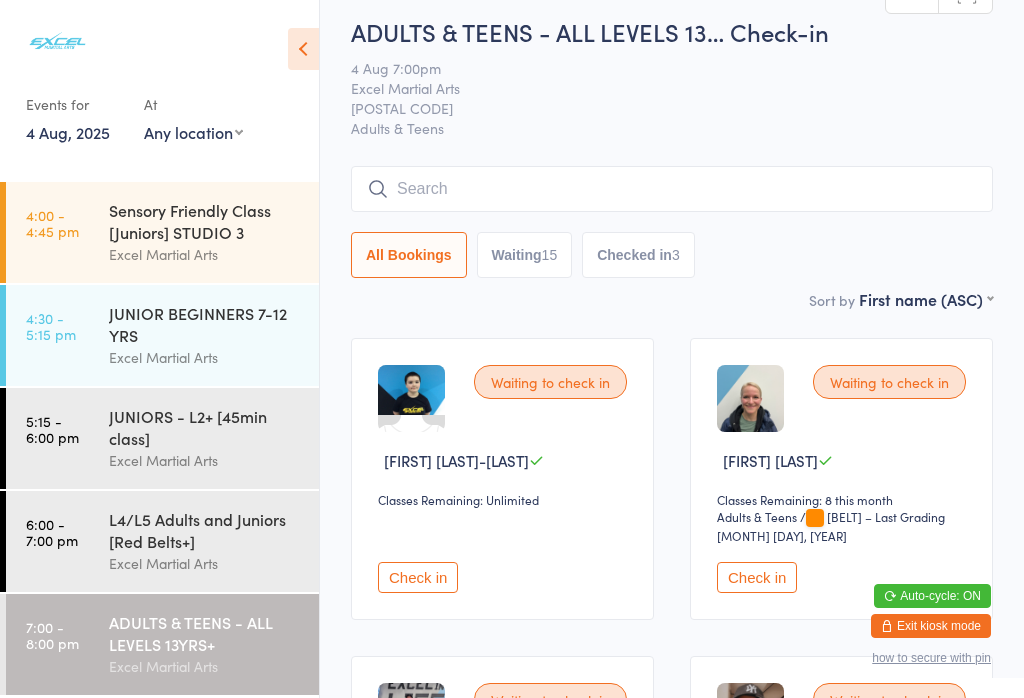 click at bounding box center (672, 189) 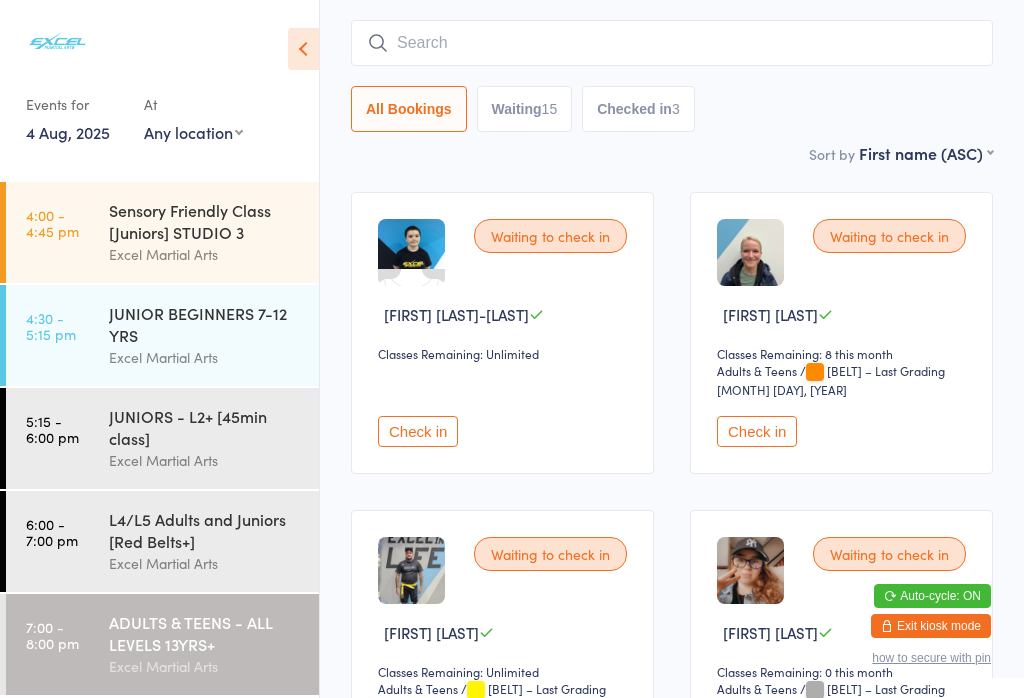 scroll, scrollTop: 181, scrollLeft: 0, axis: vertical 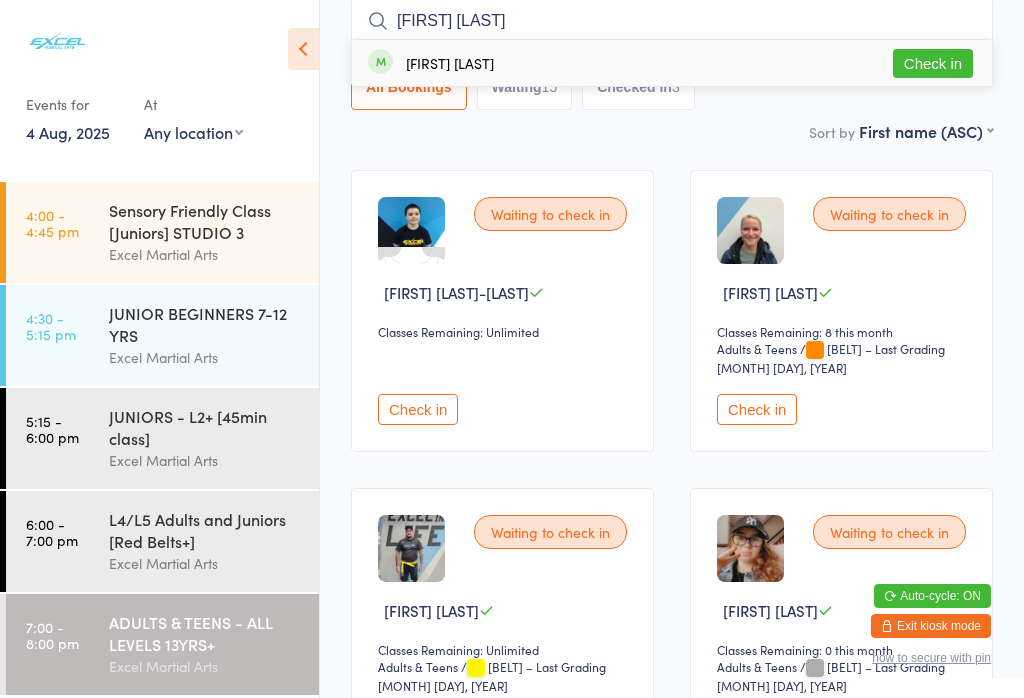 type on "Ian farrar" 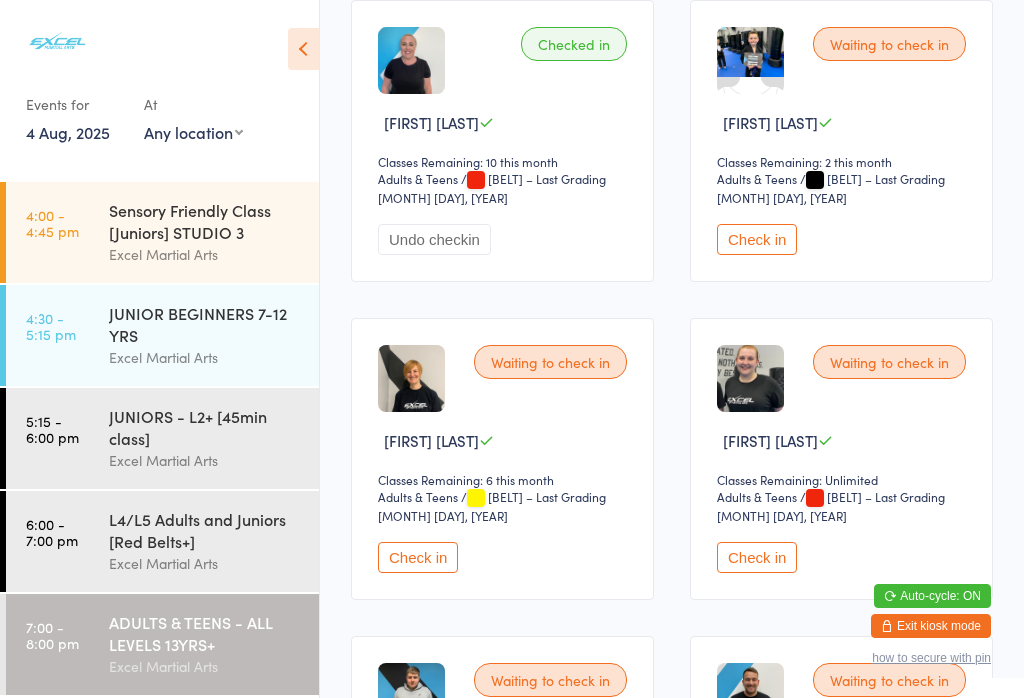 scroll, scrollTop: 1944, scrollLeft: 0, axis: vertical 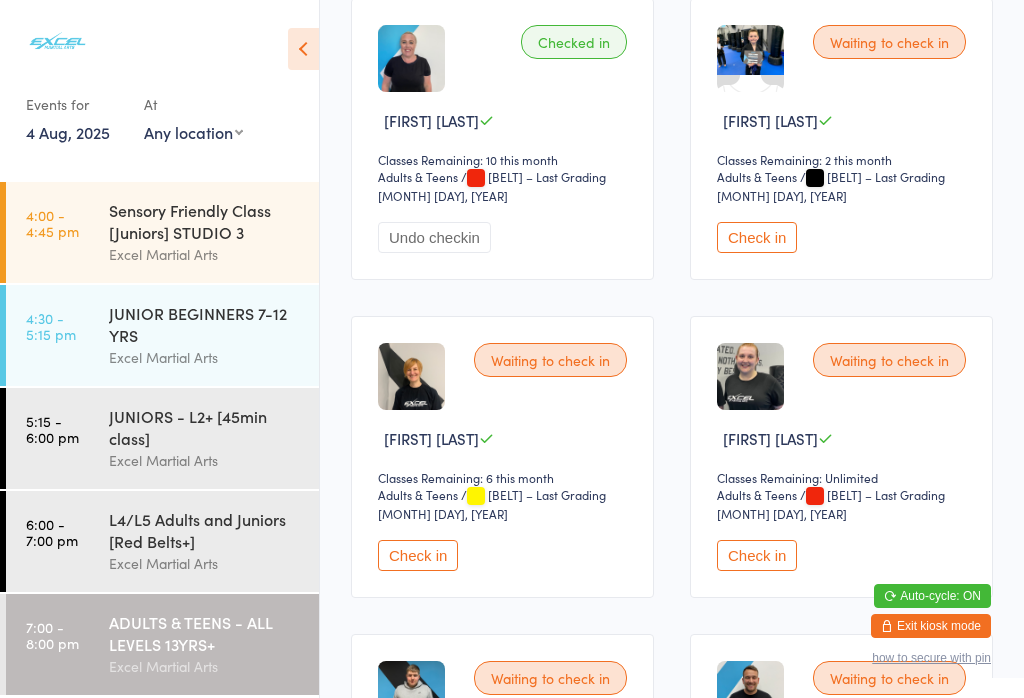 click on "ADULTS & TEENS - ALL LEVELS 13YRS+" at bounding box center (205, 633) 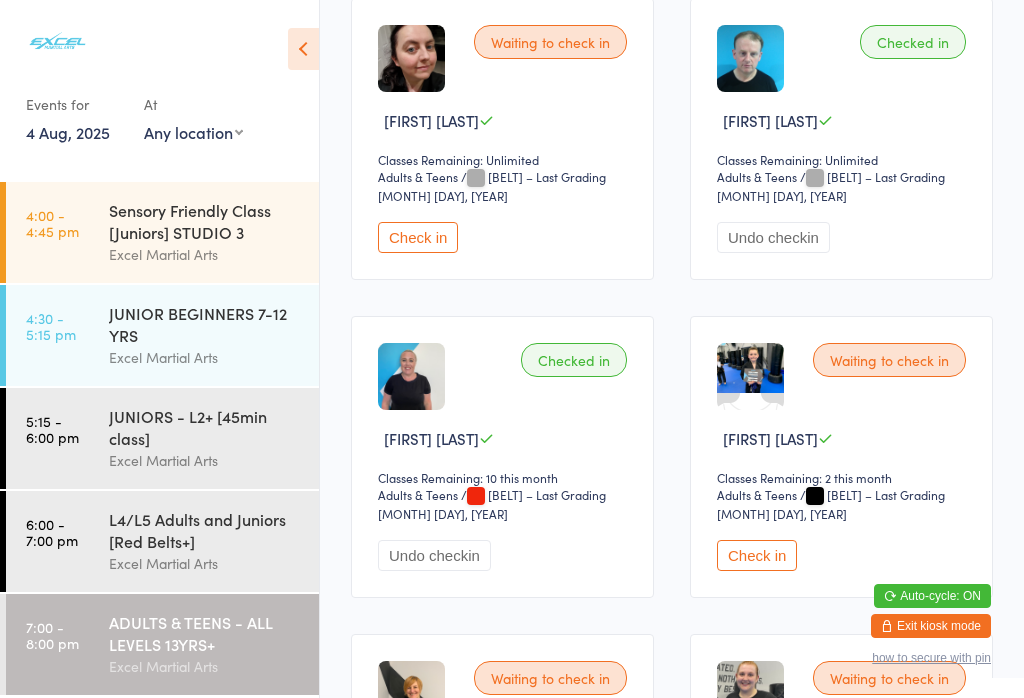 scroll, scrollTop: 0, scrollLeft: 0, axis: both 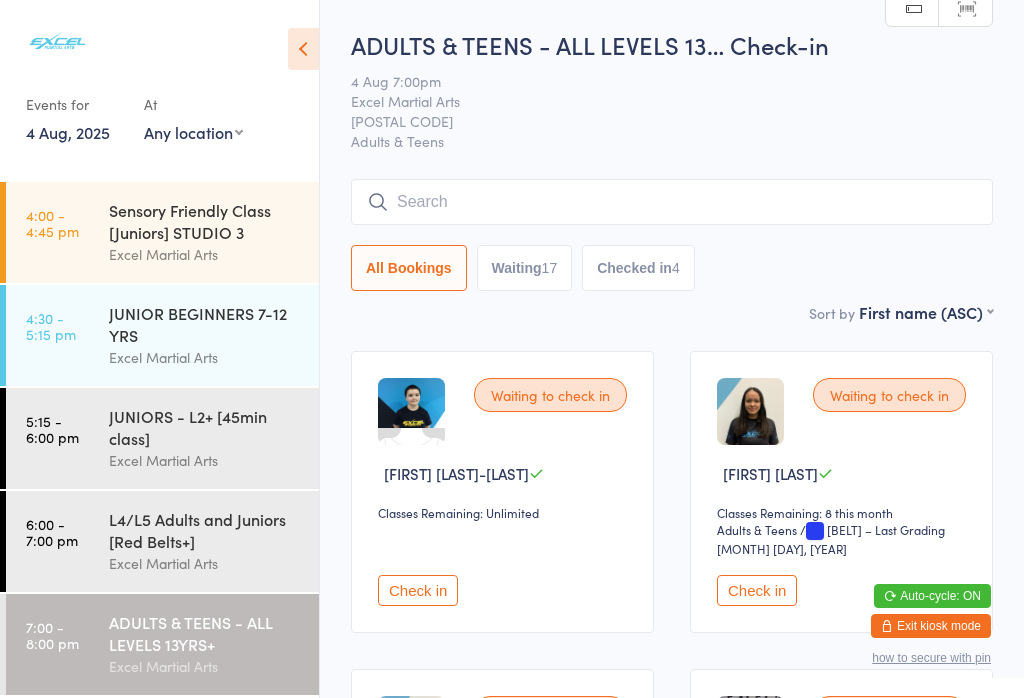 click on "ADULTS & TEENS - ALL LEVELS 13YRS+" at bounding box center (205, 633) 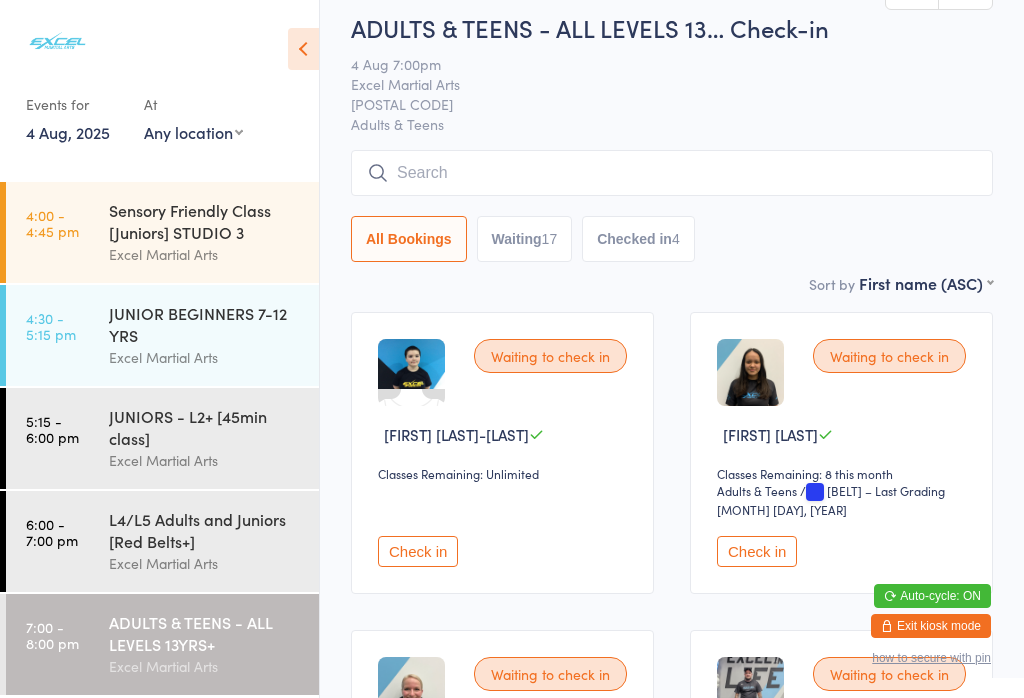 scroll, scrollTop: 113, scrollLeft: 0, axis: vertical 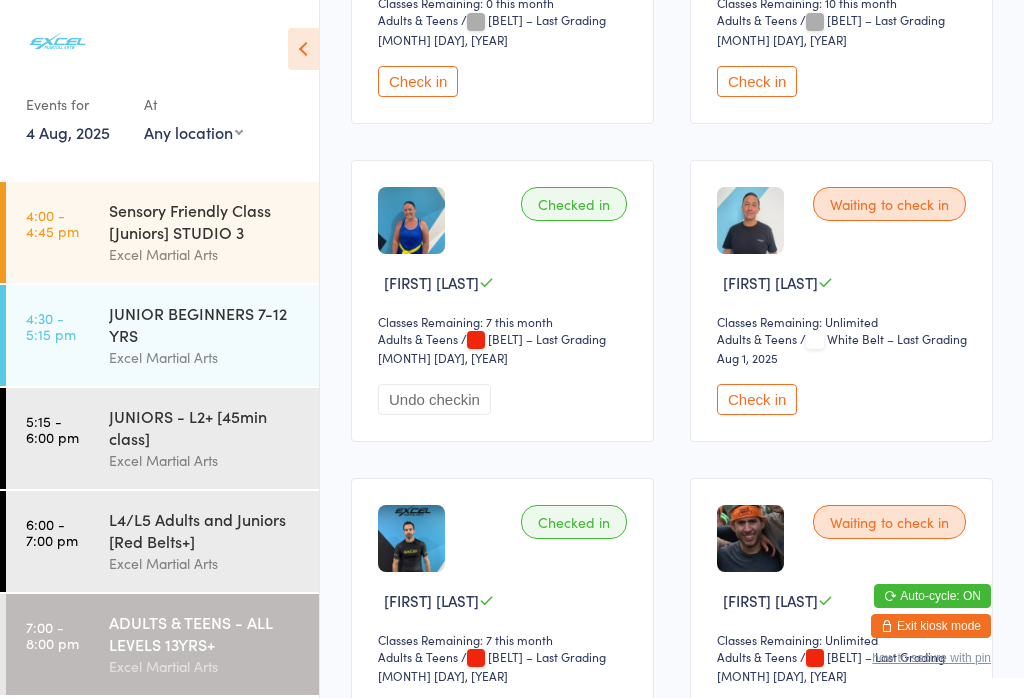 click on "Check in" at bounding box center (757, 399) 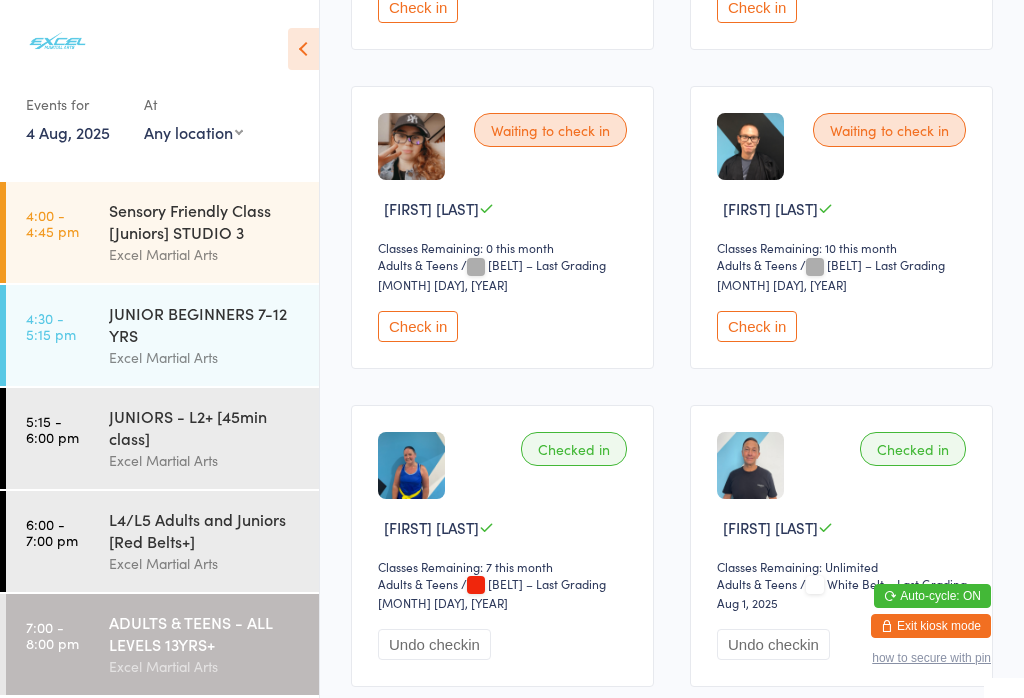 scroll, scrollTop: 899, scrollLeft: 0, axis: vertical 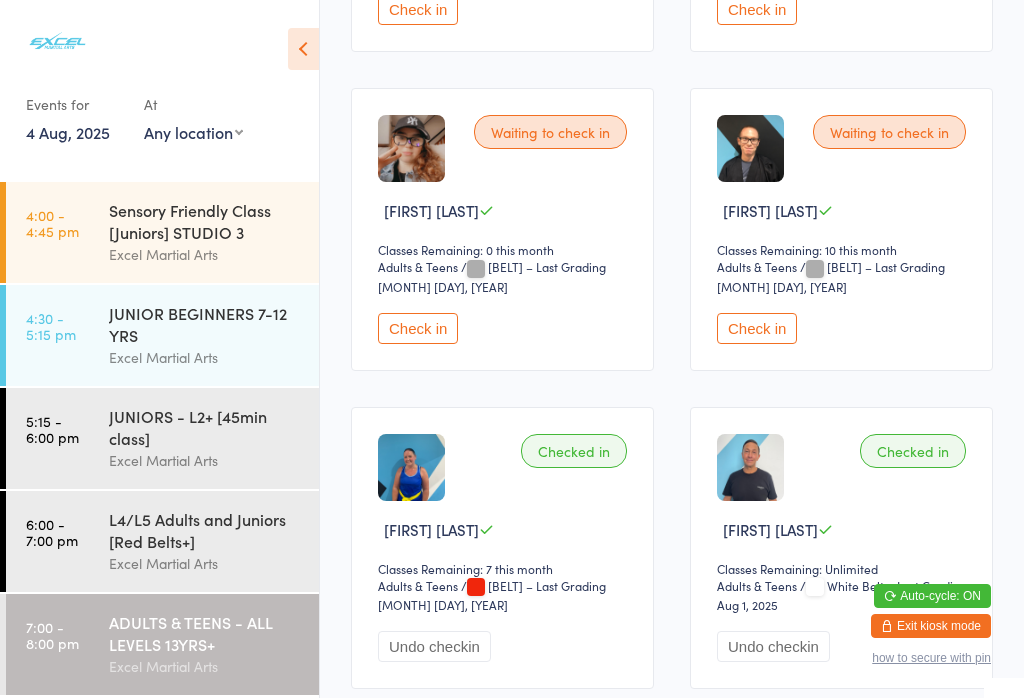 click on "Check in" at bounding box center (418, 328) 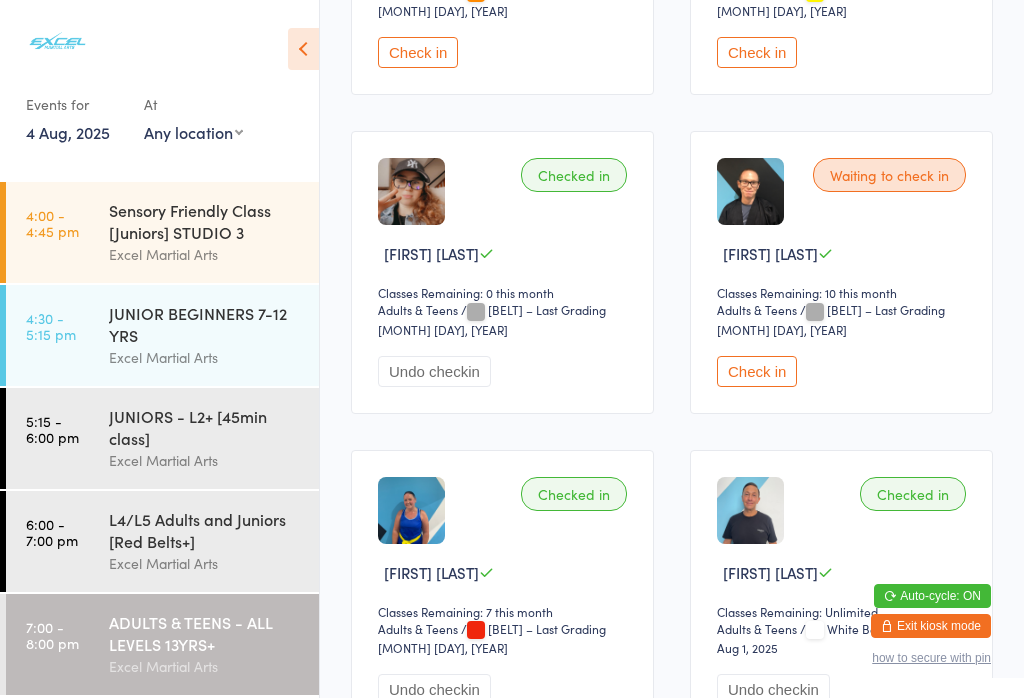 scroll, scrollTop: 859, scrollLeft: 0, axis: vertical 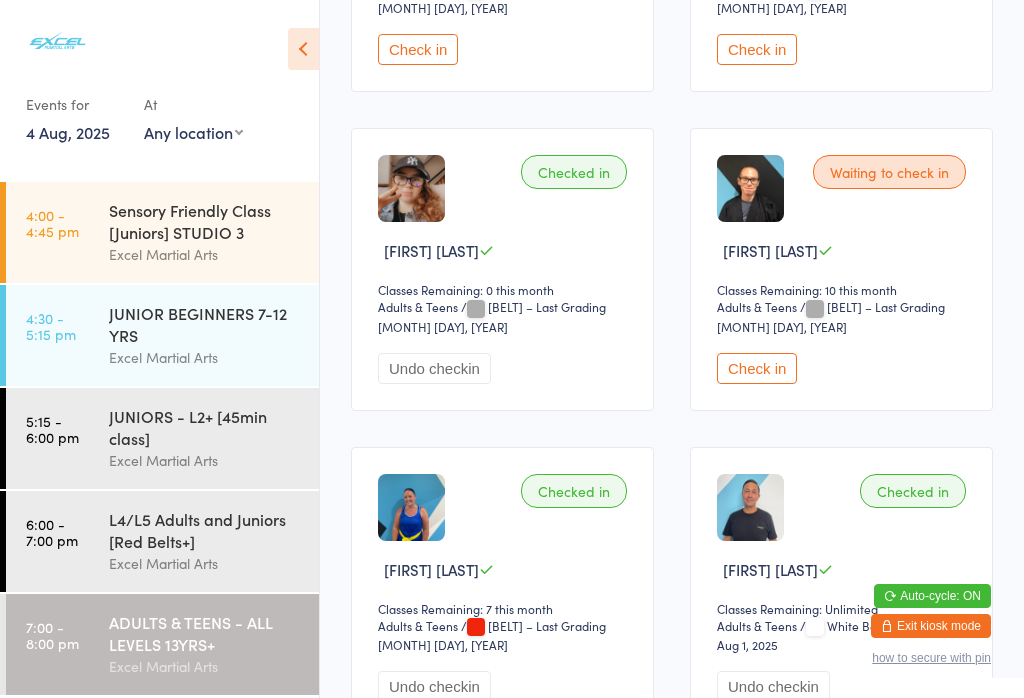 click on "Check in" at bounding box center [757, 368] 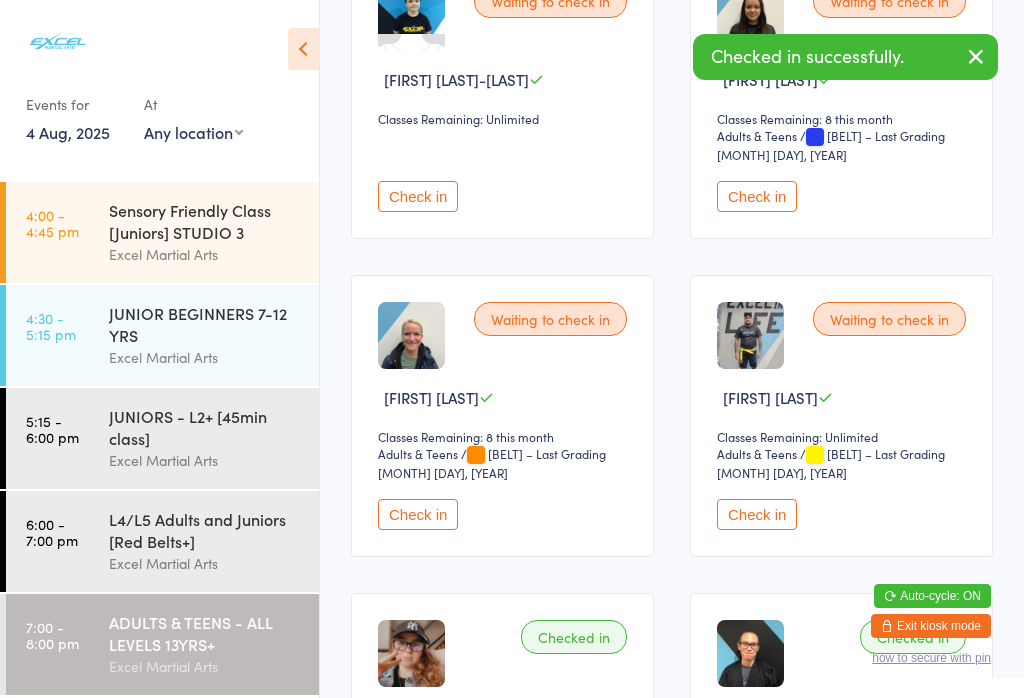 scroll, scrollTop: 366, scrollLeft: 0, axis: vertical 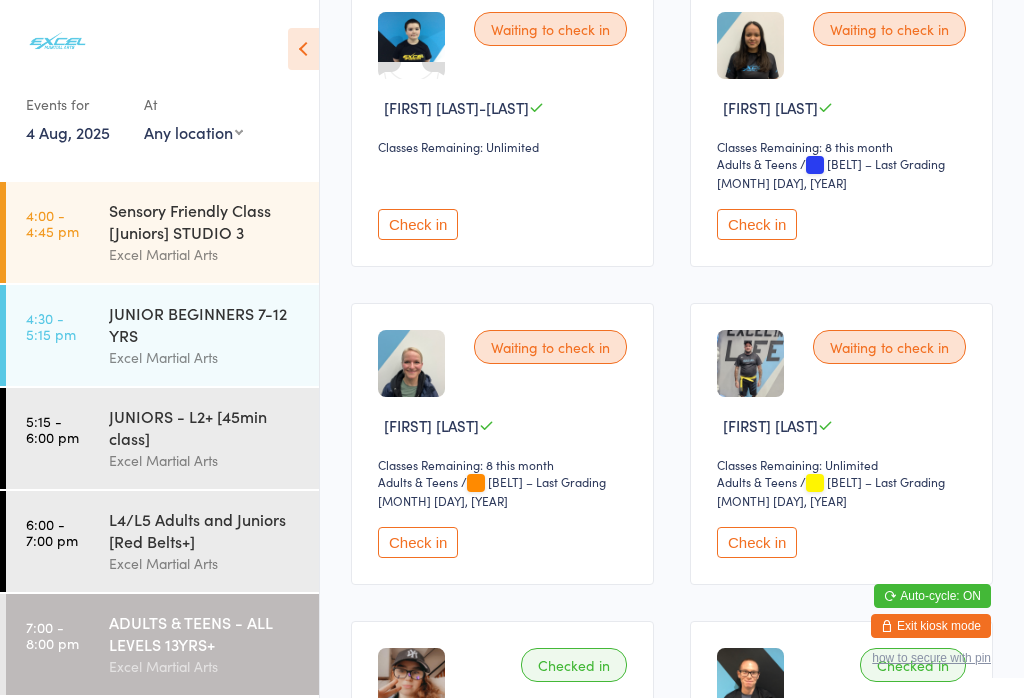 click on "ADULTS & TEENS - ALL LEVELS 13YRS+" at bounding box center (205, 633) 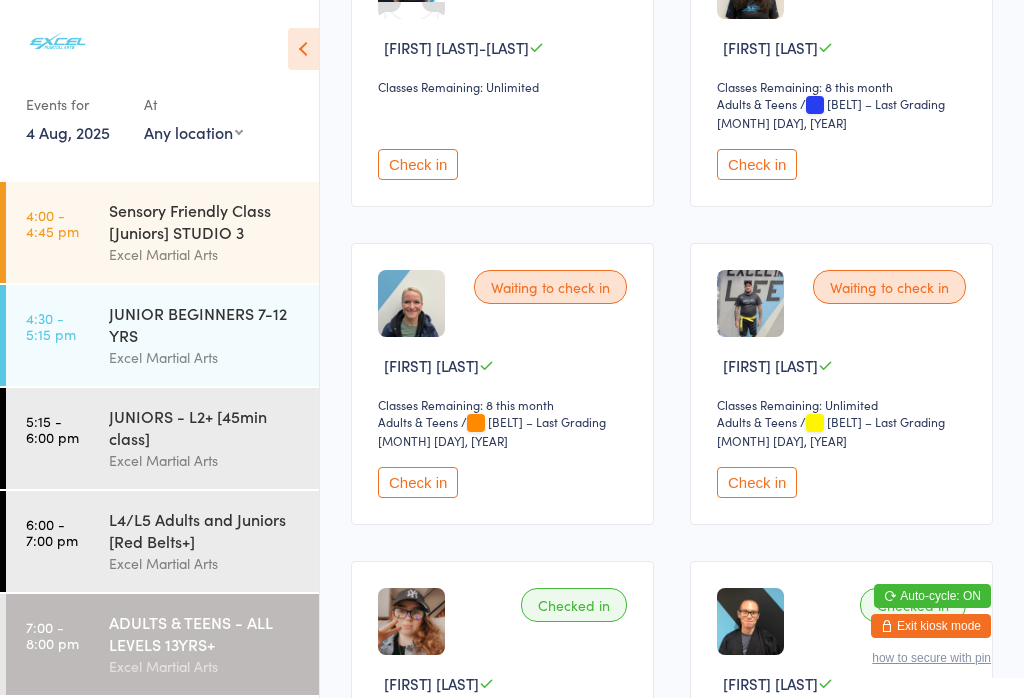 scroll, scrollTop: 428, scrollLeft: 0, axis: vertical 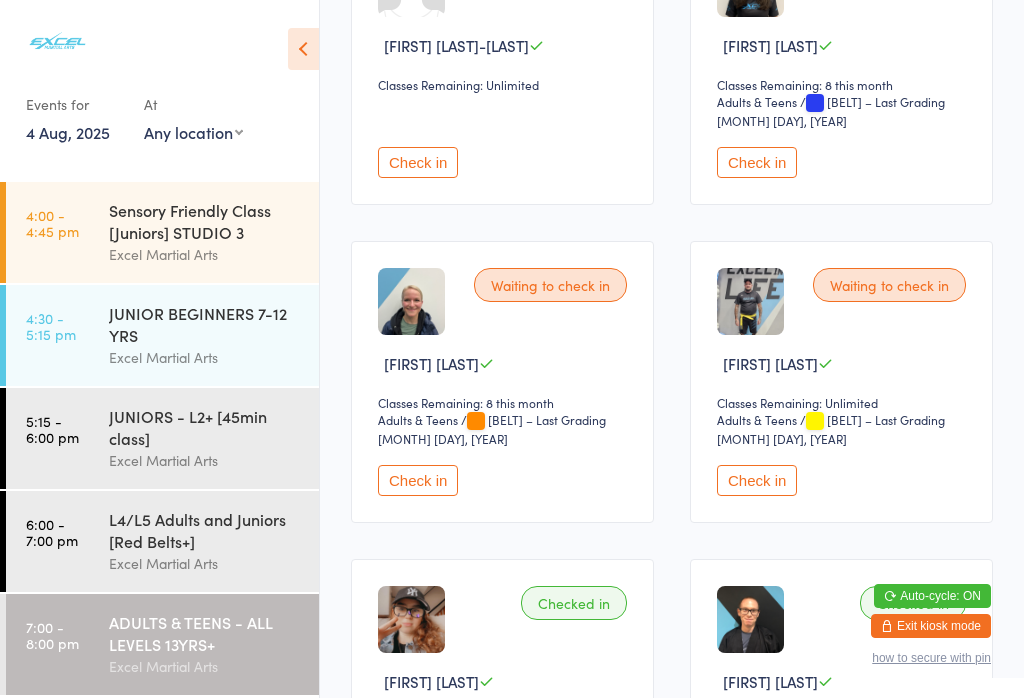 click on "Check in" at bounding box center [757, 480] 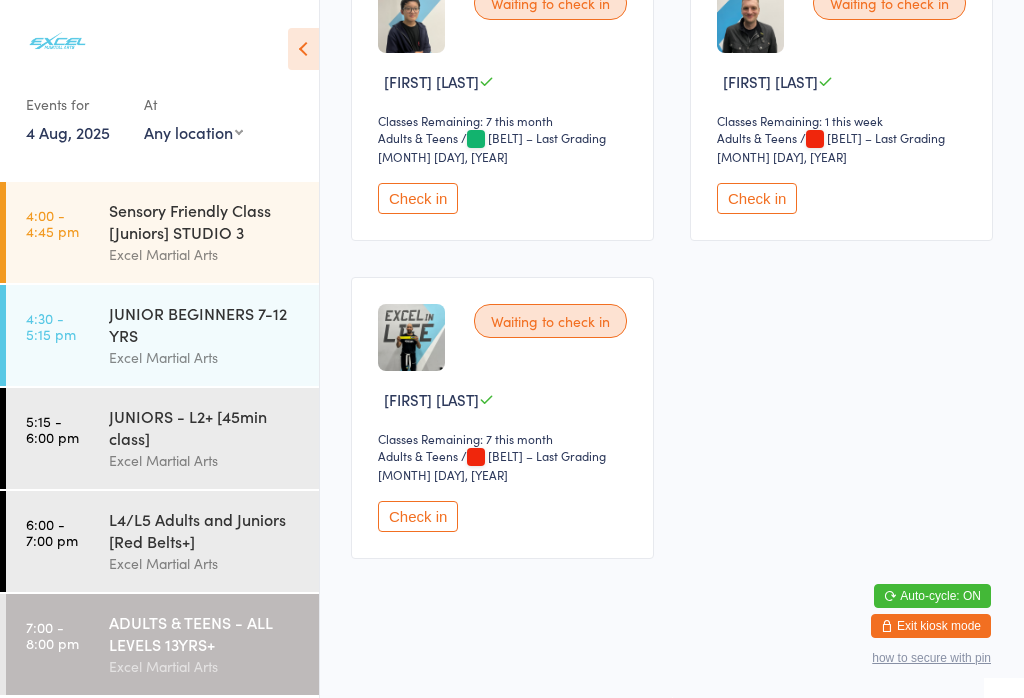scroll, scrollTop: 3252, scrollLeft: 0, axis: vertical 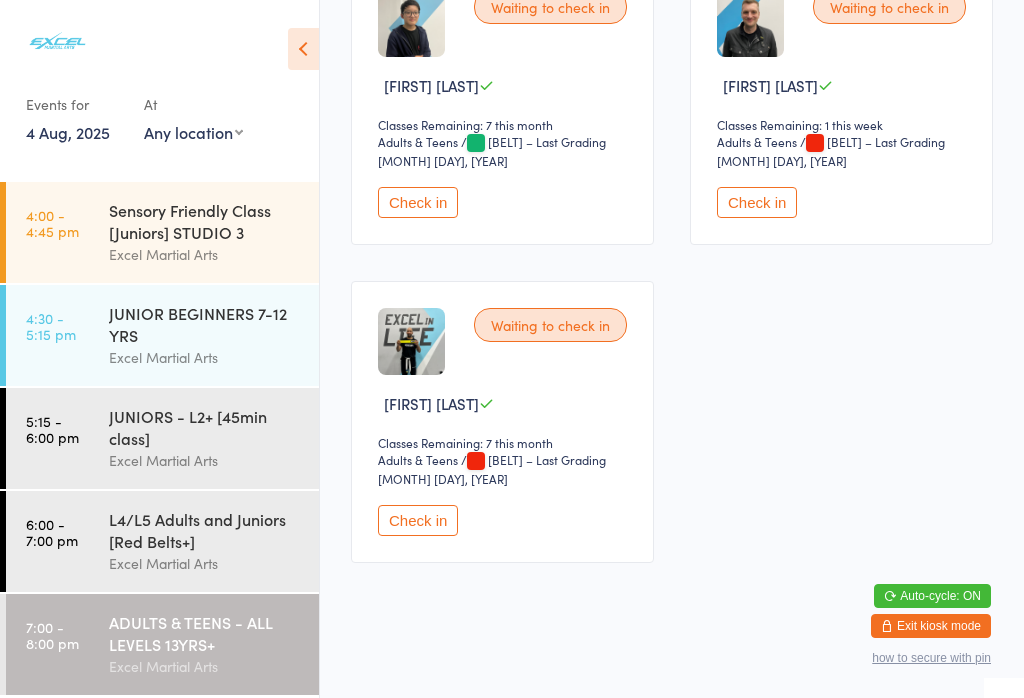 click on "Check in" at bounding box center (418, 202) 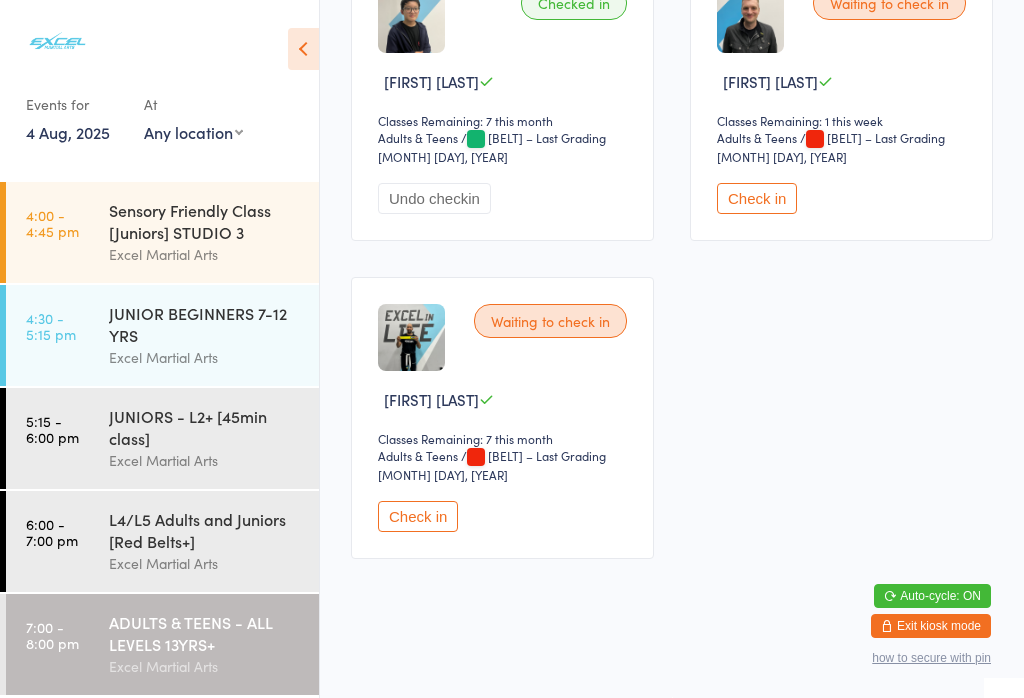 scroll, scrollTop: 3311, scrollLeft: 0, axis: vertical 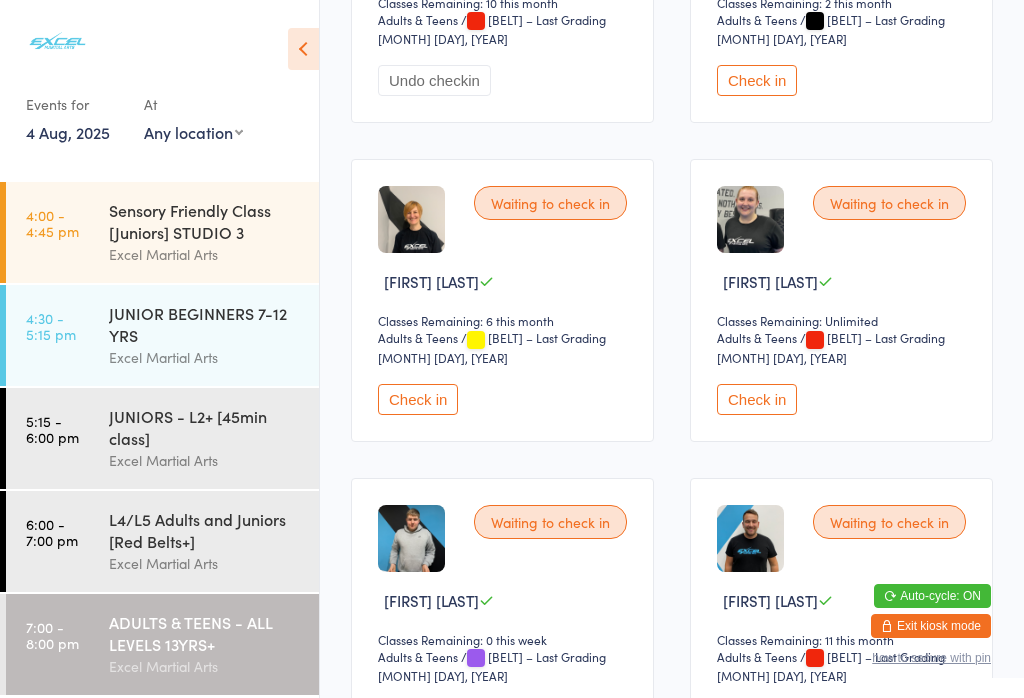 click on "Check in" at bounding box center [418, 399] 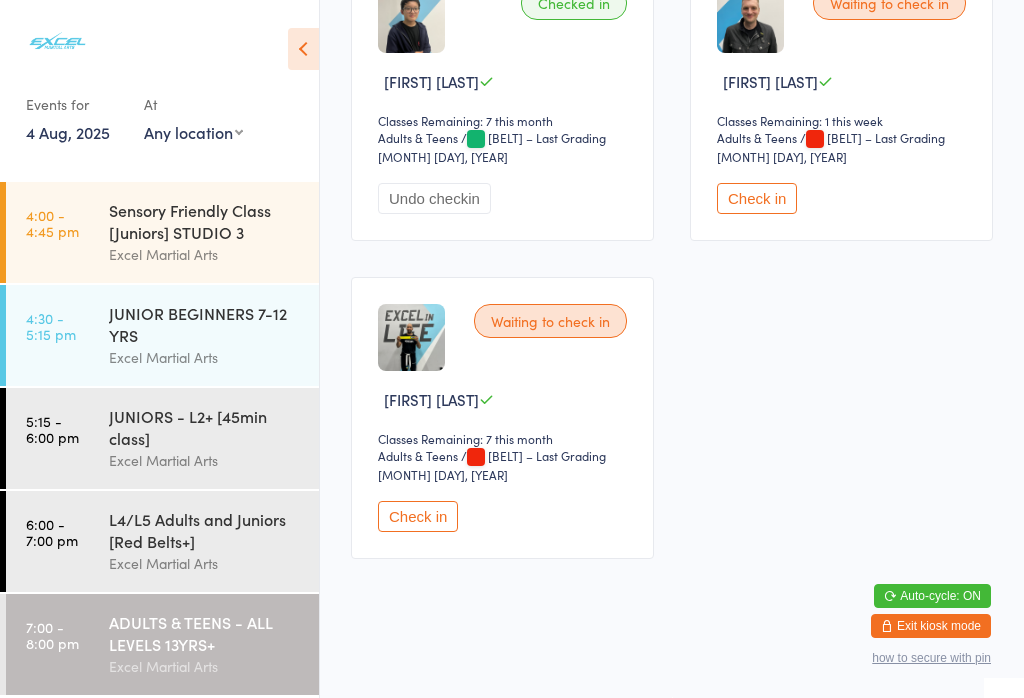 scroll, scrollTop: 3311, scrollLeft: 0, axis: vertical 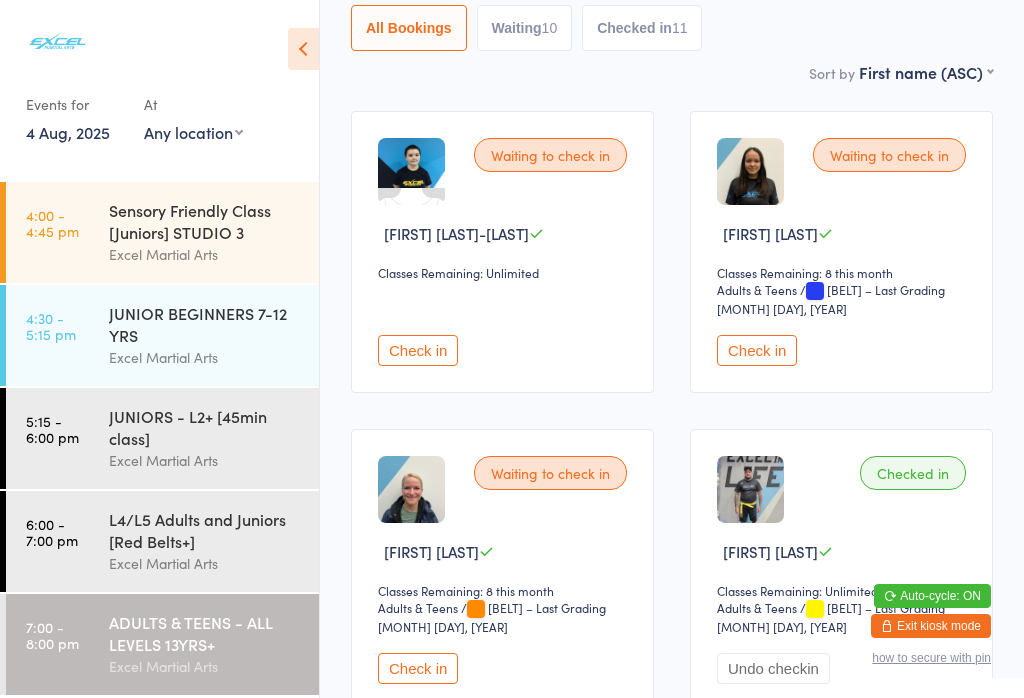 click on "Check in" at bounding box center [757, 350] 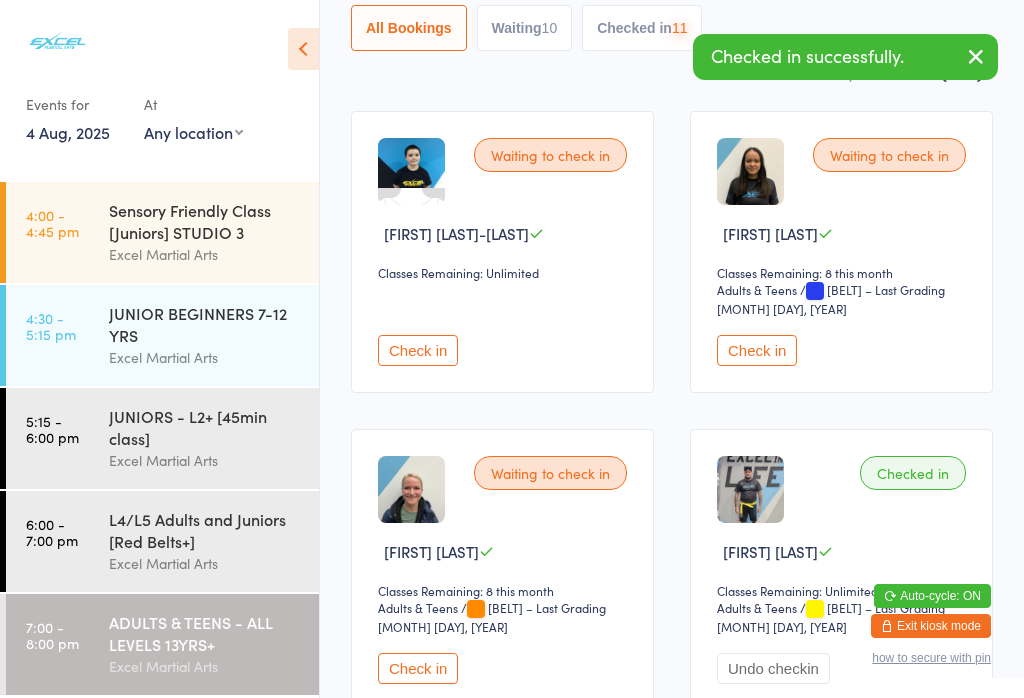 click on "Check in" at bounding box center (757, 350) 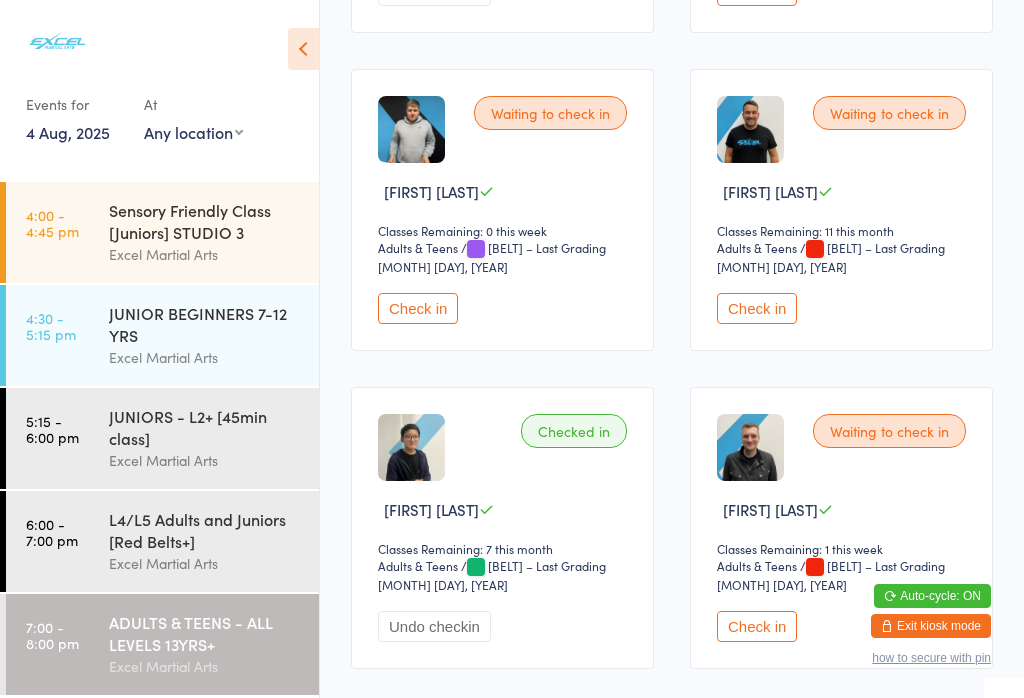 scroll, scrollTop: 2802, scrollLeft: 0, axis: vertical 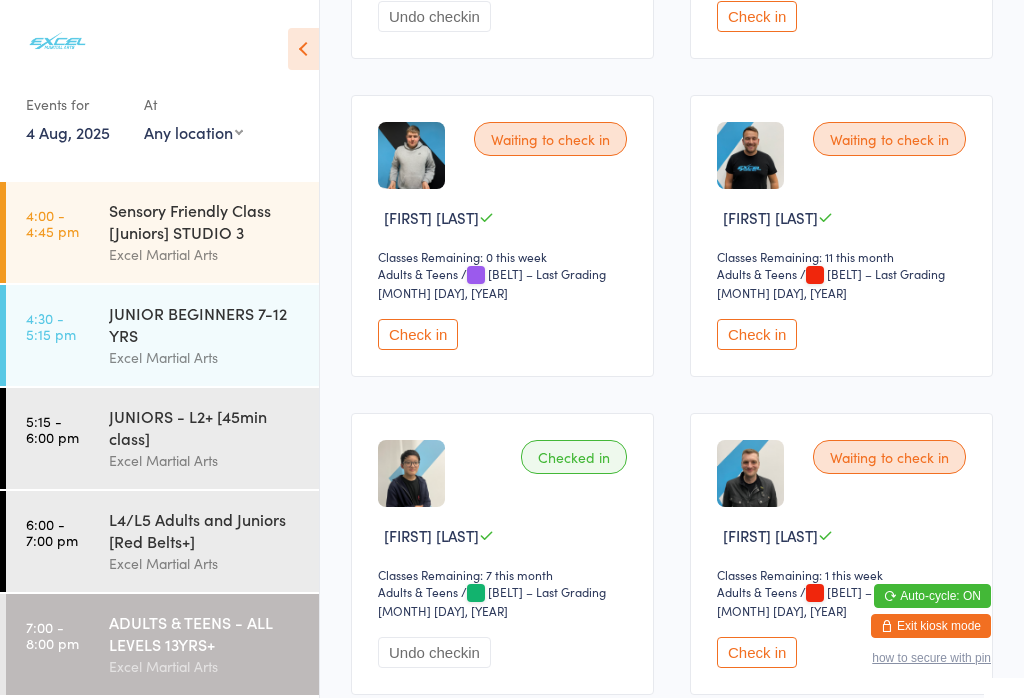 click on "Check in" at bounding box center [418, 334] 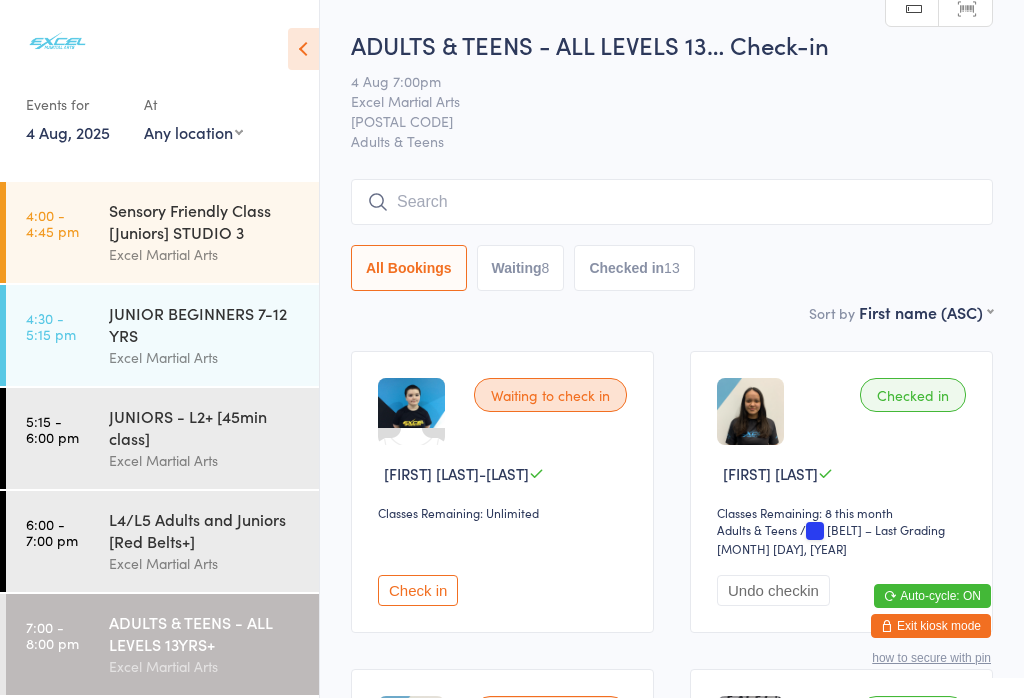 scroll, scrollTop: 0, scrollLeft: 0, axis: both 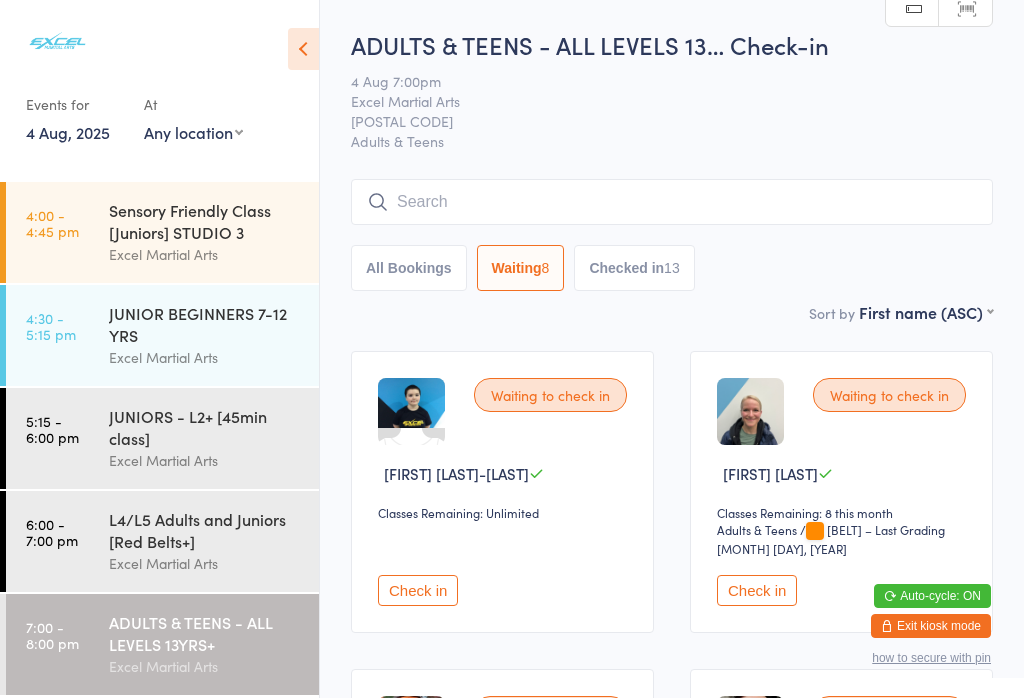 click at bounding box center [672, 202] 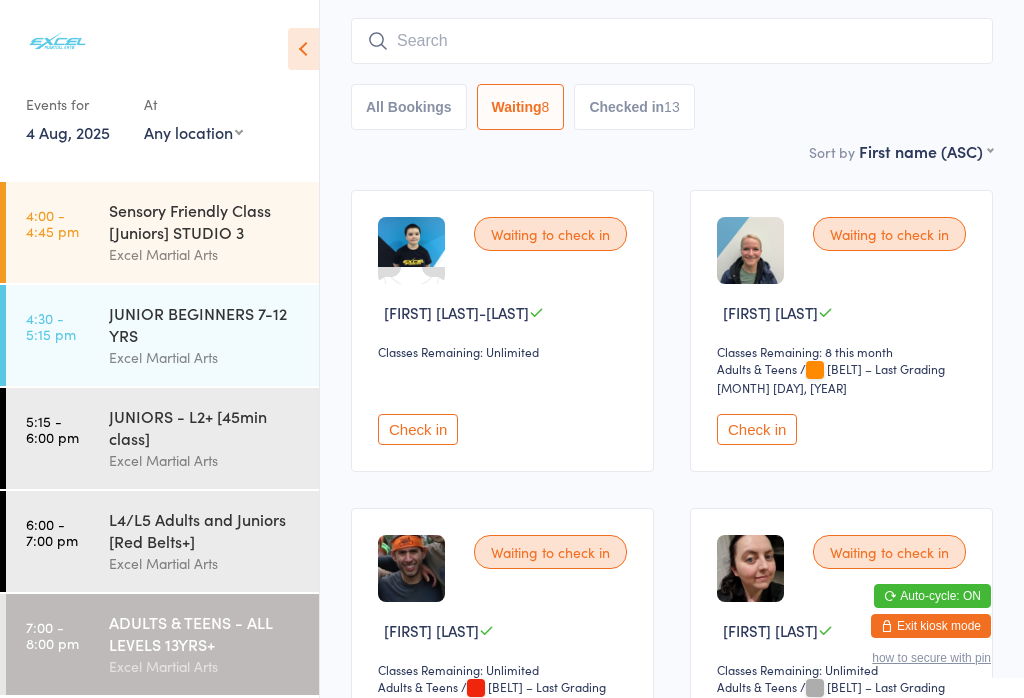 scroll, scrollTop: 181, scrollLeft: 0, axis: vertical 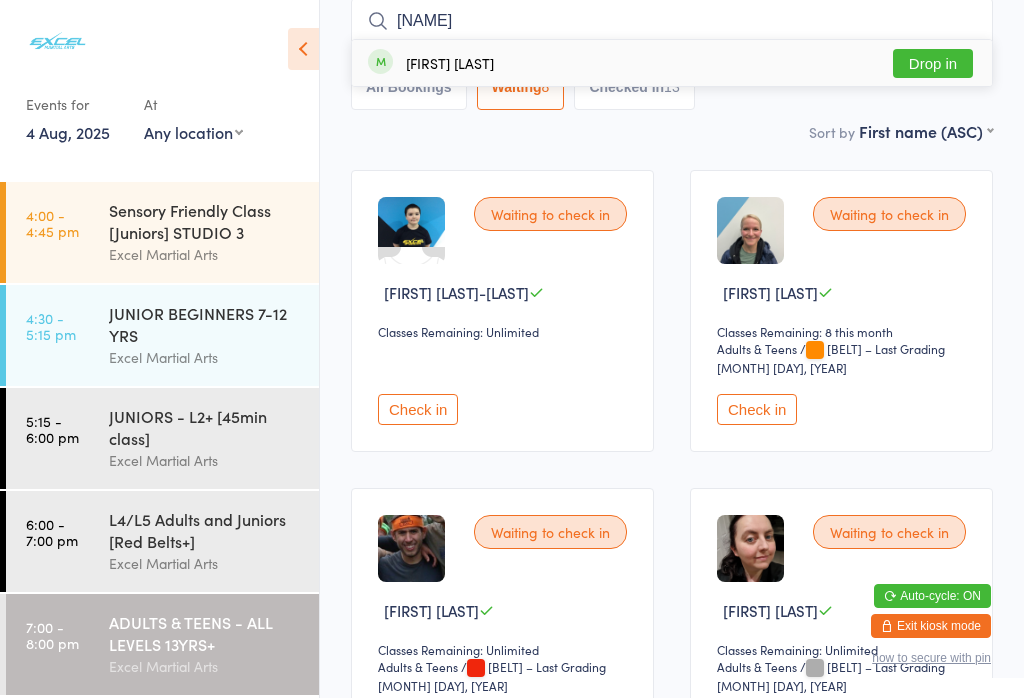 type on "Angelo" 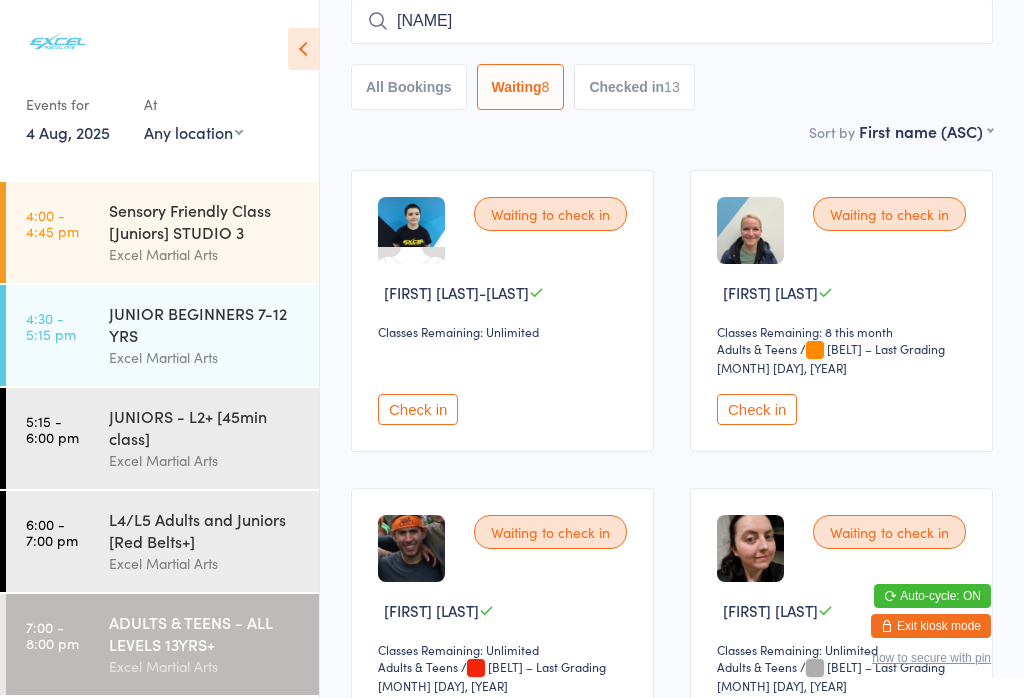 type 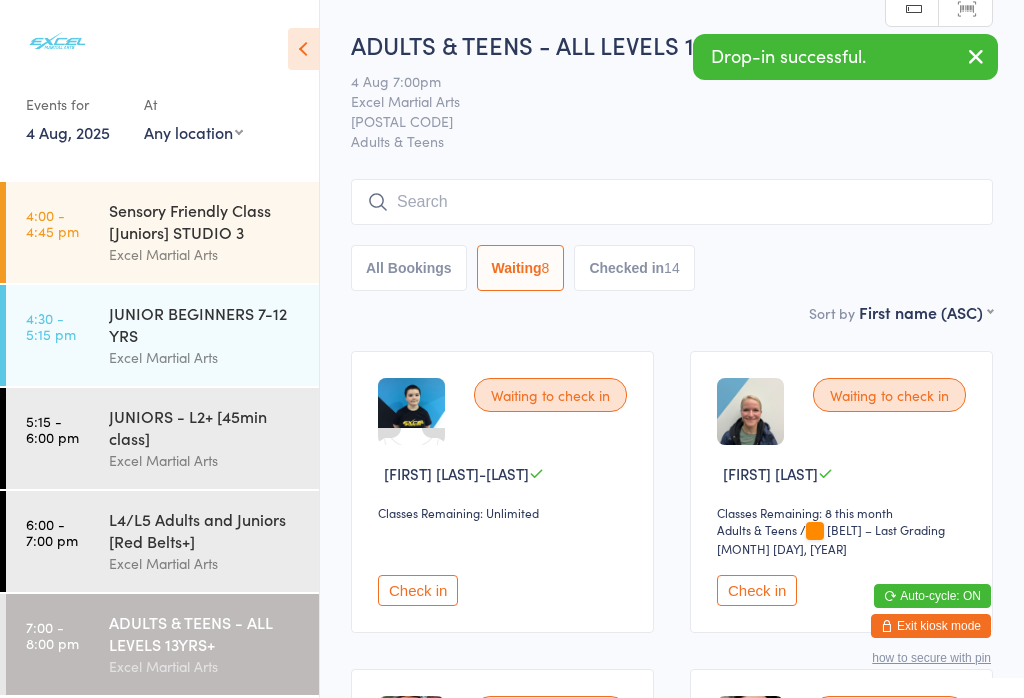 scroll, scrollTop: 0, scrollLeft: 0, axis: both 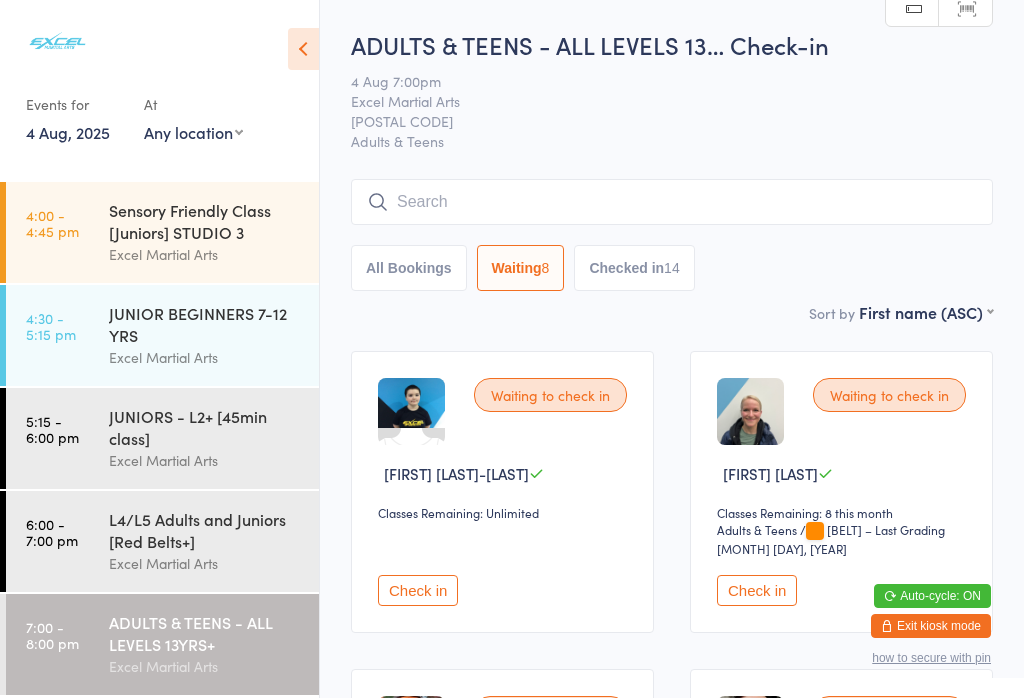 click on "L4/L5  Adults and Juniors [Red Belts+]" at bounding box center [205, 530] 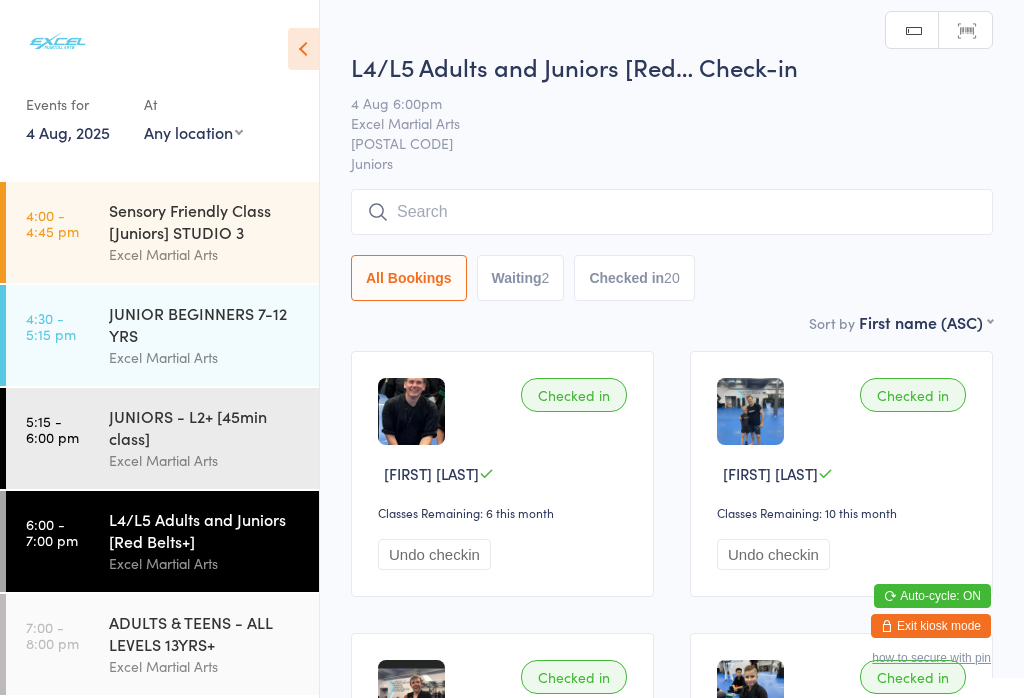 click on "Waiting  2" at bounding box center (521, 278) 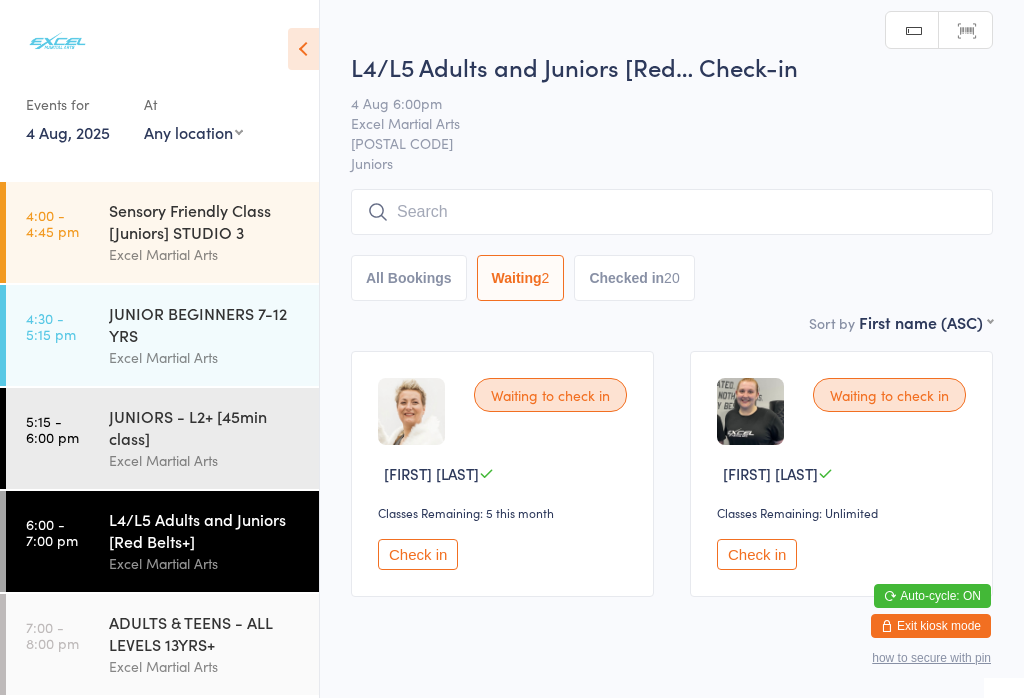 scroll, scrollTop: 26, scrollLeft: 0, axis: vertical 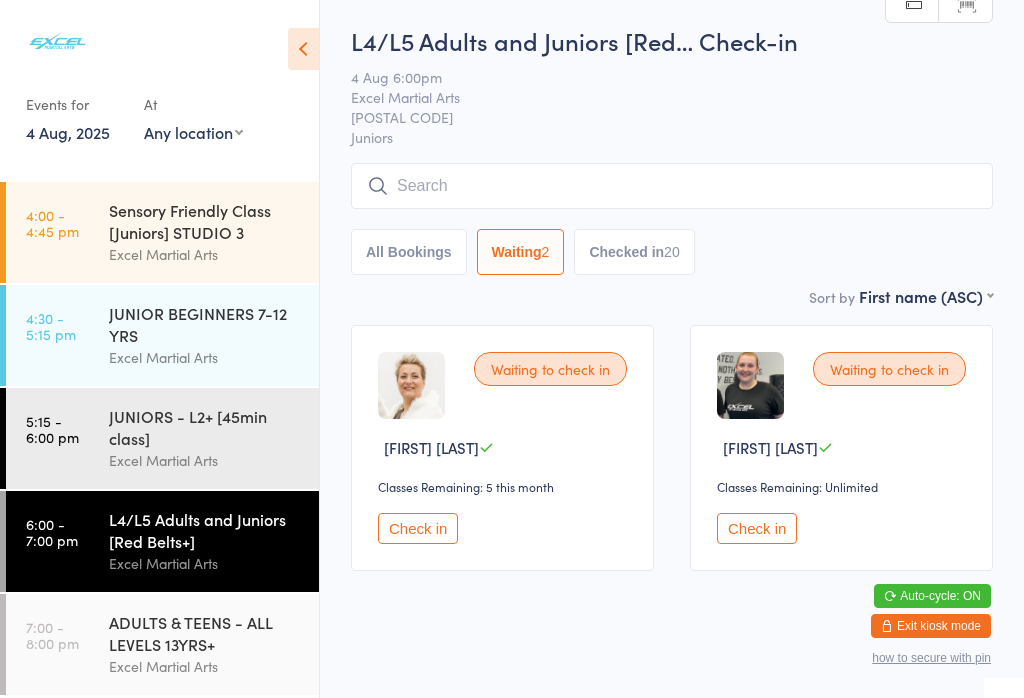 click on "Excel Martial Arts" at bounding box center (205, 460) 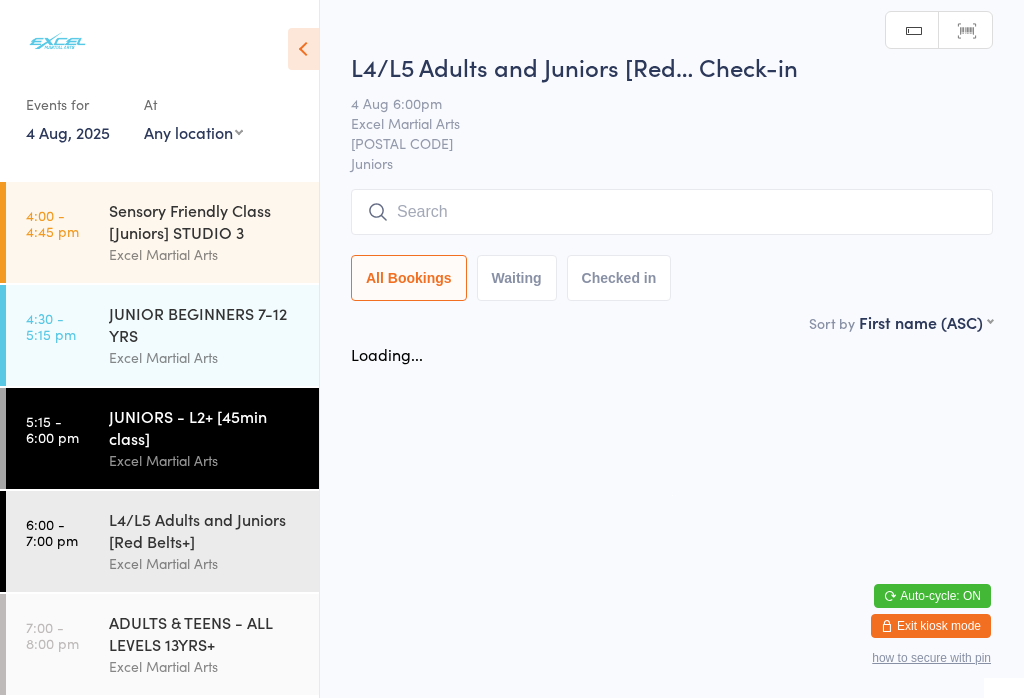 scroll, scrollTop: 0, scrollLeft: 0, axis: both 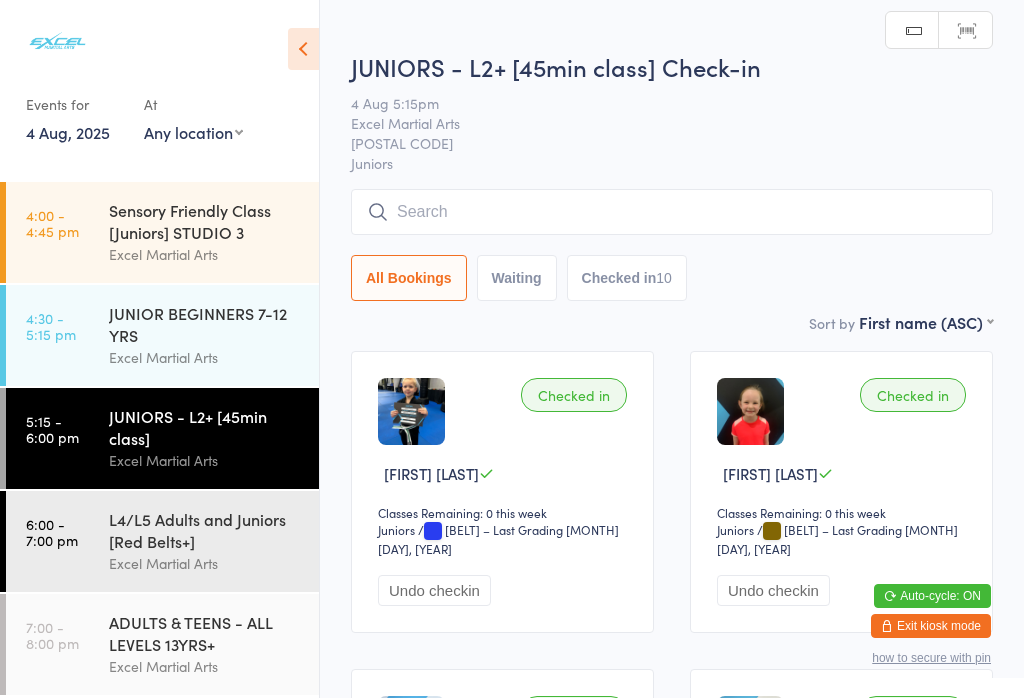 click on "Waiting" at bounding box center [517, 278] 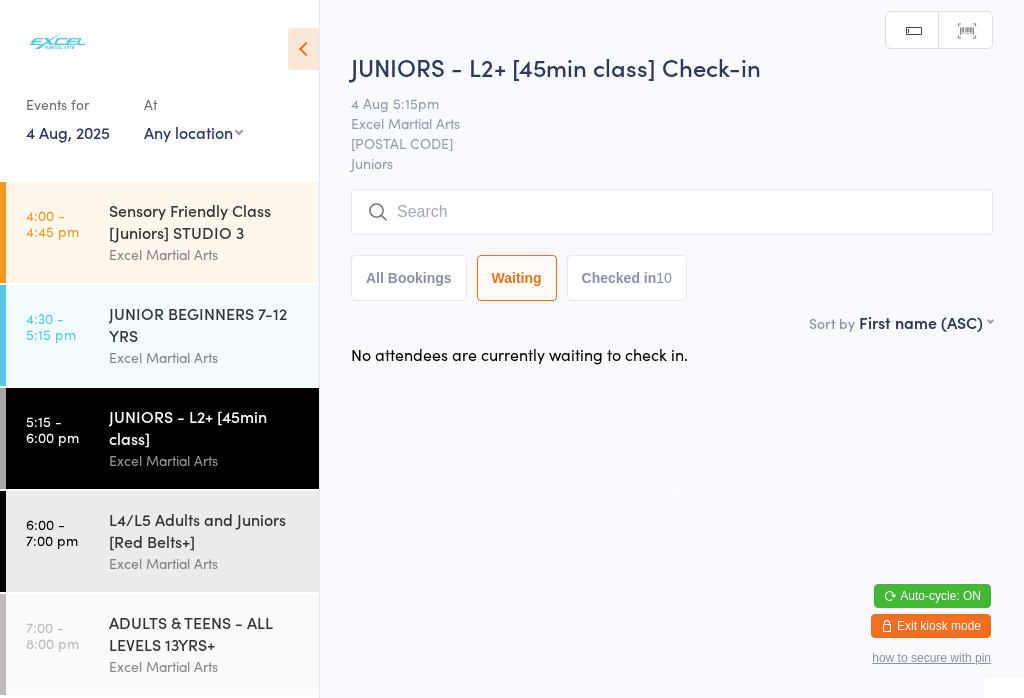 scroll, scrollTop: 0, scrollLeft: 0, axis: both 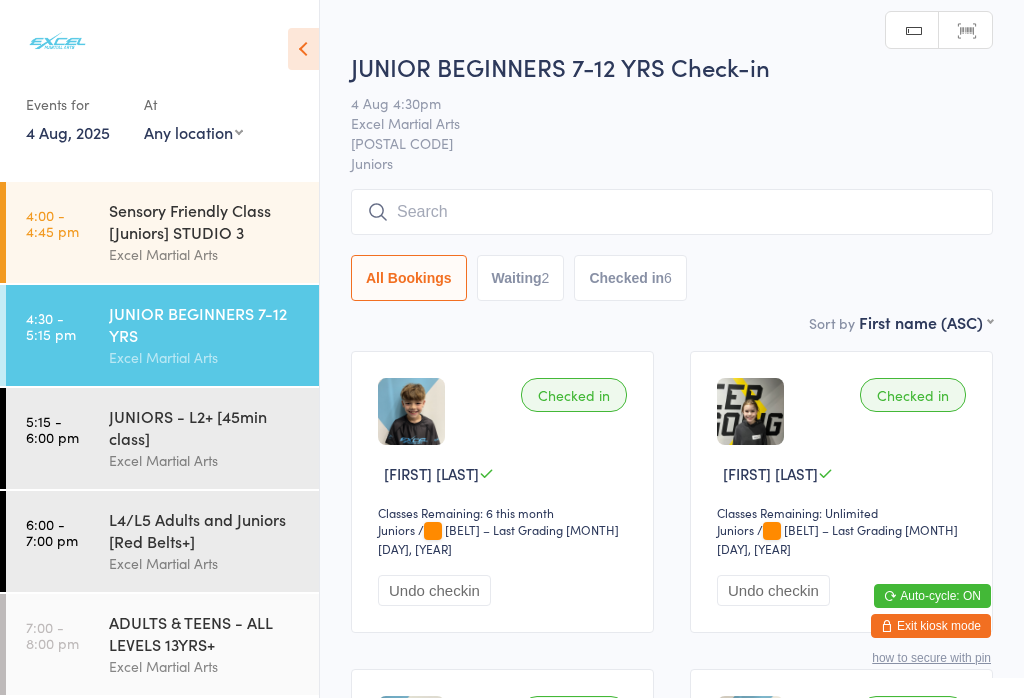 click on "Waiting  2" at bounding box center (521, 278) 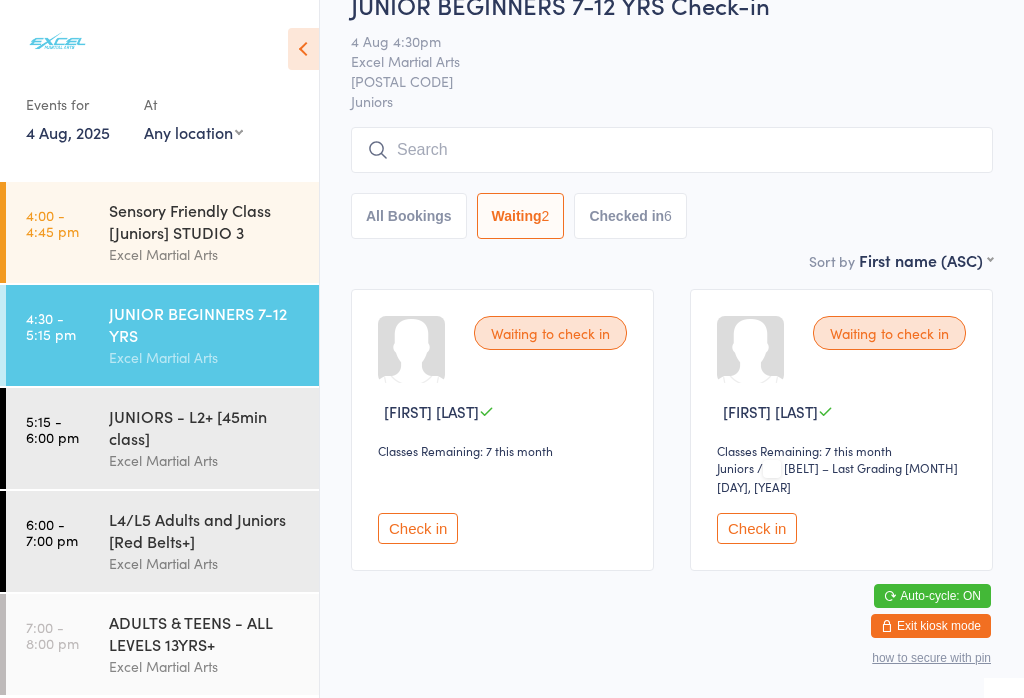 scroll, scrollTop: 61, scrollLeft: 0, axis: vertical 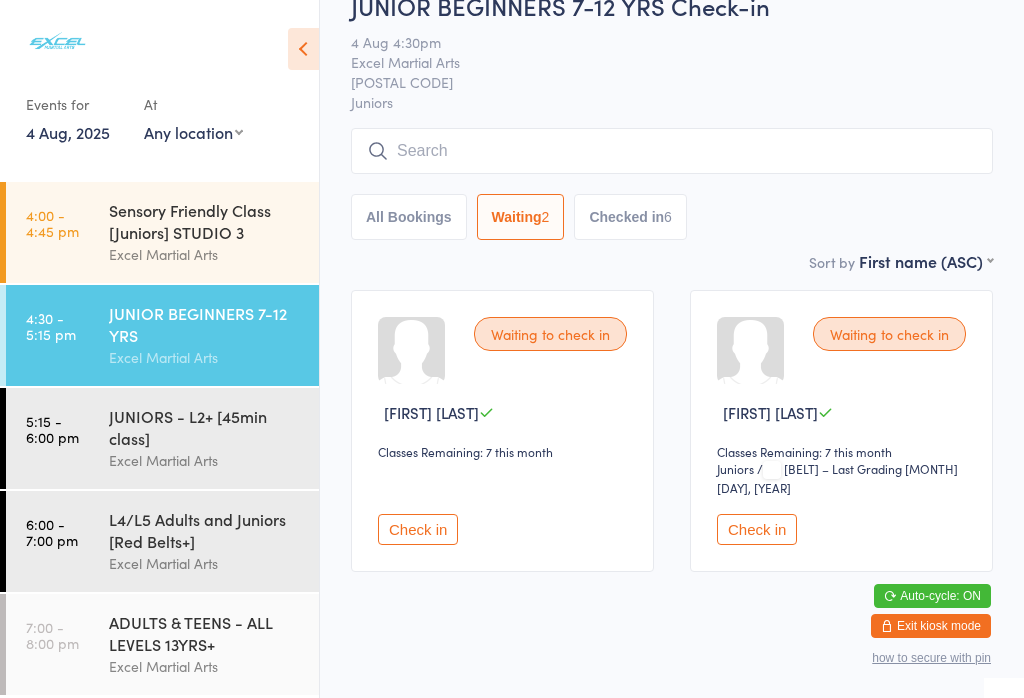 click on "Excel Martial Arts" at bounding box center [205, 254] 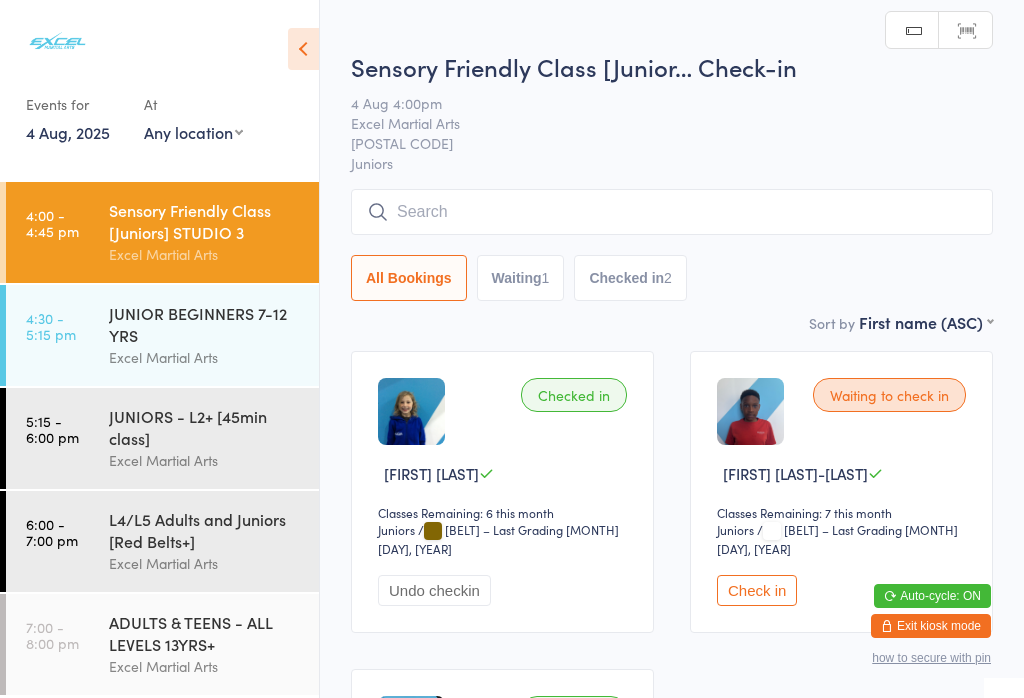 scroll, scrollTop: -6, scrollLeft: 0, axis: vertical 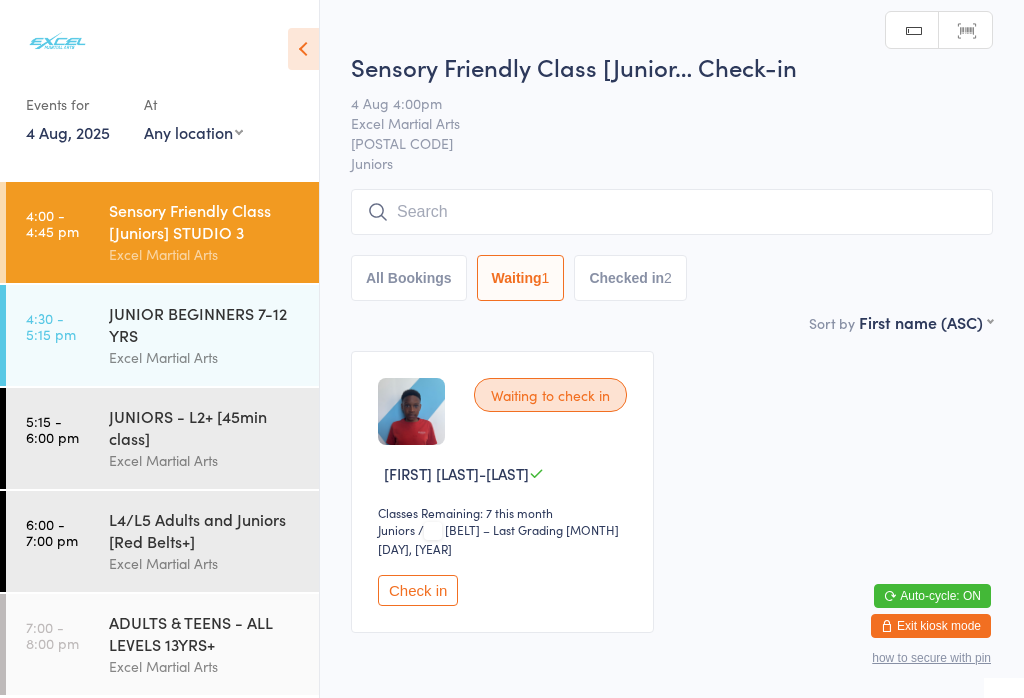 click on "Check in" at bounding box center (418, 590) 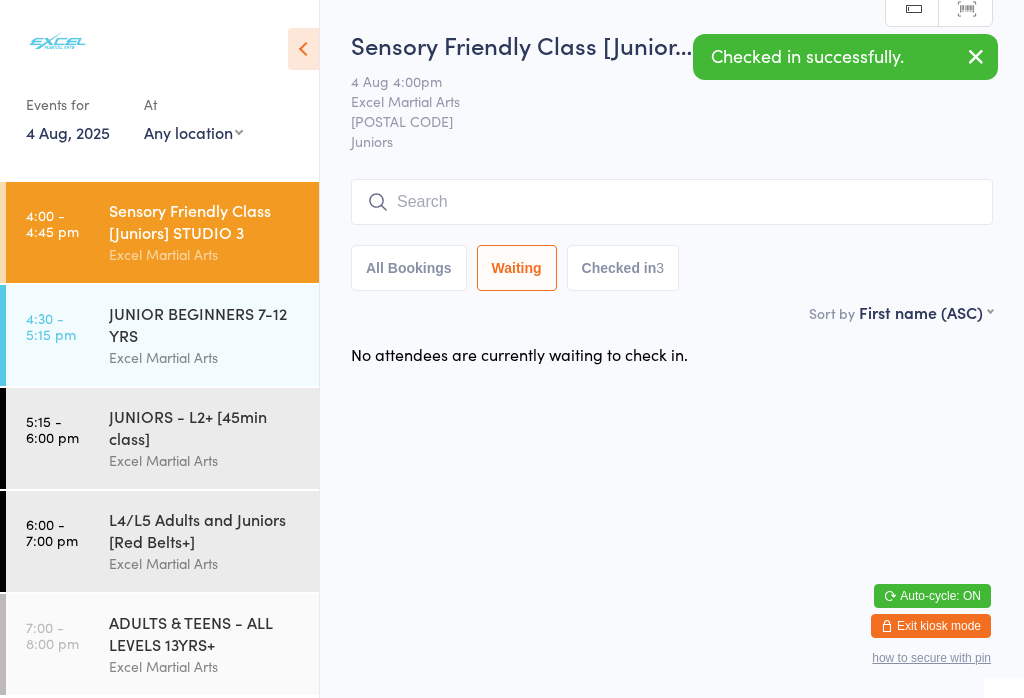 scroll, scrollTop: 19, scrollLeft: 0, axis: vertical 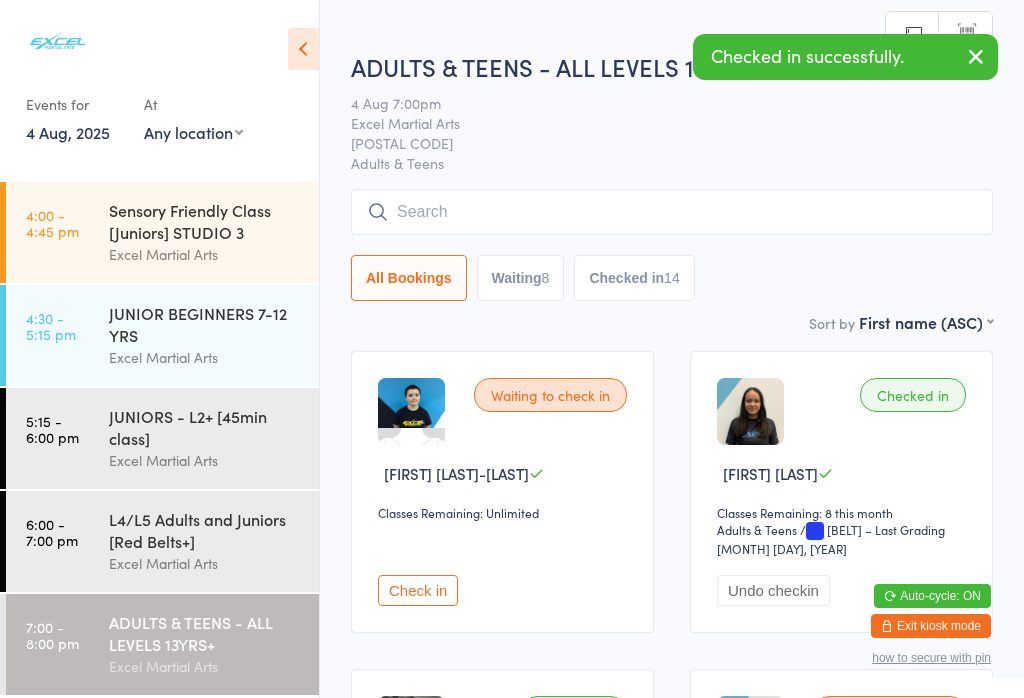 click on "Waiting  8" at bounding box center [521, 278] 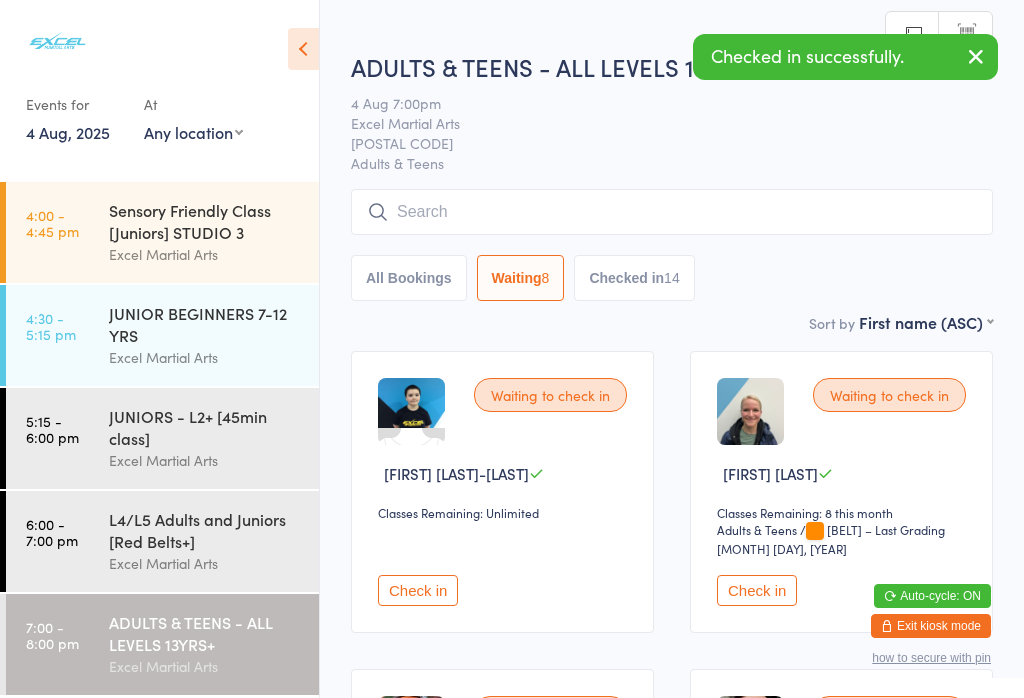 click at bounding box center [303, 49] 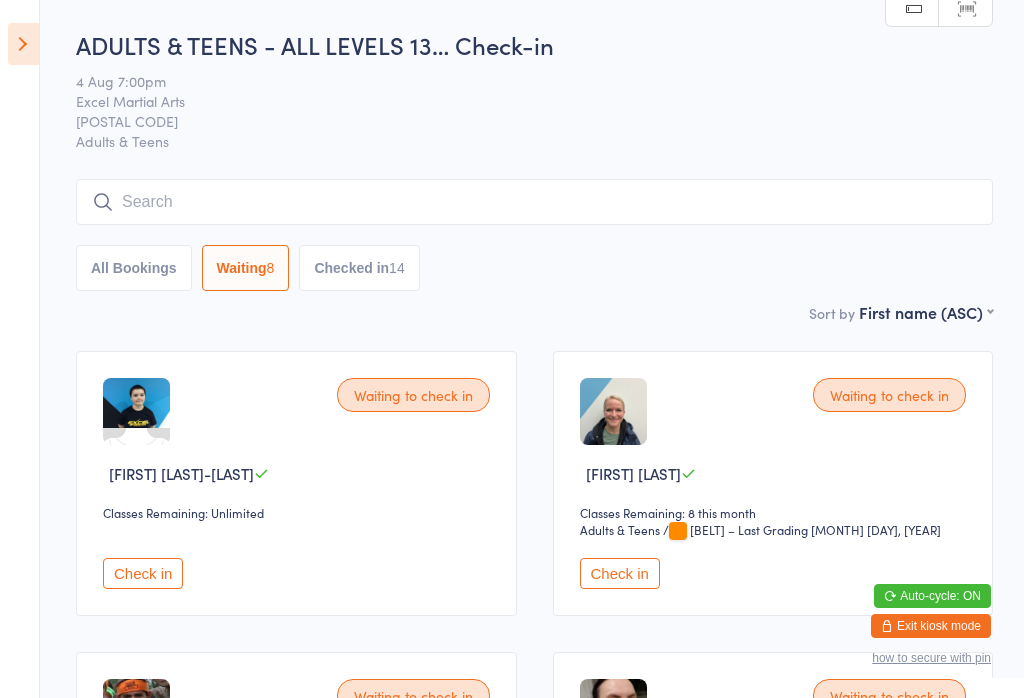 click on "Adults & Teens" at bounding box center (635, 530) 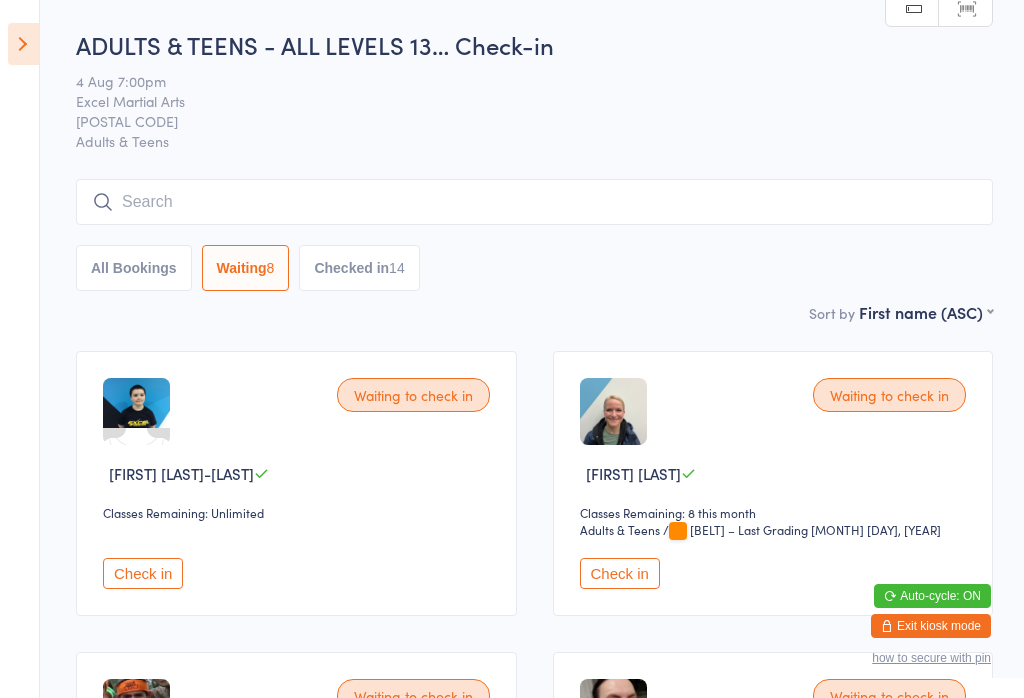 click on "Check in" at bounding box center (620, 573) 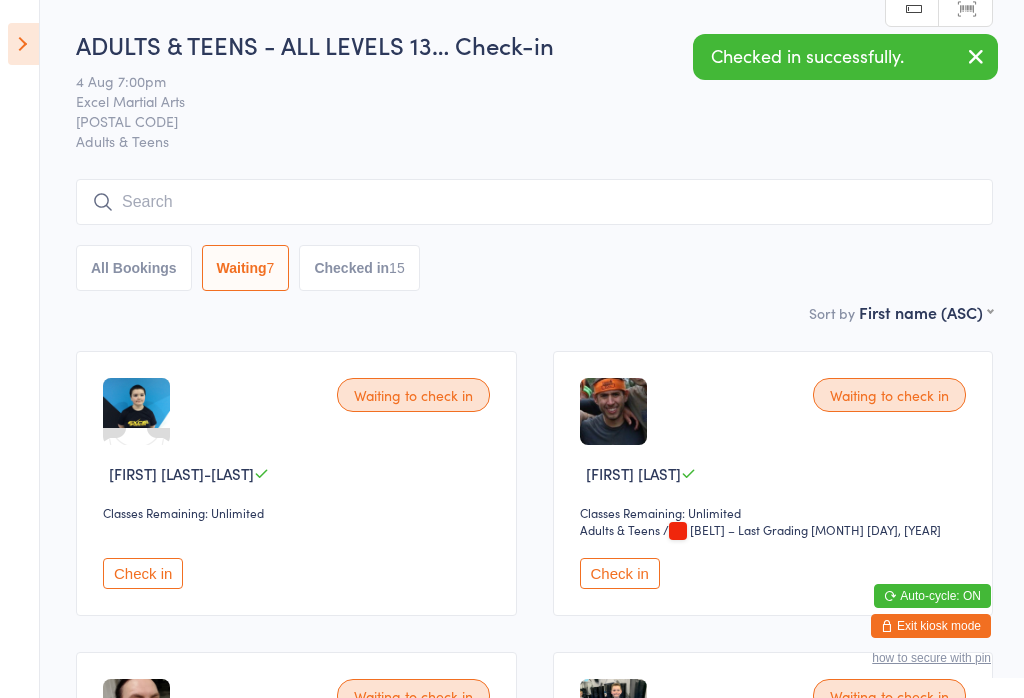 click on "Check in" at bounding box center (620, 573) 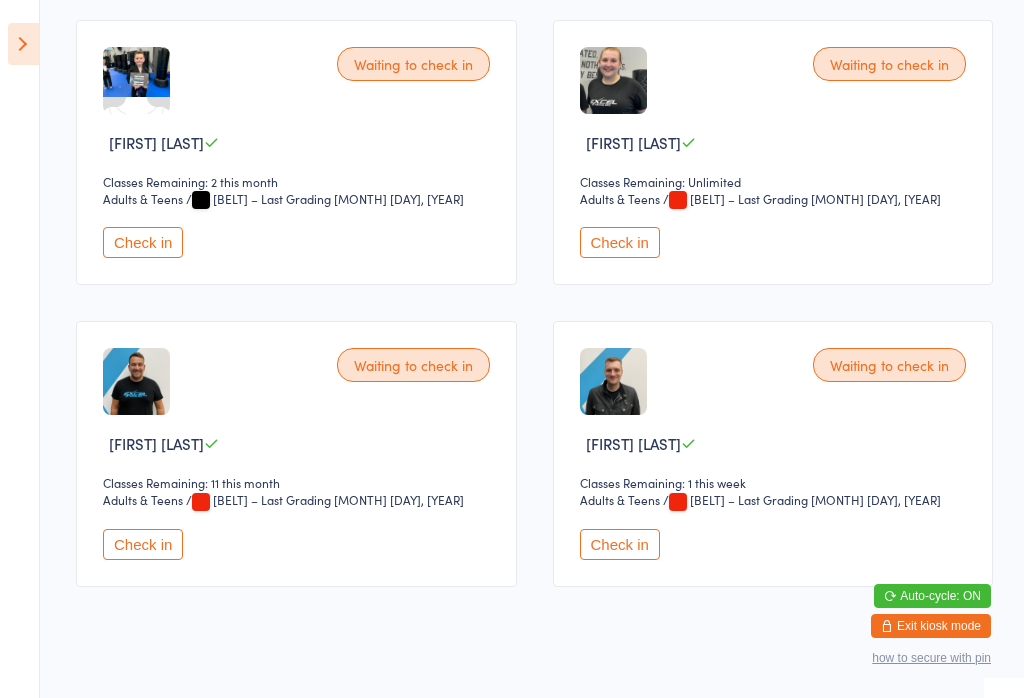 scroll, scrollTop: 634, scrollLeft: 0, axis: vertical 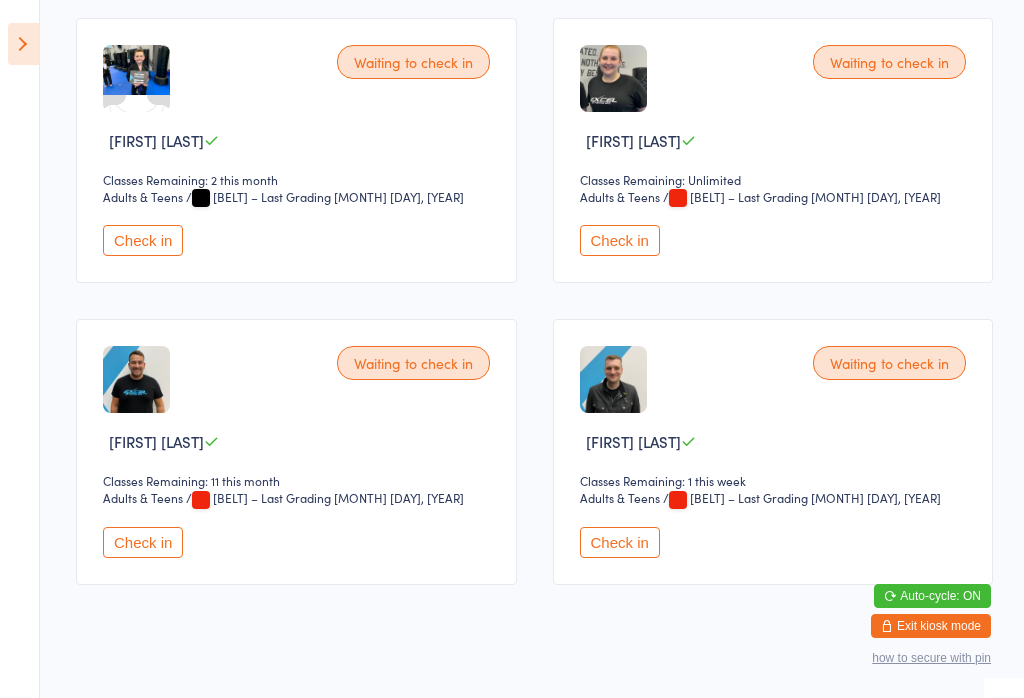 click on "Check in" at bounding box center [143, 240] 